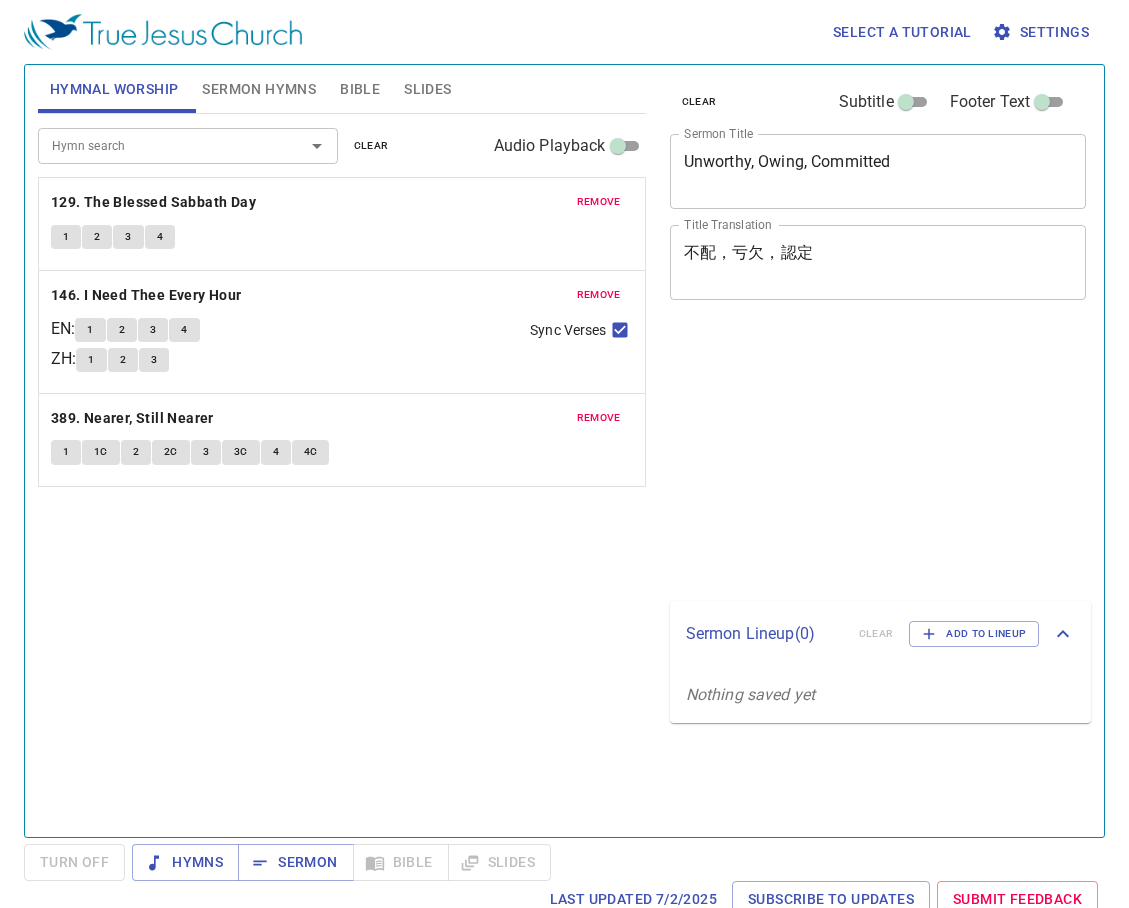 scroll, scrollTop: 0, scrollLeft: 0, axis: both 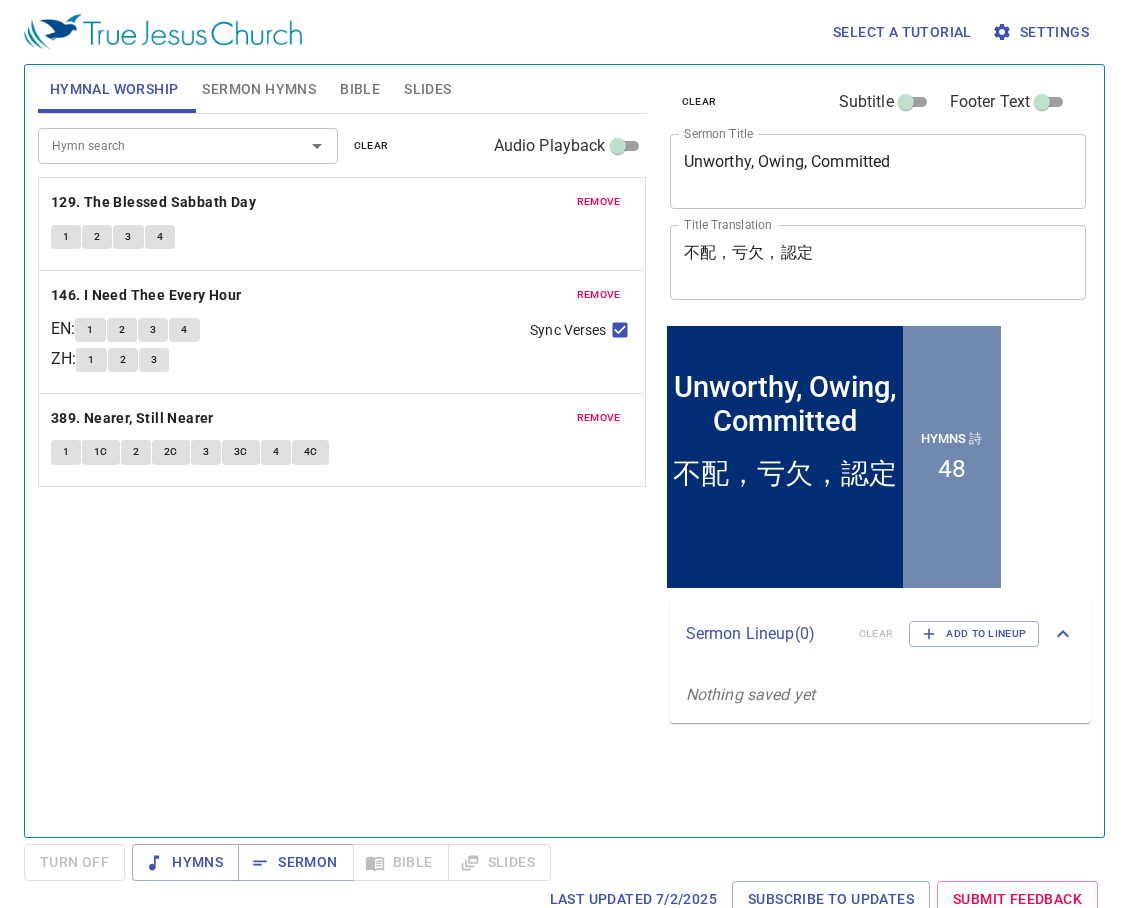 click on "不配，亏欠，认定" at bounding box center [878, 262] 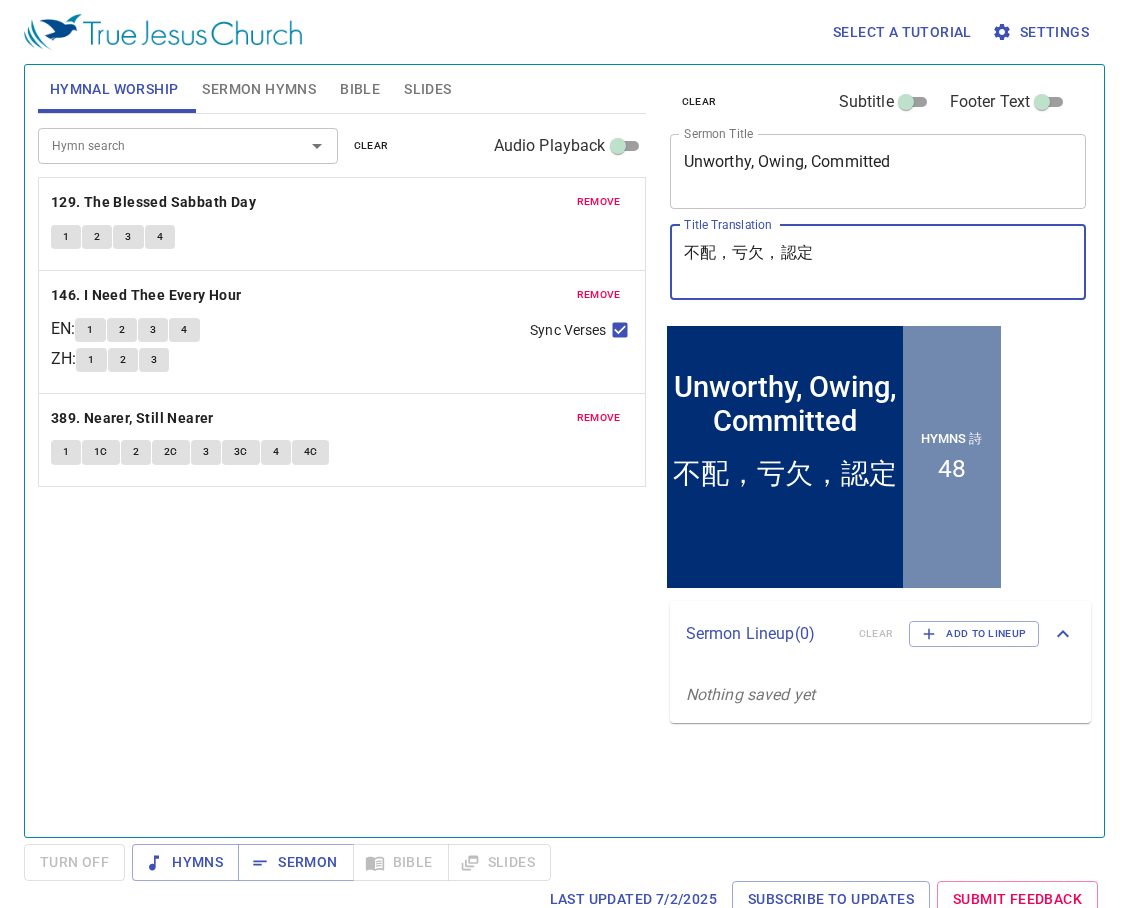 paste on "忘恩負義的以色列 人" 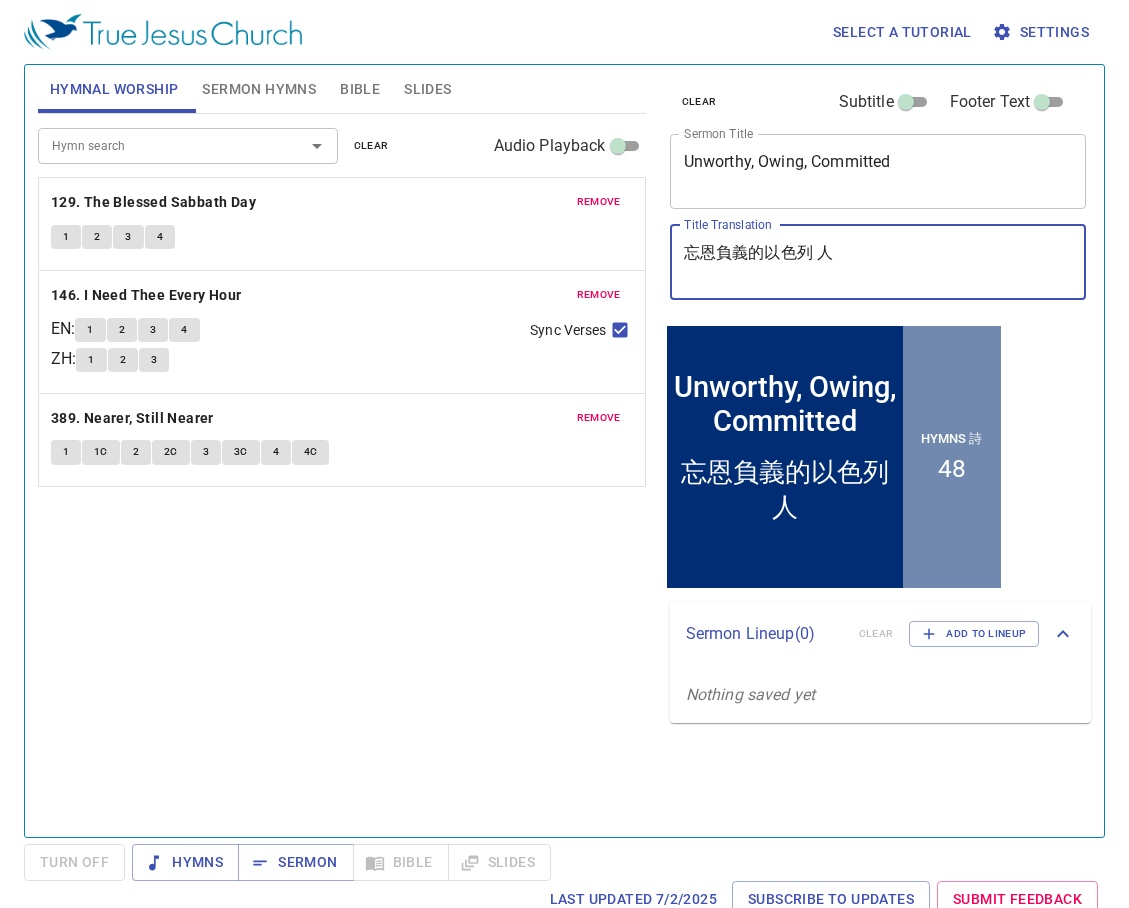type on "忘恩負義的以色列 人" 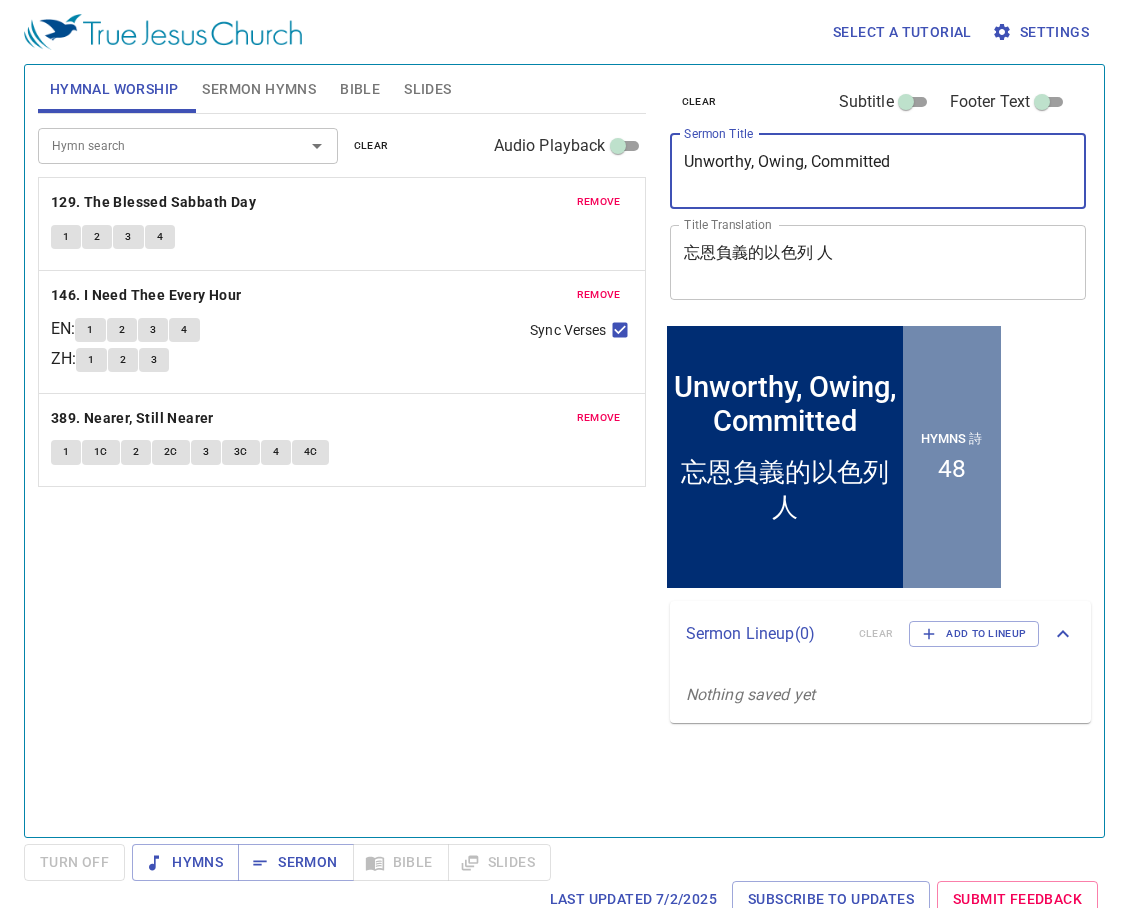 paste on "The Ungrateful Israelites" 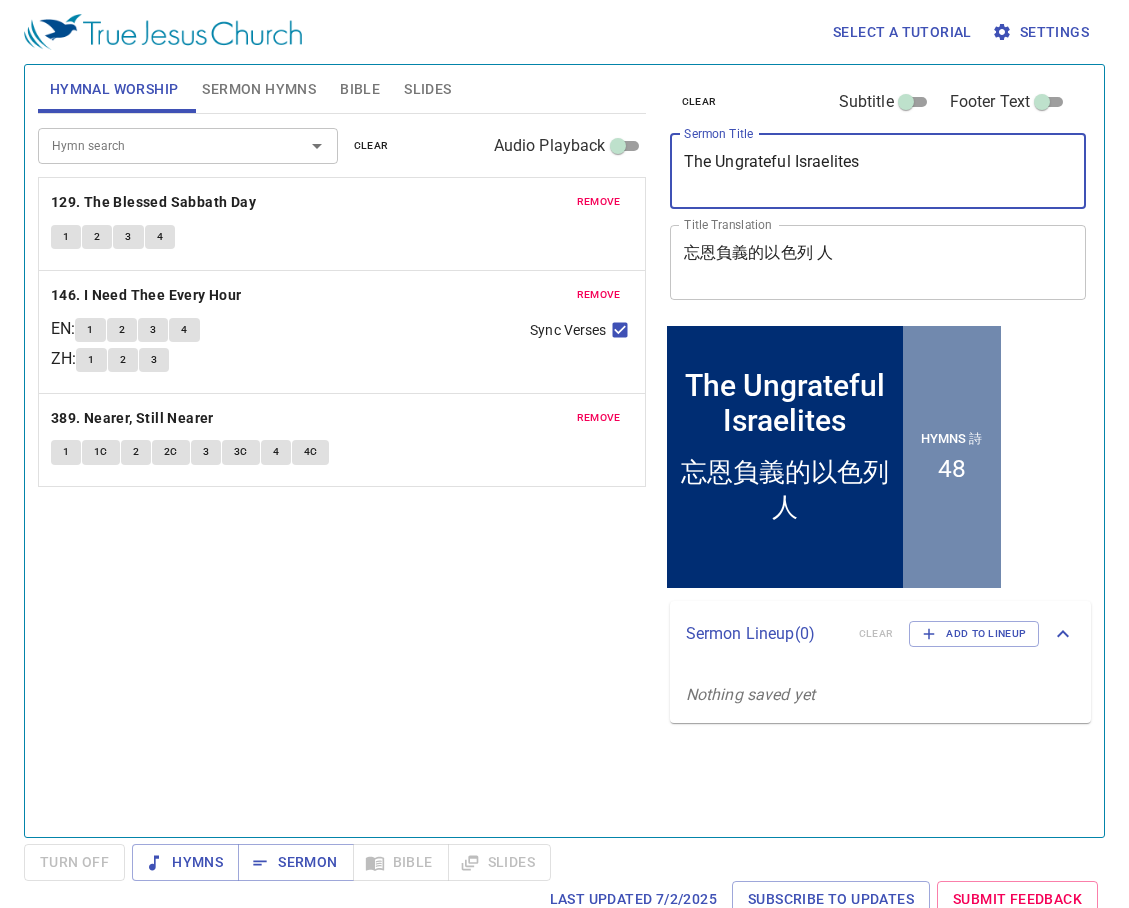 type on "The Ungrateful Israelites" 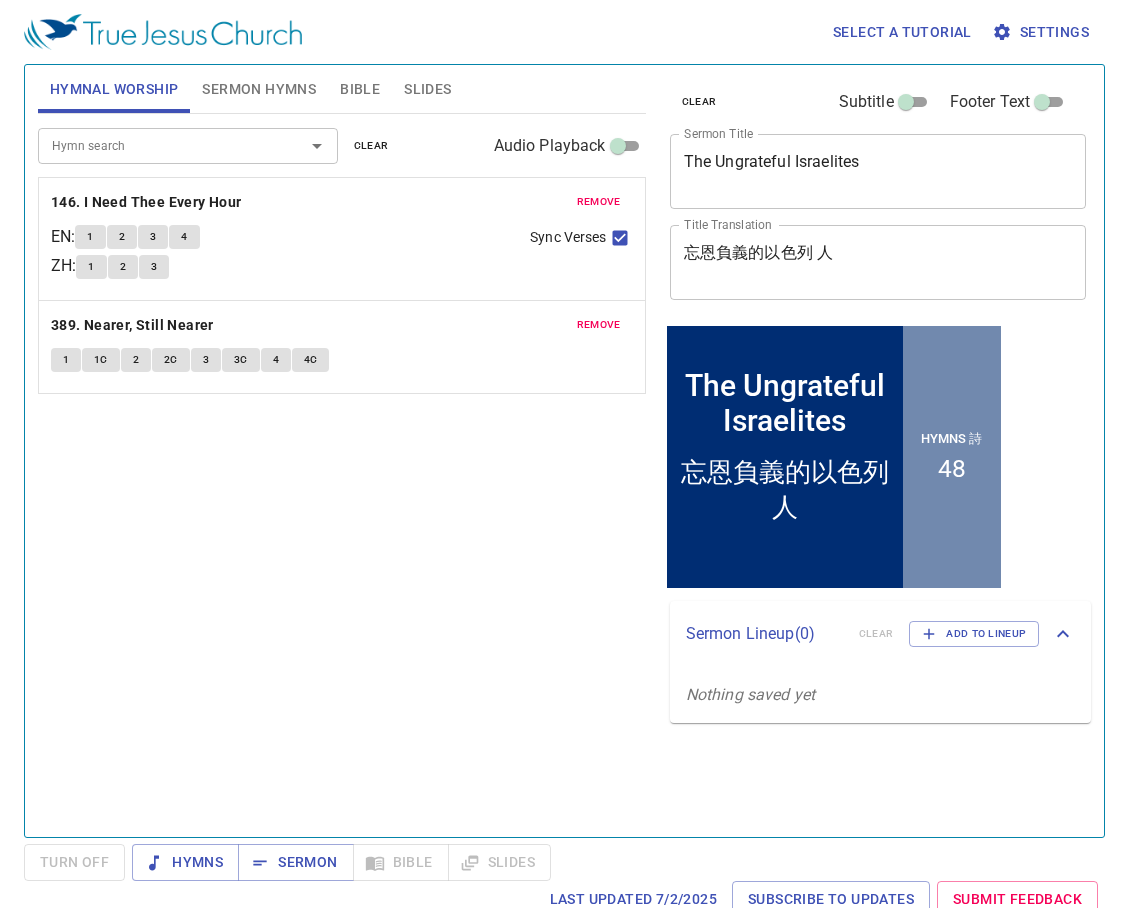 click on "remove" at bounding box center [599, 202] 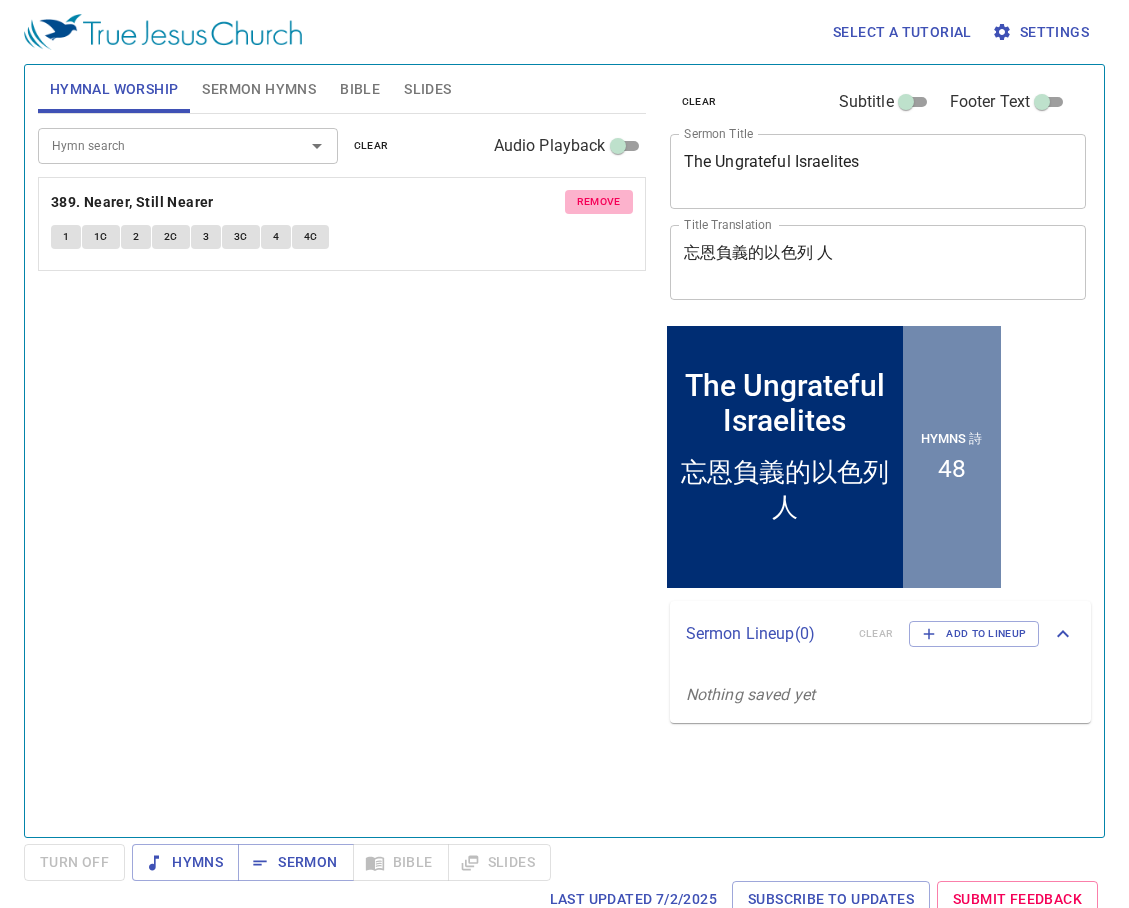 click on "remove" at bounding box center [599, 202] 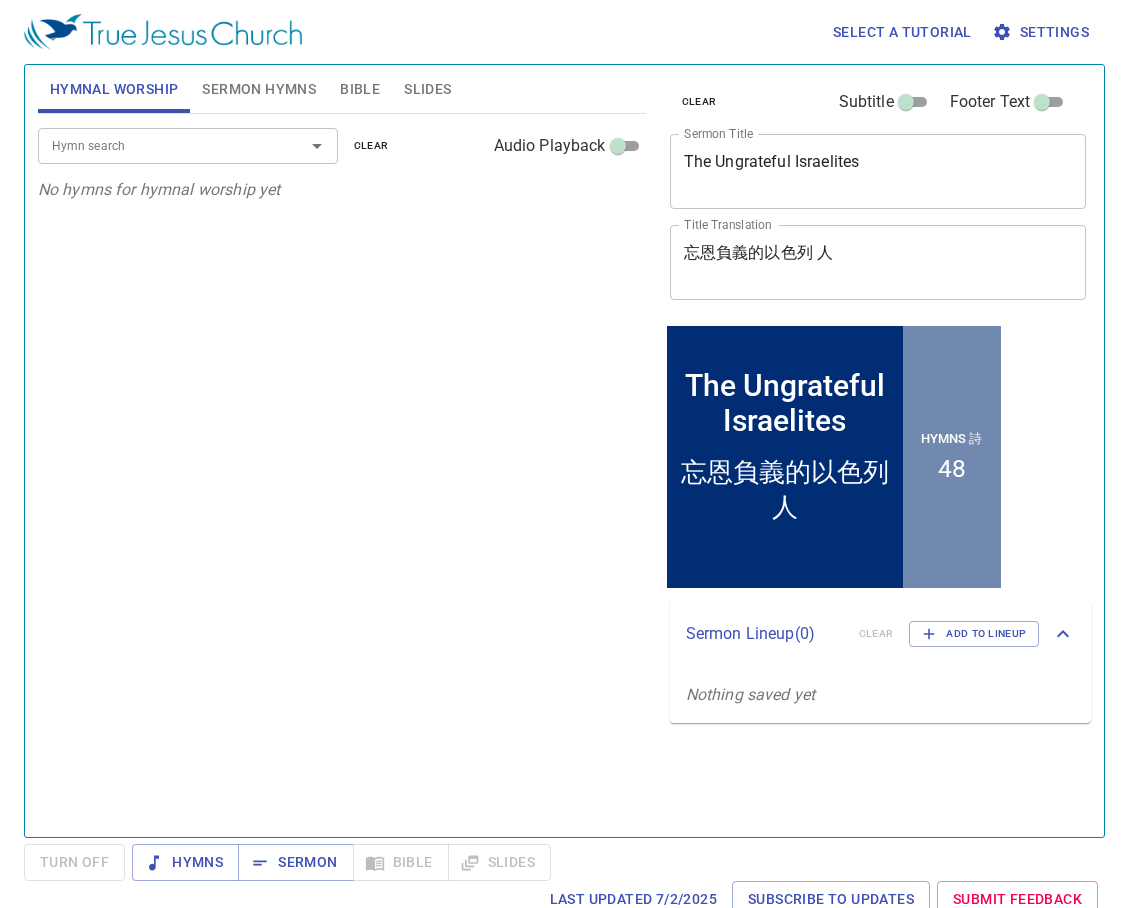 click on "Sermon Hymns" at bounding box center [259, 89] 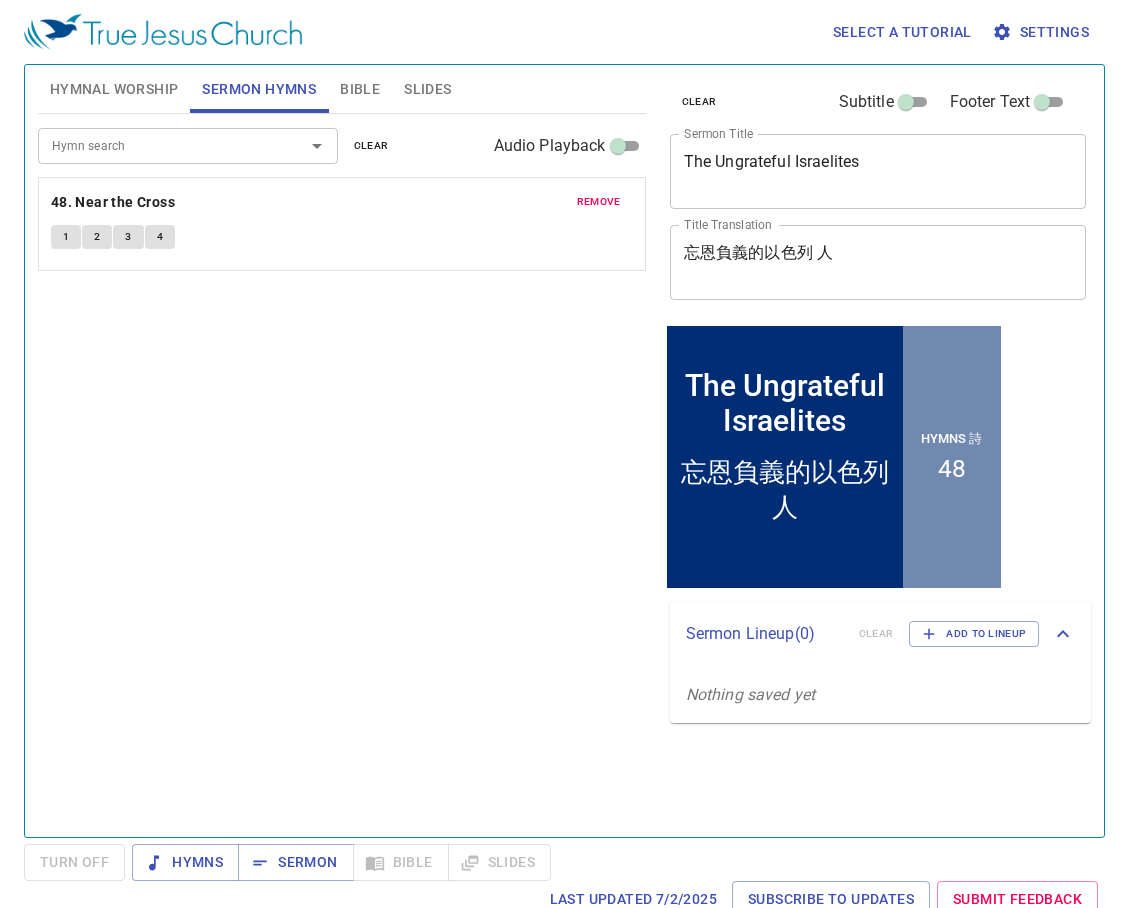 click on "remove" at bounding box center (599, 202) 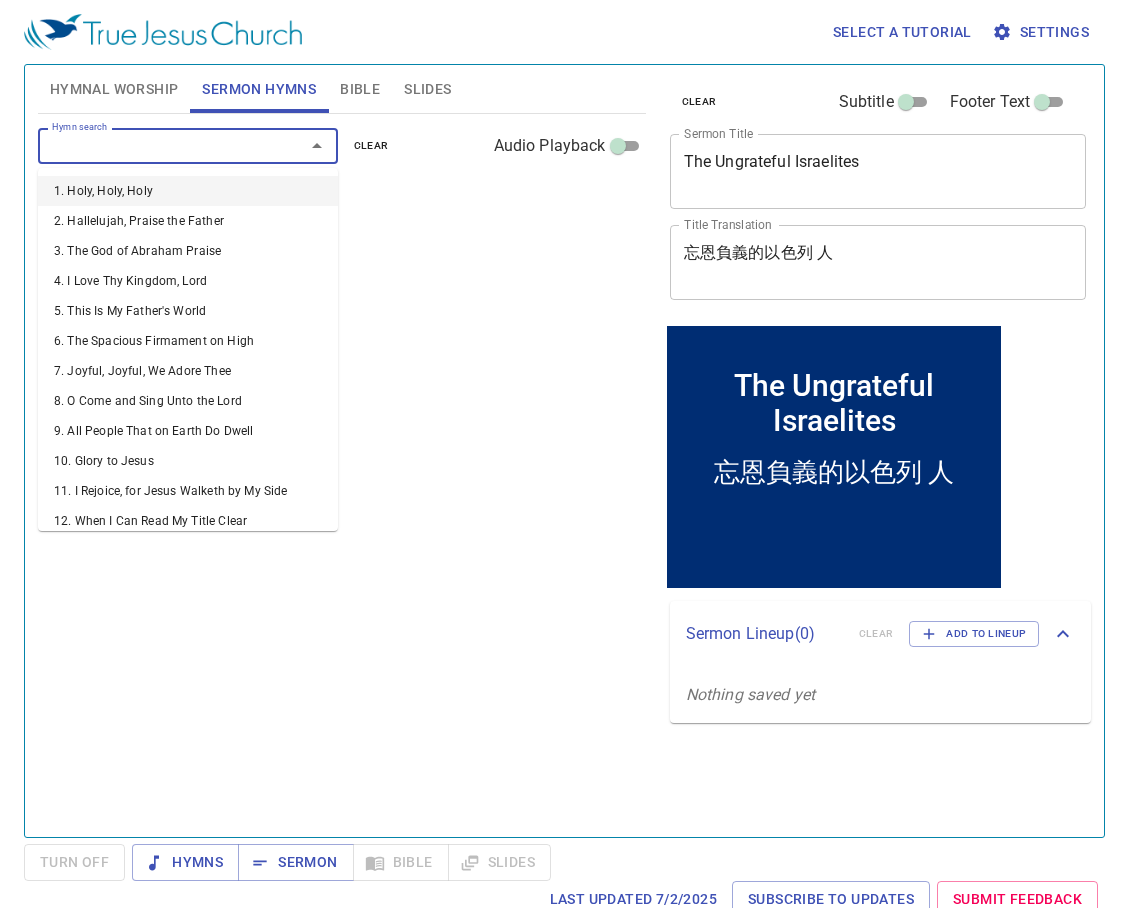 click on "Hymn search" at bounding box center (158, 145) 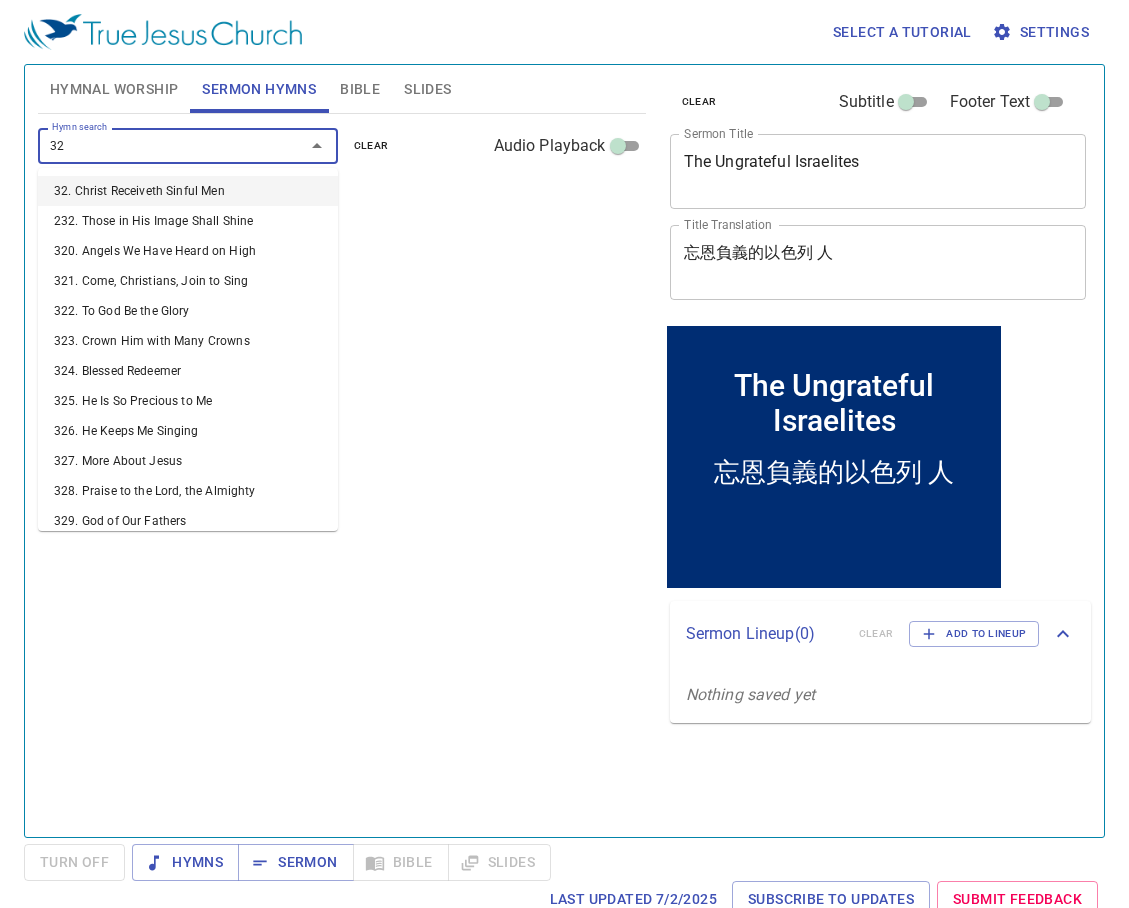 type on "322" 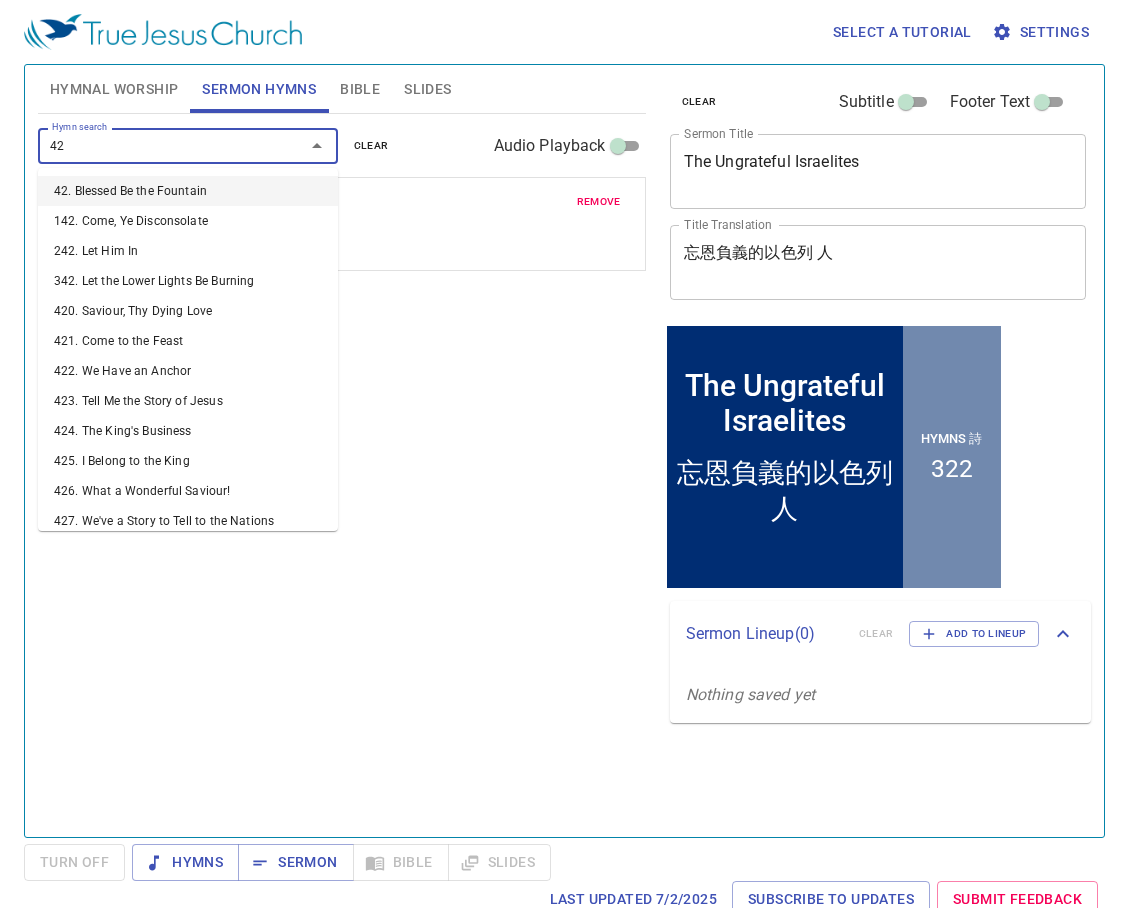 type on "425" 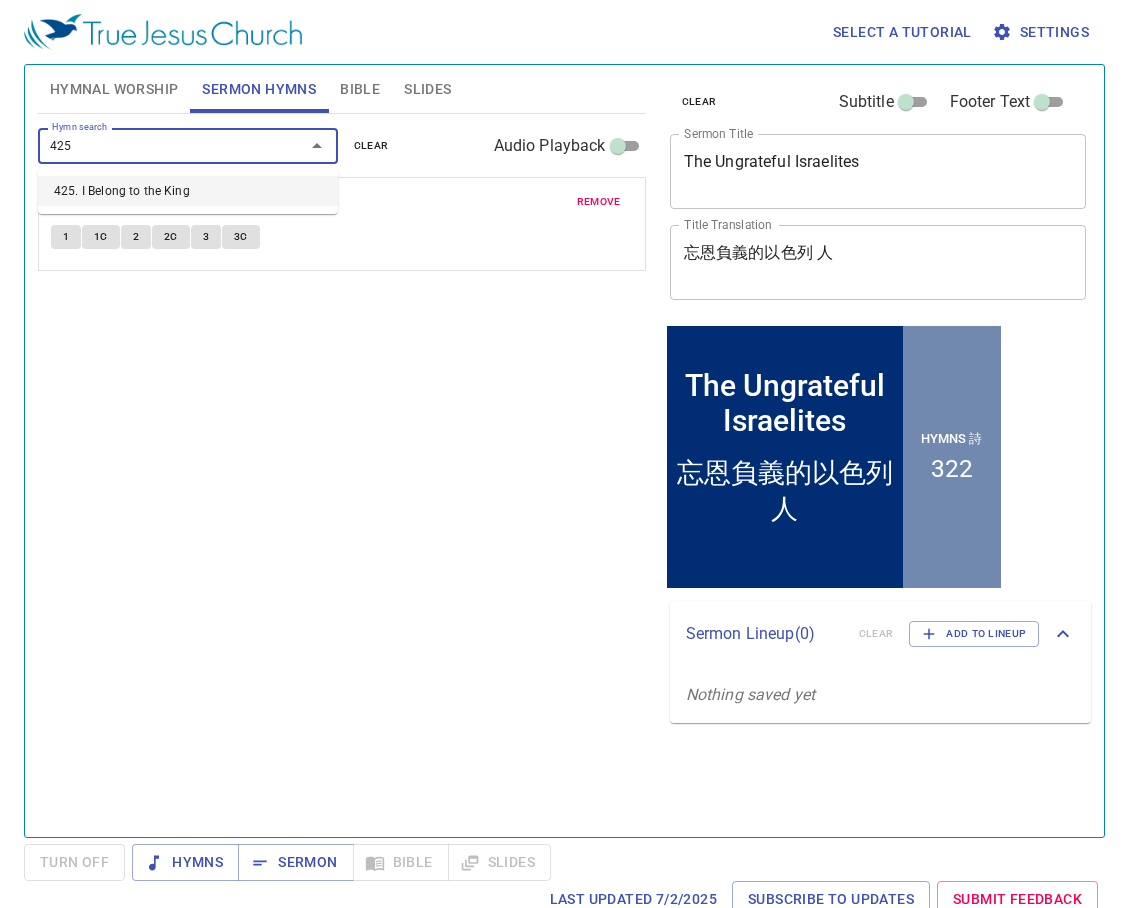 type 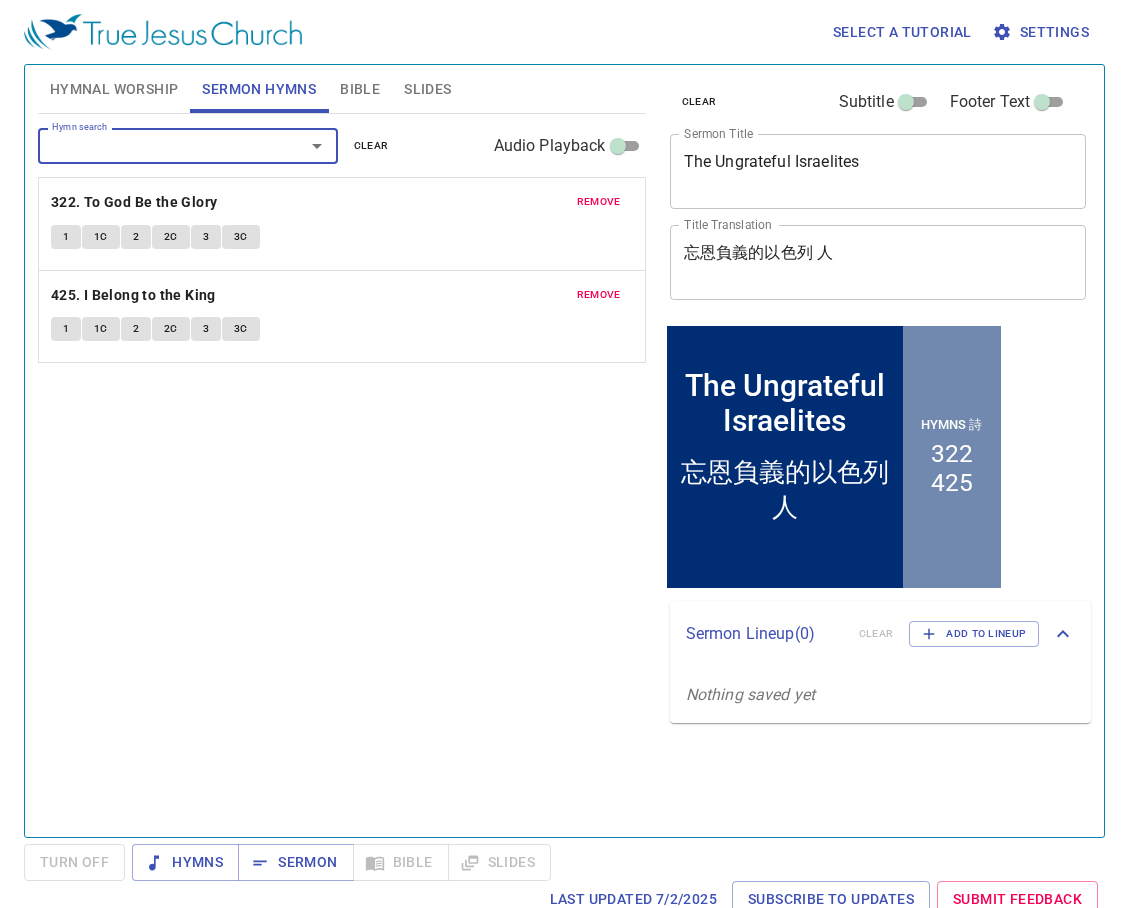 click on "Hymn search Hymn search   clear Audio Playback remove 322. To God Be the Glory   1 1C 2 2C 3 3C remove 425. I Belong to the King   1 1C 2 2C 3 3C" at bounding box center (342, 467) 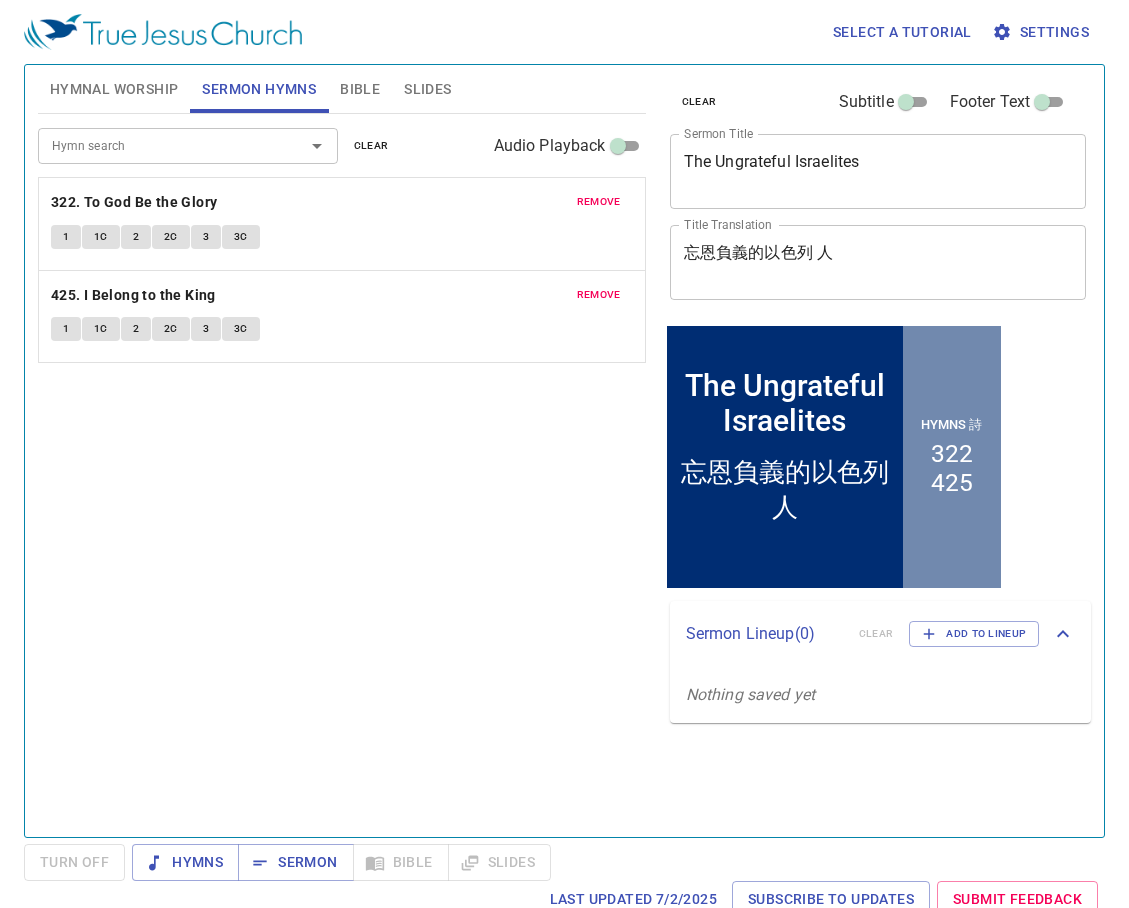 click on "Hymn search Hymn search   clear Audio Playback remove 322. To God Be the Glory   1 1C 2 2C 3 3C remove 425. I Belong to the King   1 1C 2 2C 3 3C" at bounding box center [342, 467] 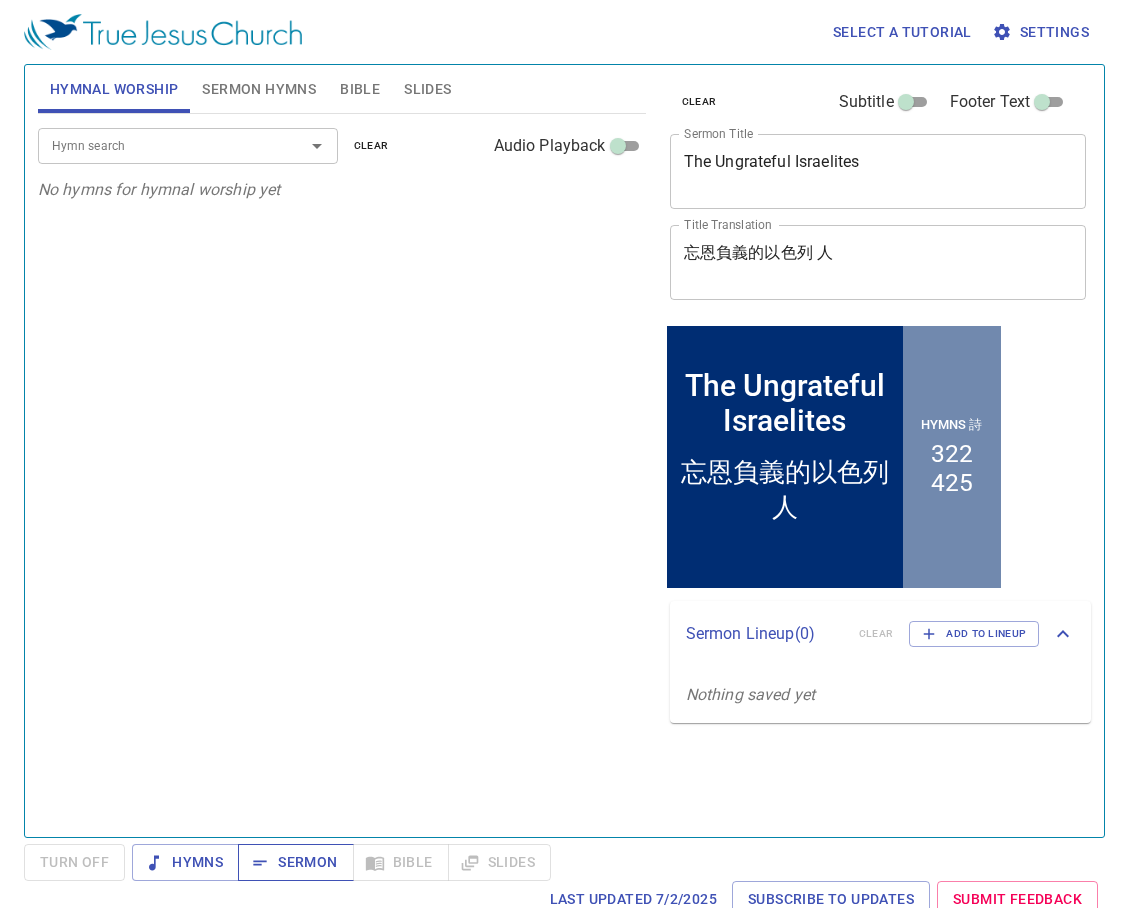 click on "Sermon" at bounding box center (295, 862) 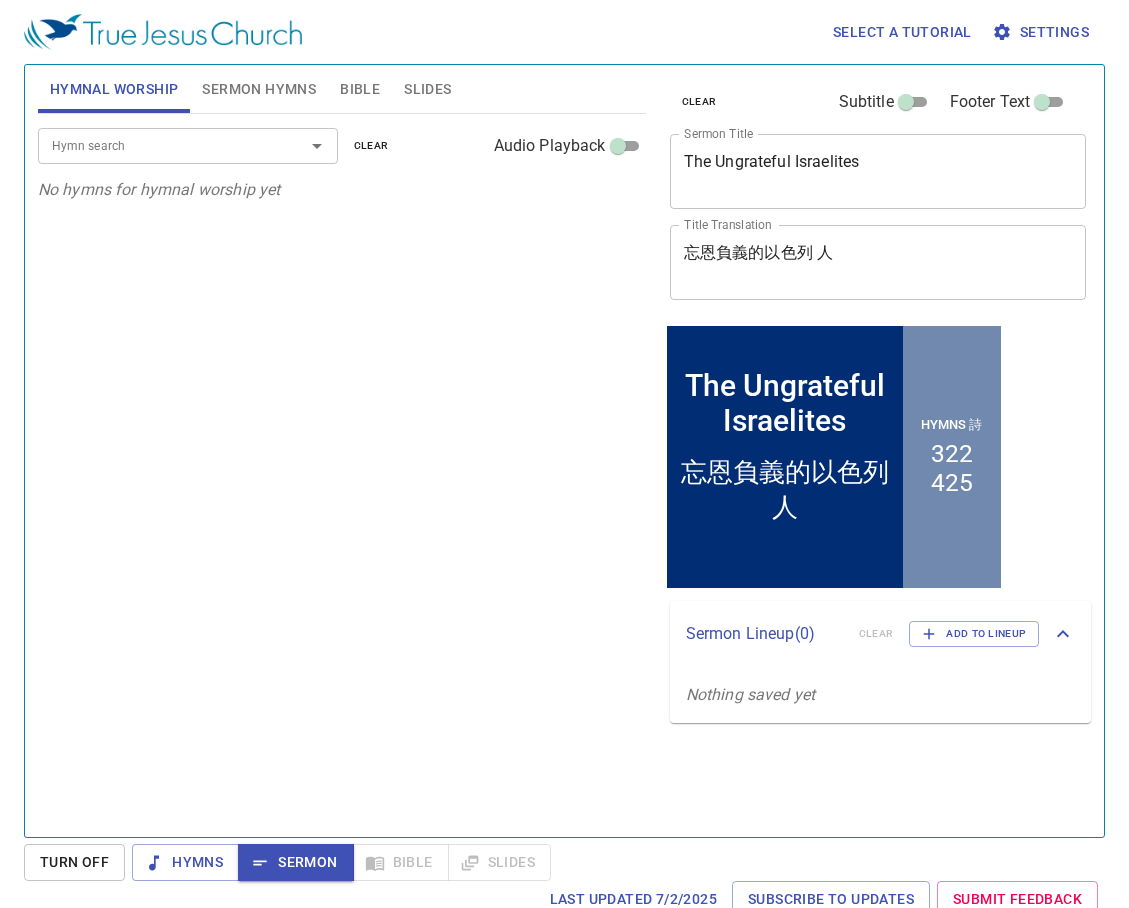 click on "Hymn search Hymn search   clear Audio Playback No hymns for hymnal worship yet" at bounding box center (342, 467) 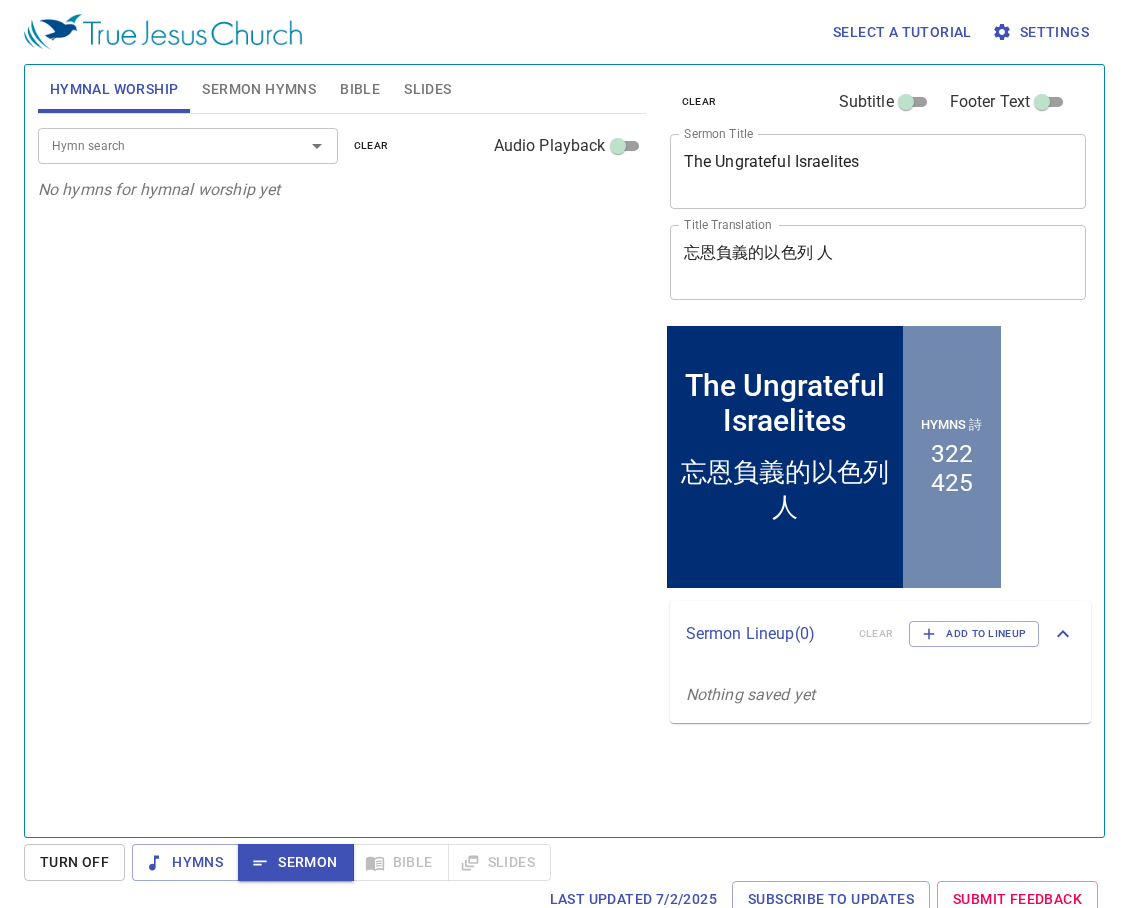 click on "Sermon Hymns" at bounding box center [259, 89] 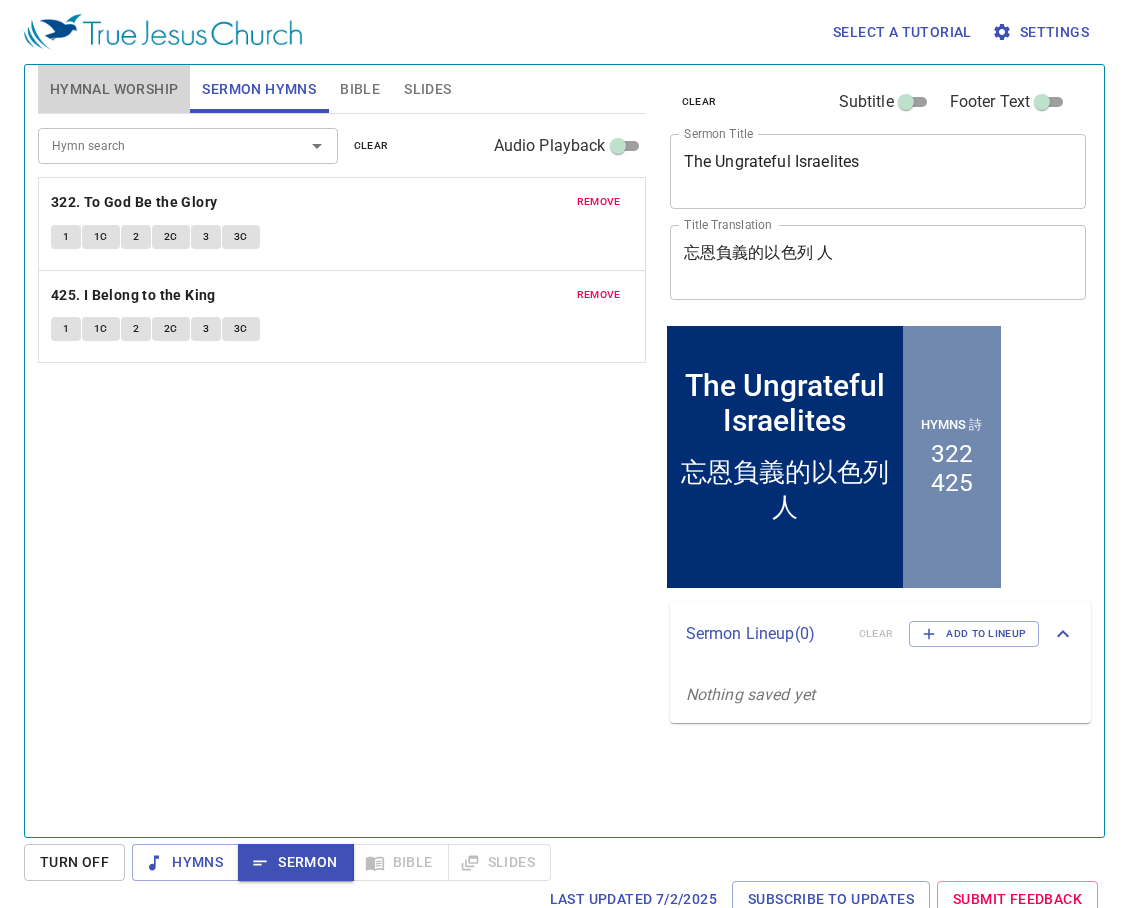 click on "Hymnal Worship" at bounding box center (114, 89) 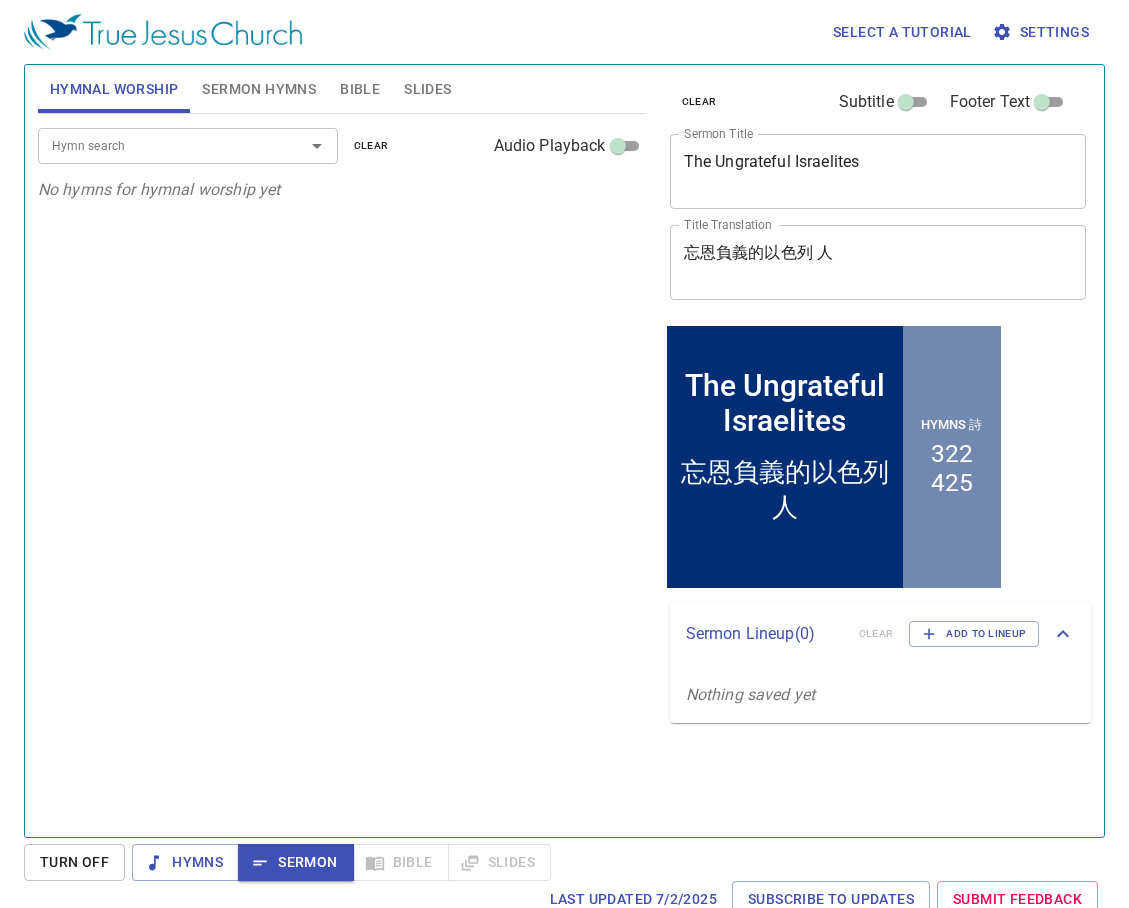 click on "Hymn search" at bounding box center [158, 145] 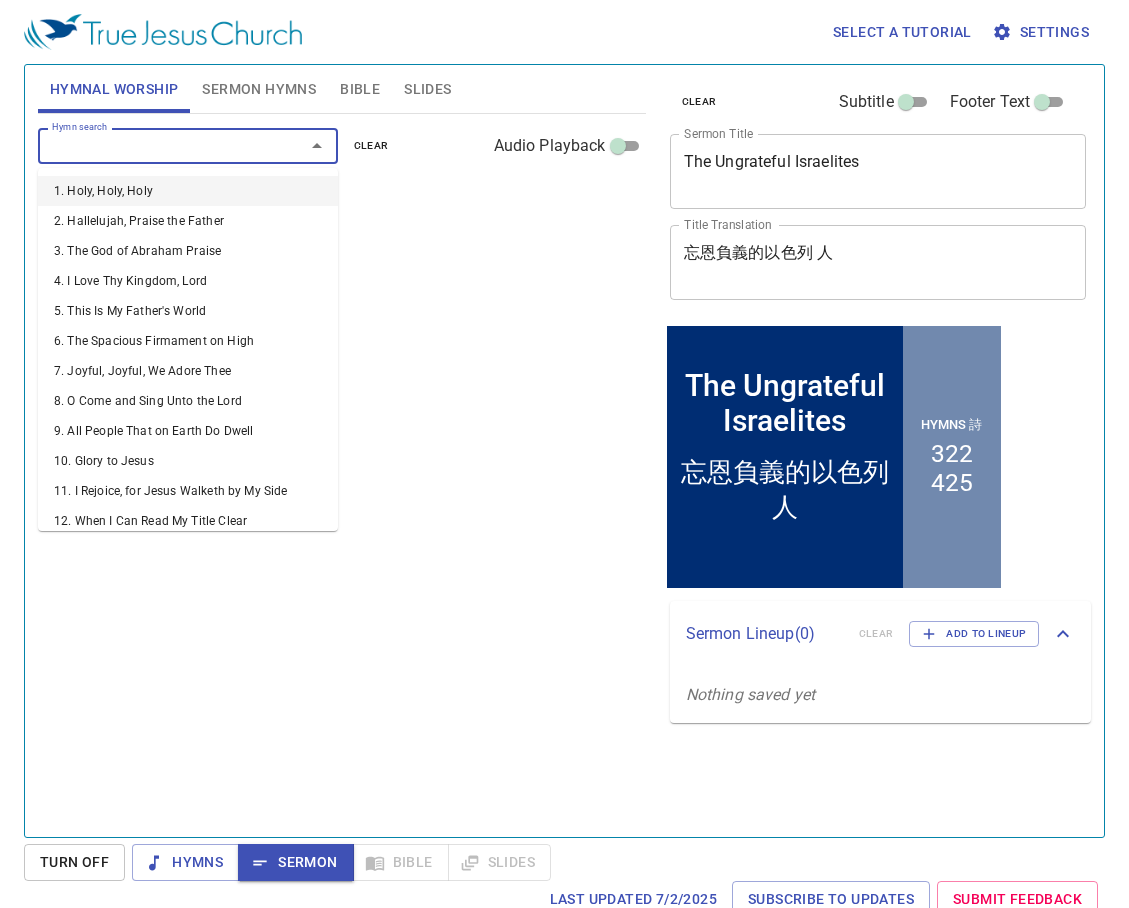 click on "Hymn search" at bounding box center (158, 145) 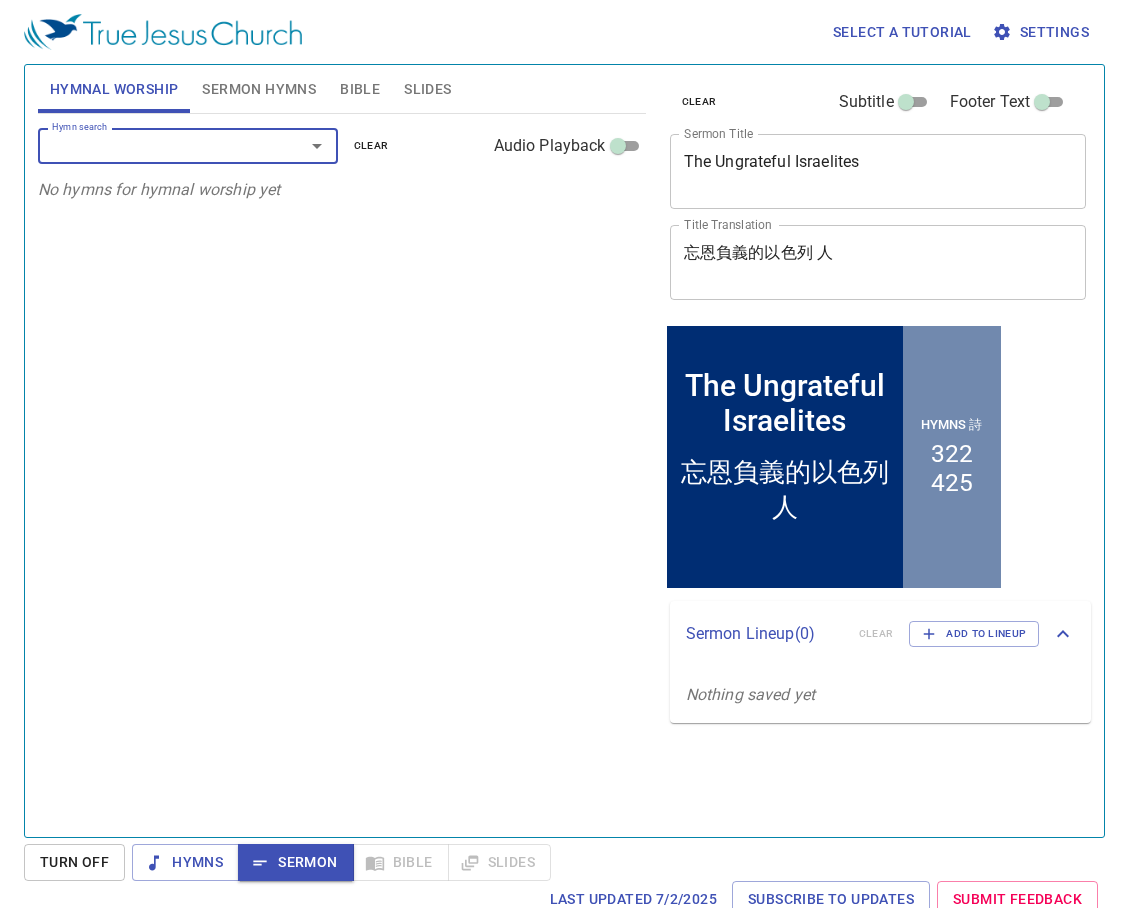 click on "Hymn search" at bounding box center (158, 145) 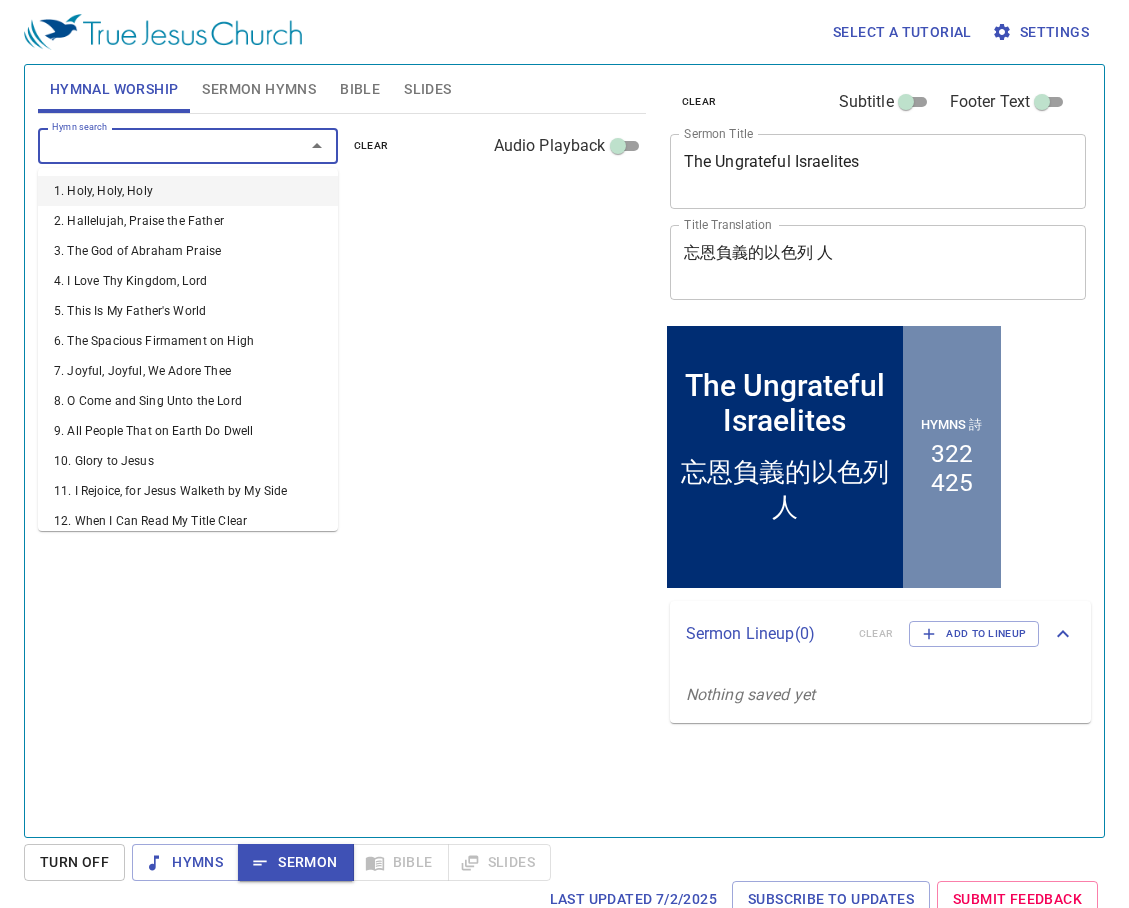 click on "Hymn search" at bounding box center [158, 145] 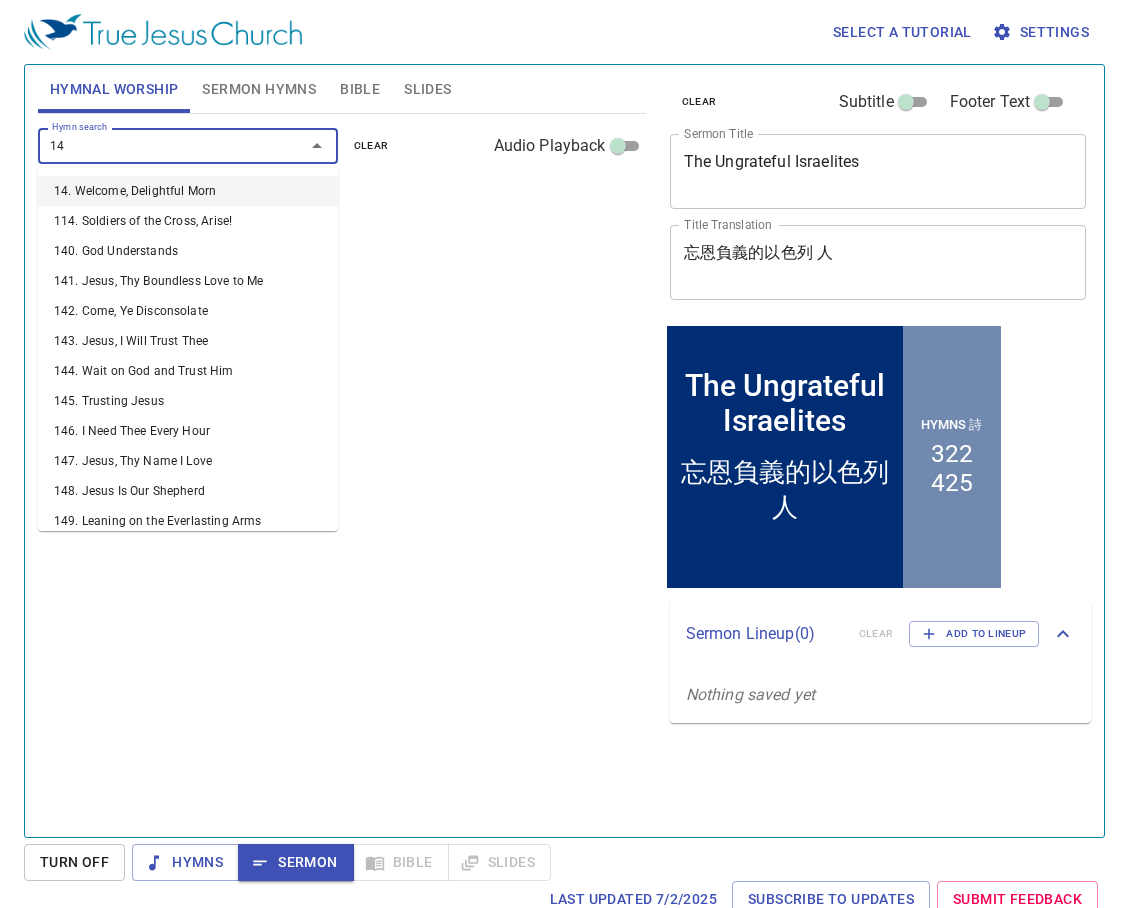 type on "145" 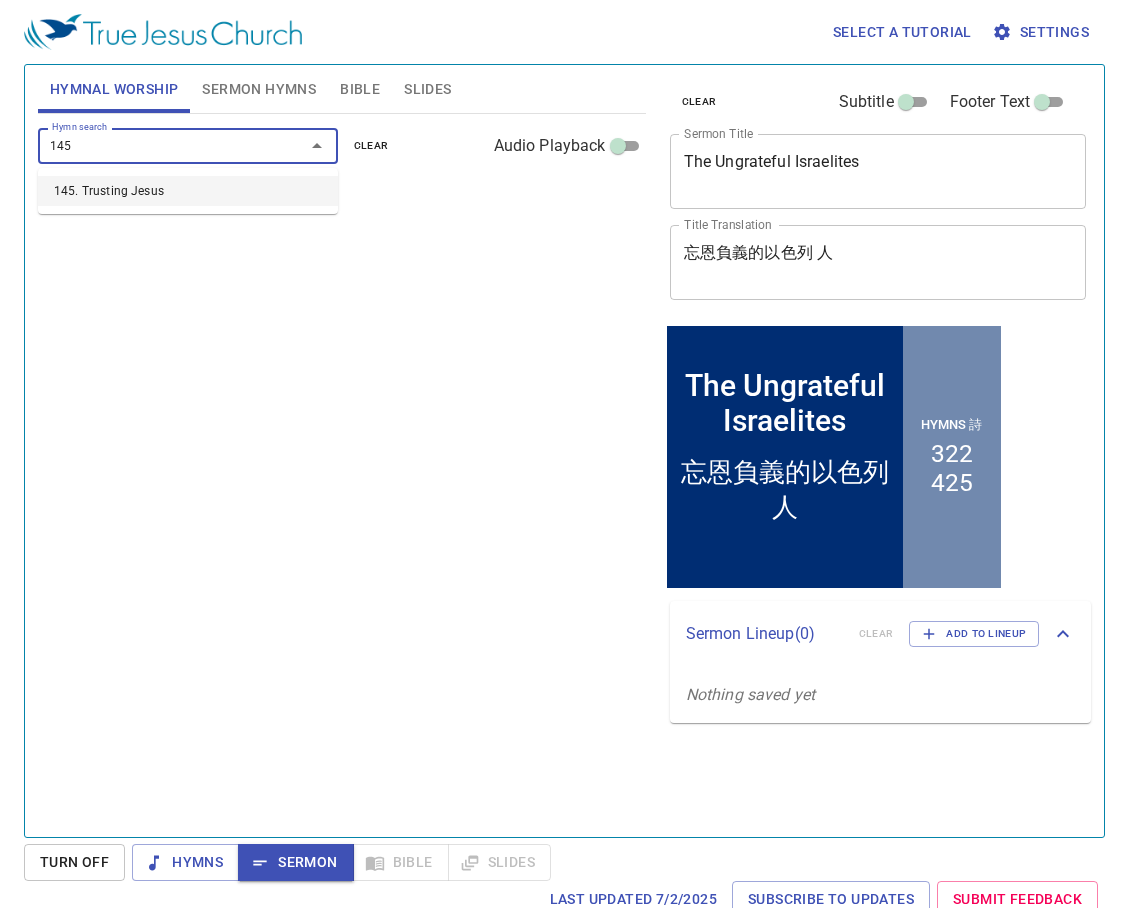 click on "145. Trusting Jesus" at bounding box center [188, 191] 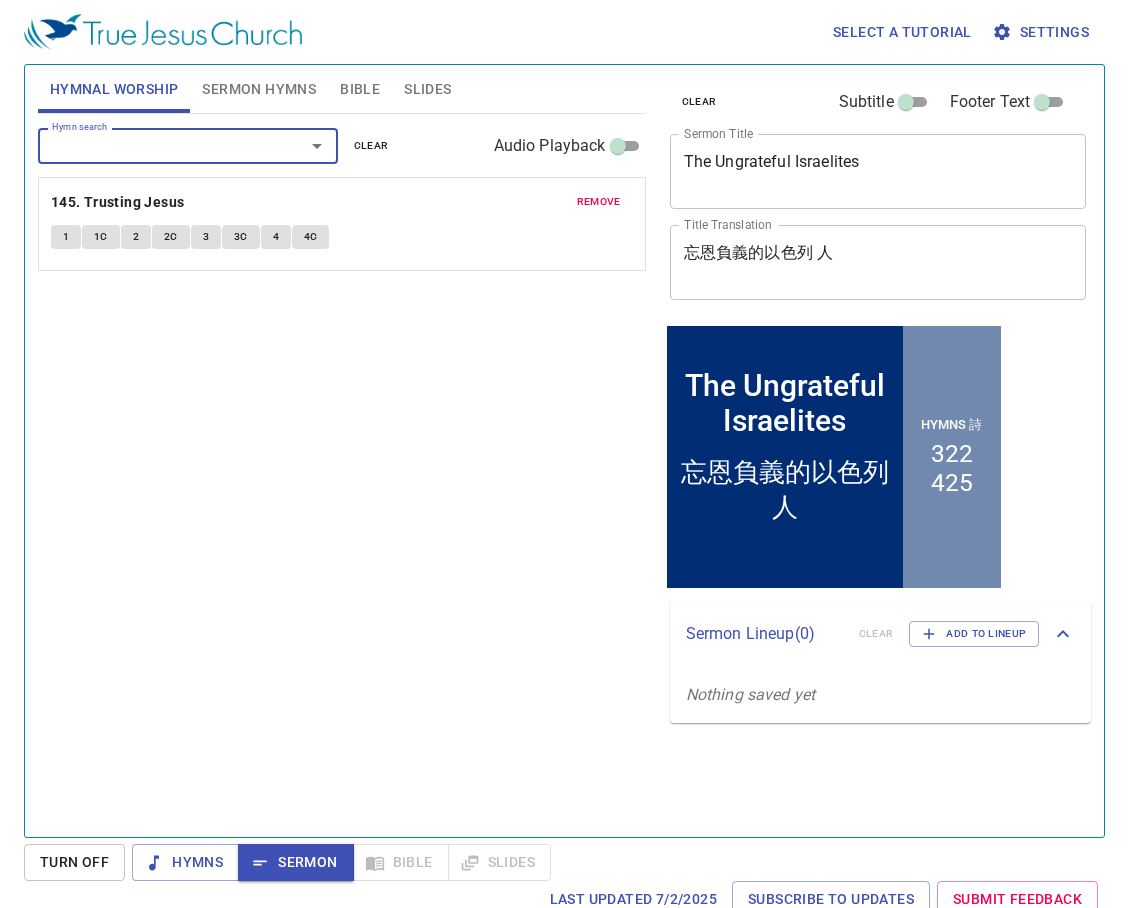 click on "Hymn search" at bounding box center (158, 145) 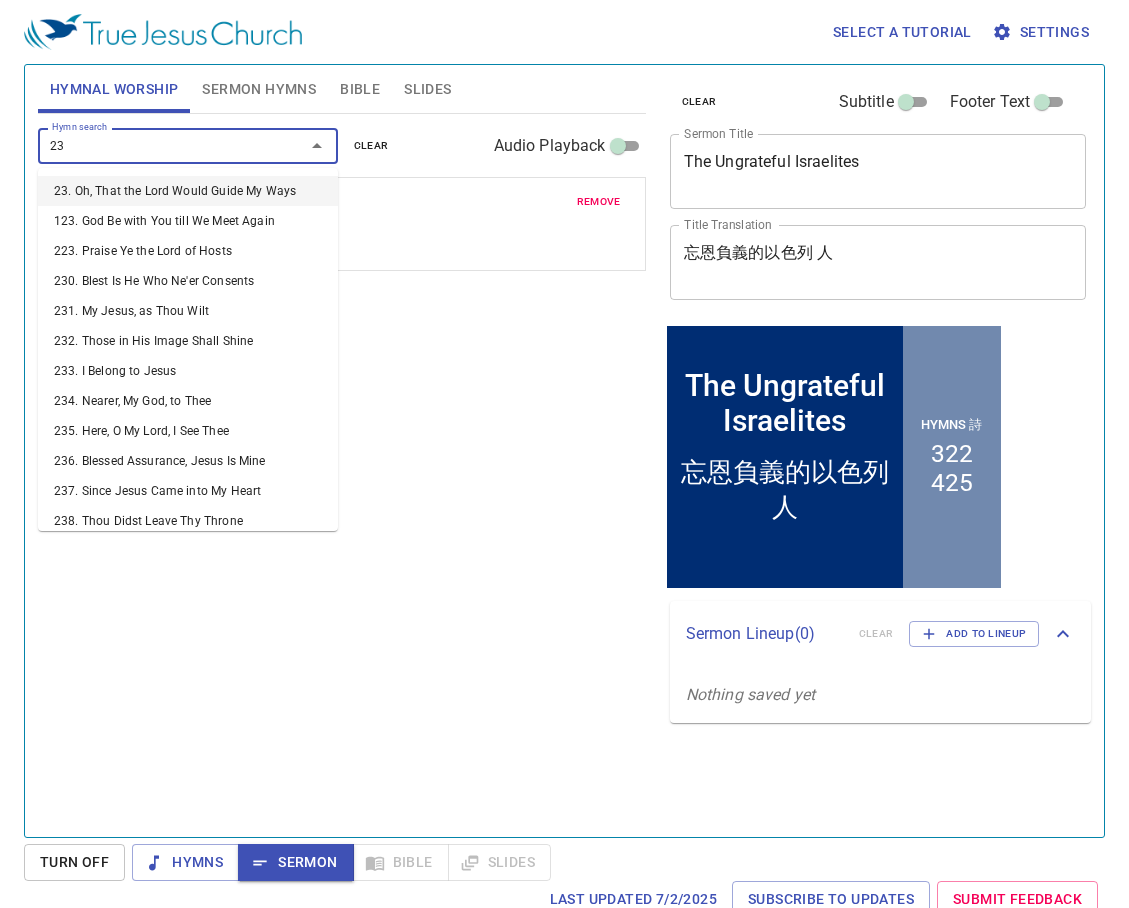 type on "236" 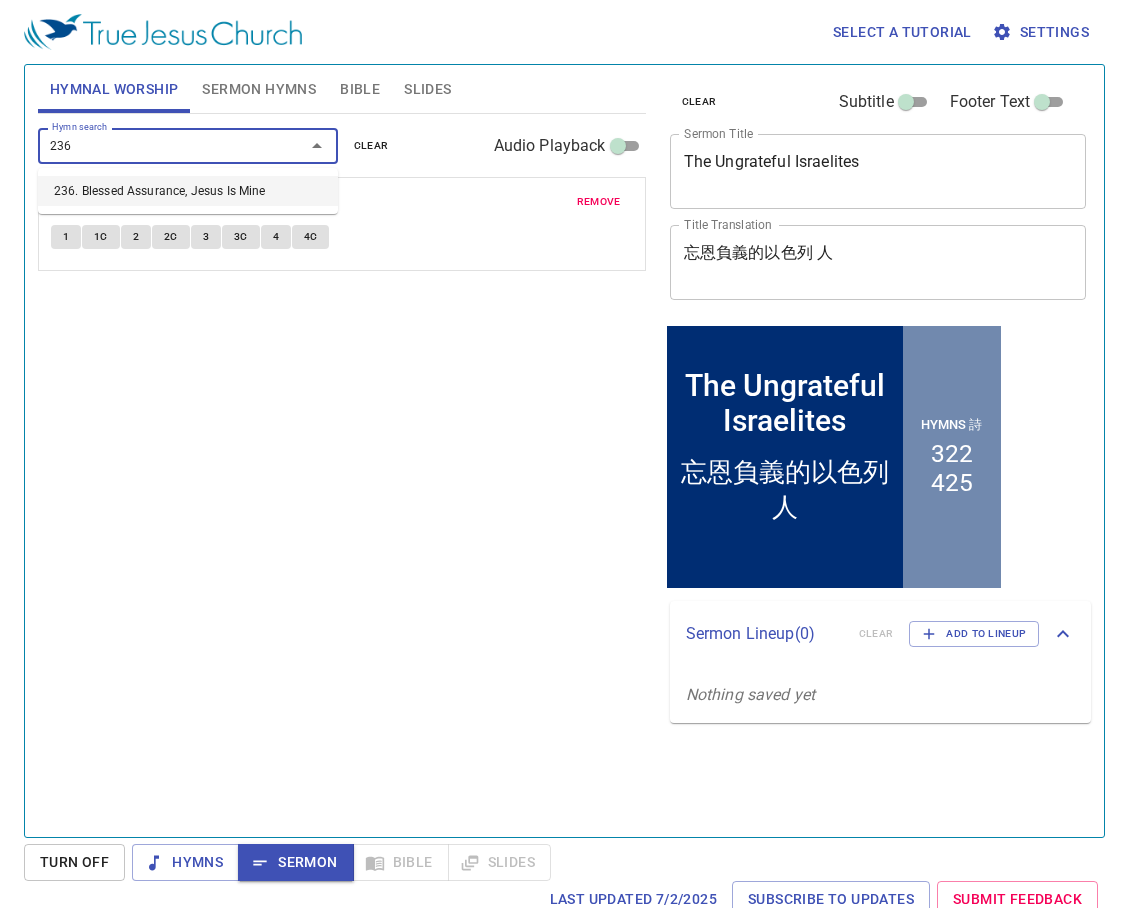 click on "236. Blessed Assurance, Jesus Is Mine" at bounding box center [188, 191] 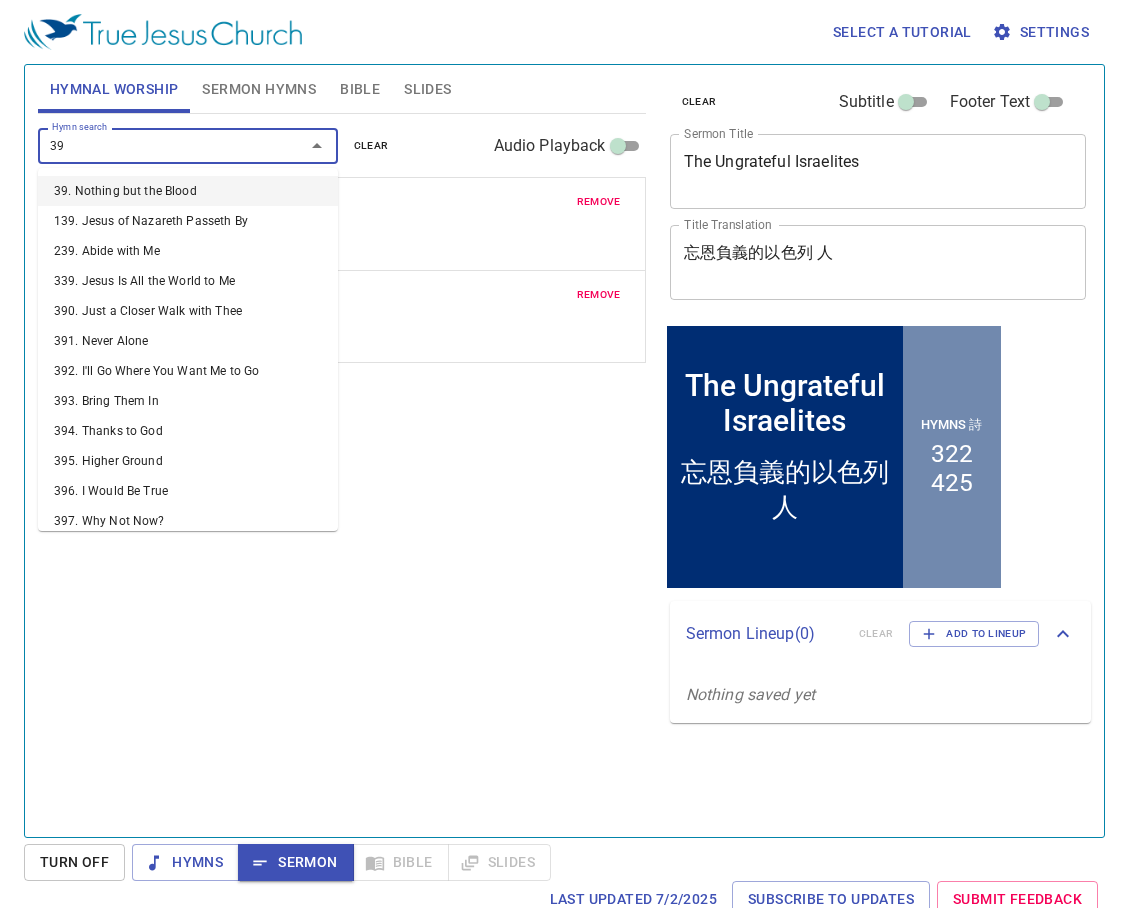 type on "395" 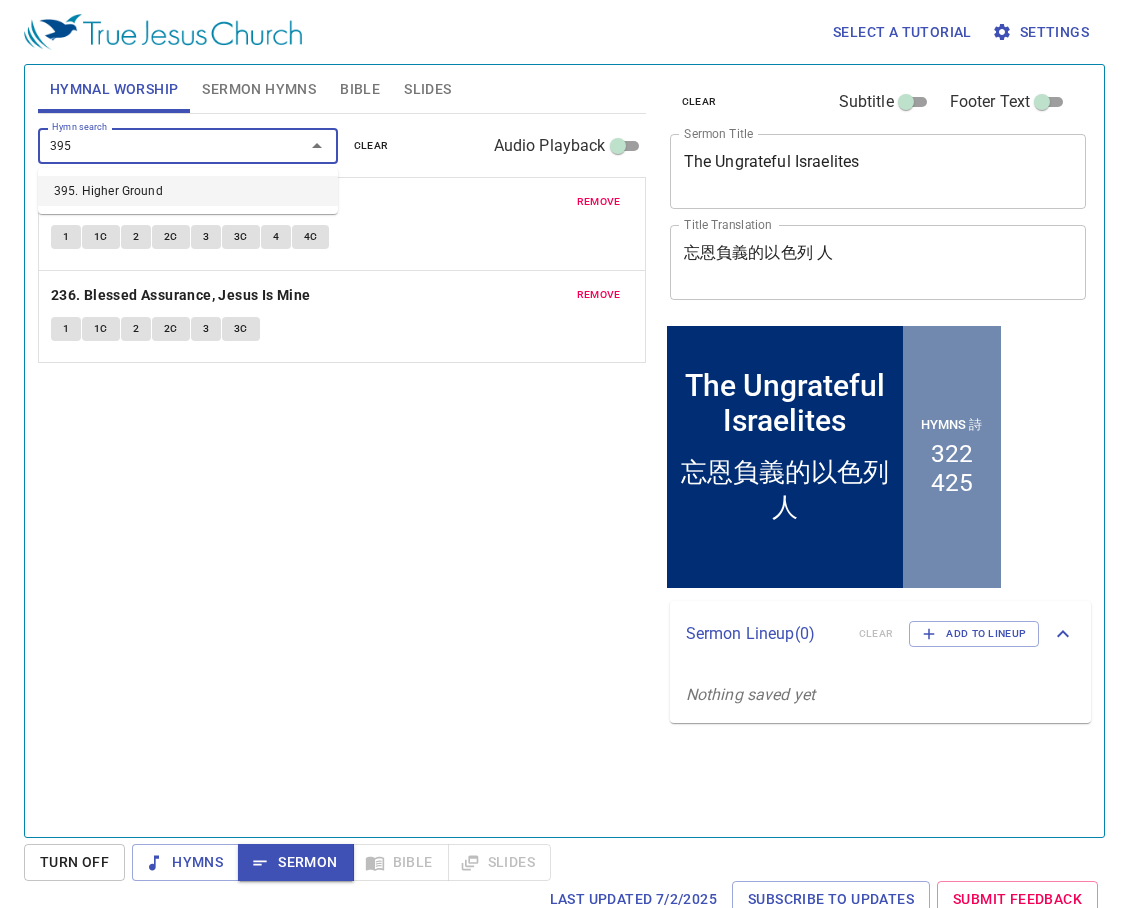 click on "395. Higher Ground" at bounding box center [188, 191] 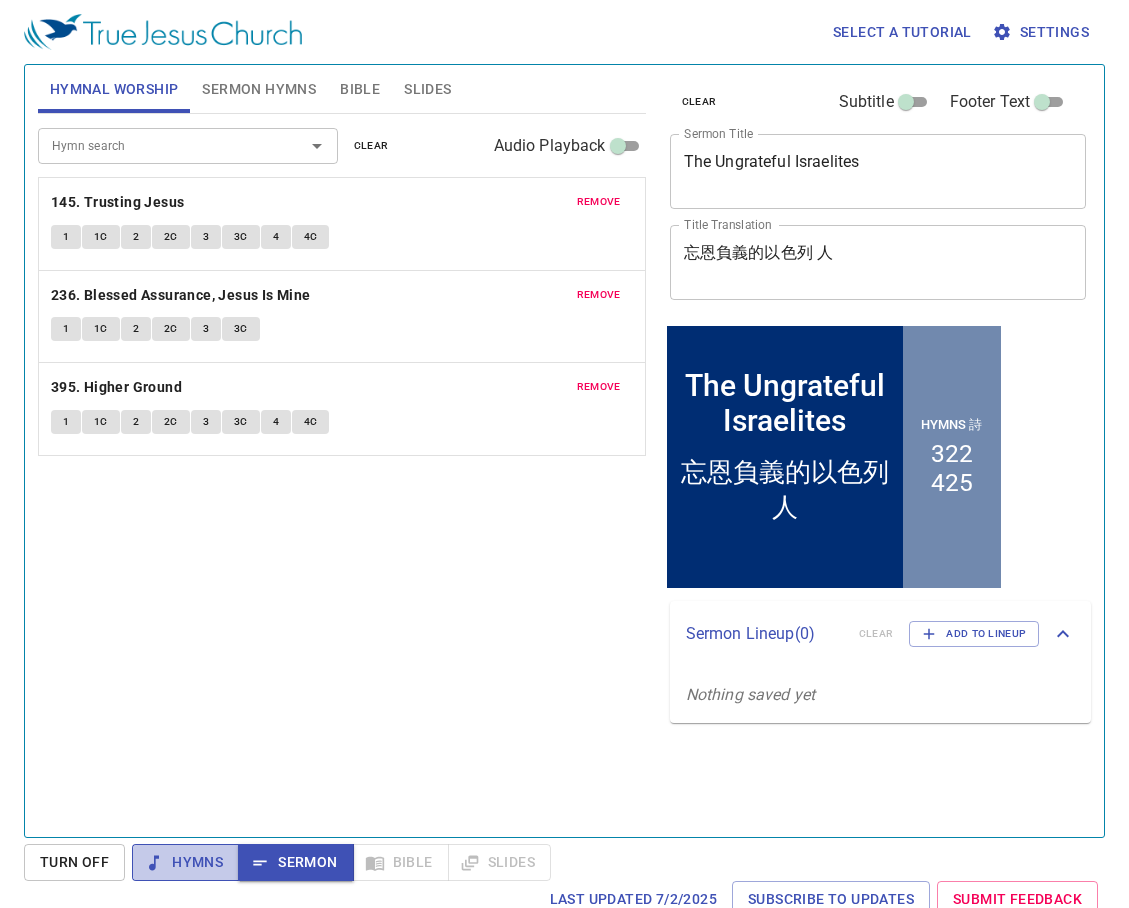 click on "Hymns" at bounding box center [185, 862] 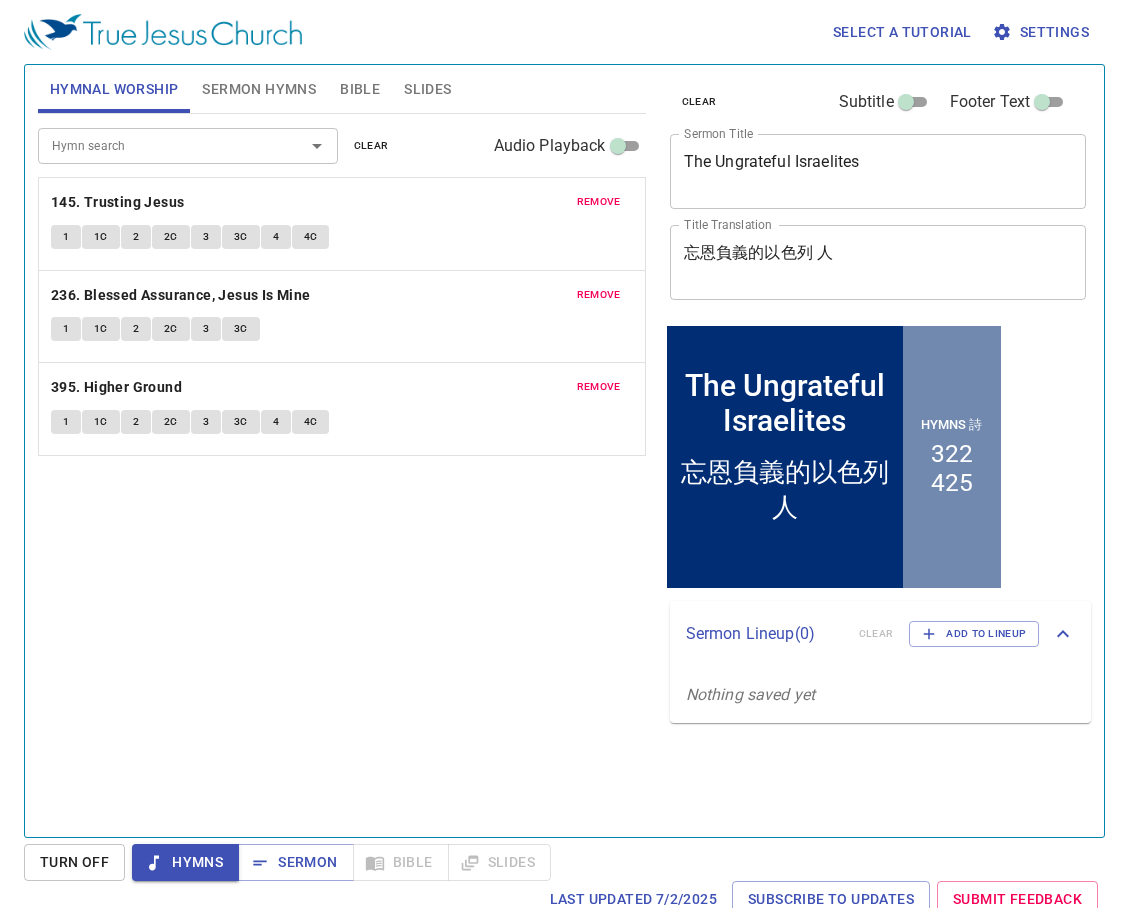 click on "Hymn search Hymn search   clear Audio Playback remove 145. Trusting Jesus   1 1C 2 2C 3 3C 4 4C remove 236. Blessed Assurance, Jesus Is Mine   1 1C 2 2C 3 3C remove 395. Higher Ground   1 1C 2 2C 3 3C 4 4C" at bounding box center (342, 467) 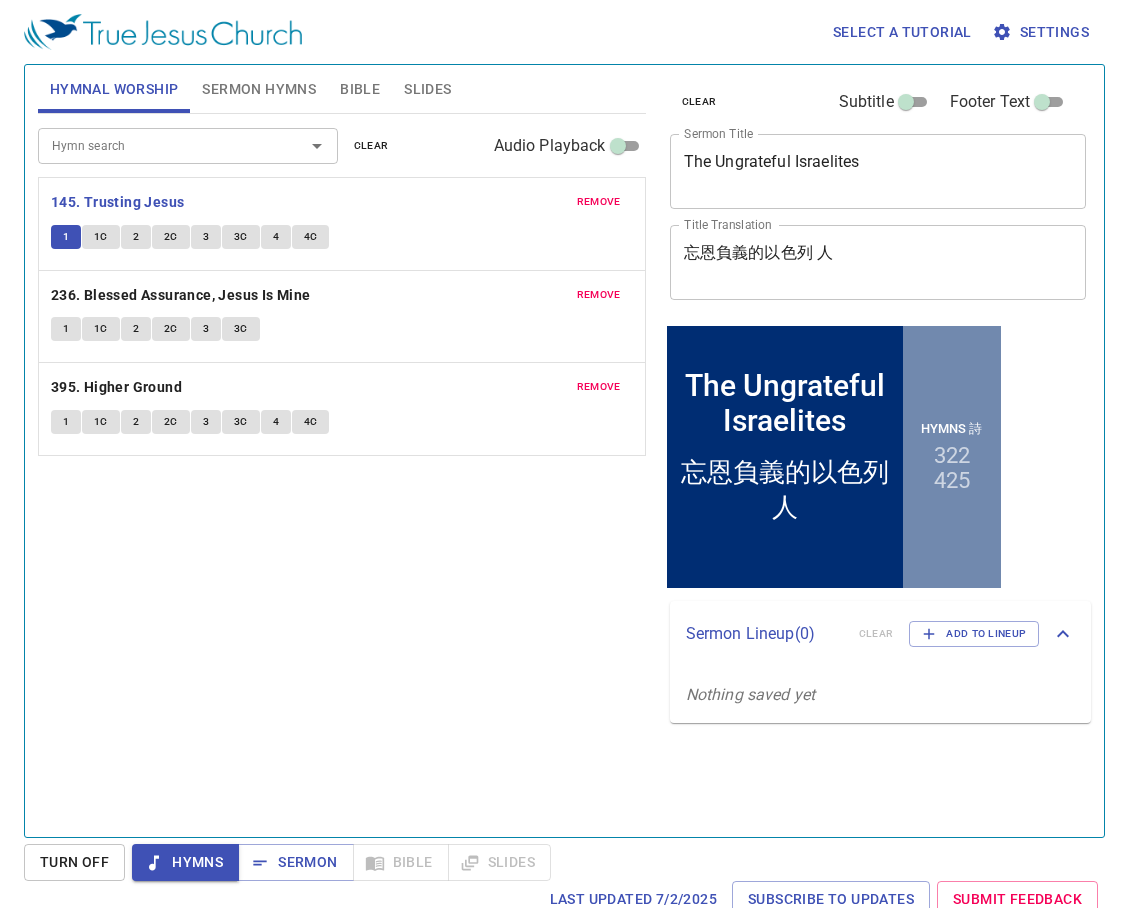 click on "1C" at bounding box center (101, 237) 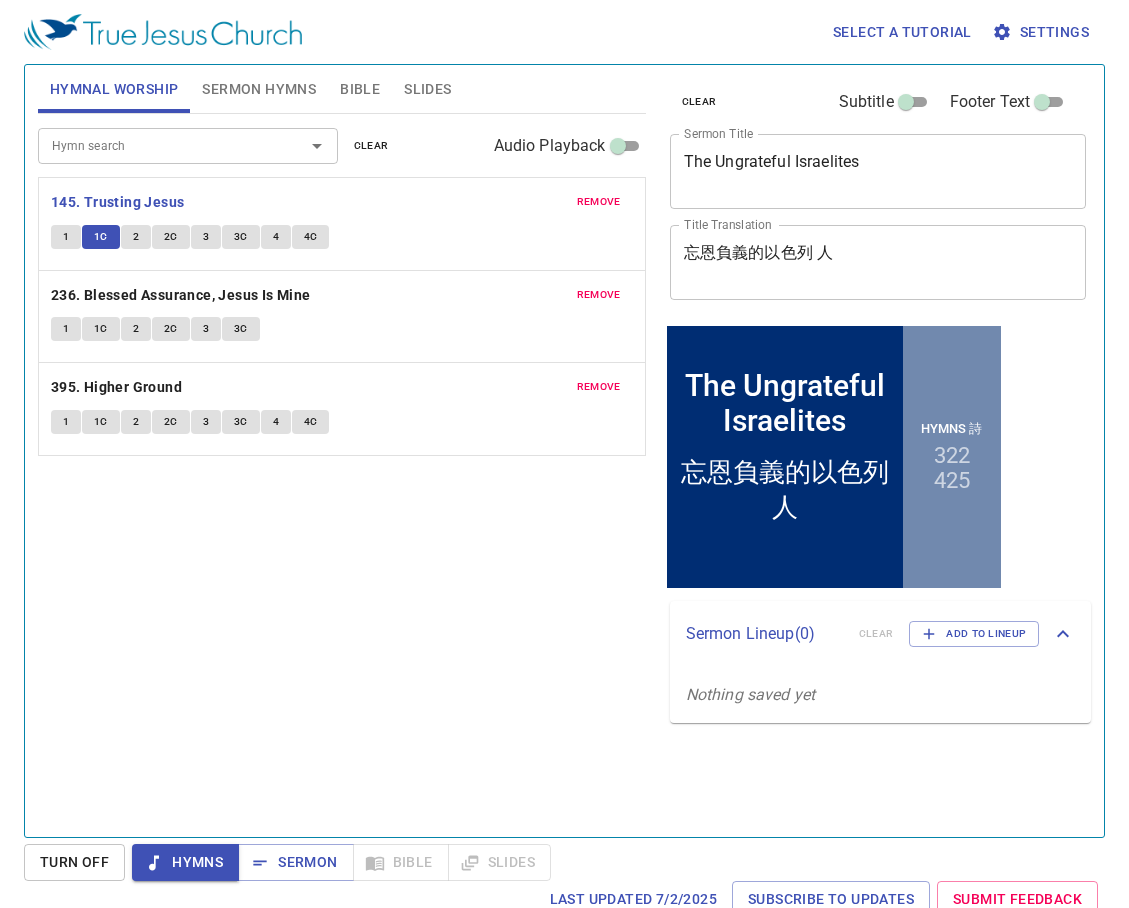 click on "2" at bounding box center [136, 237] 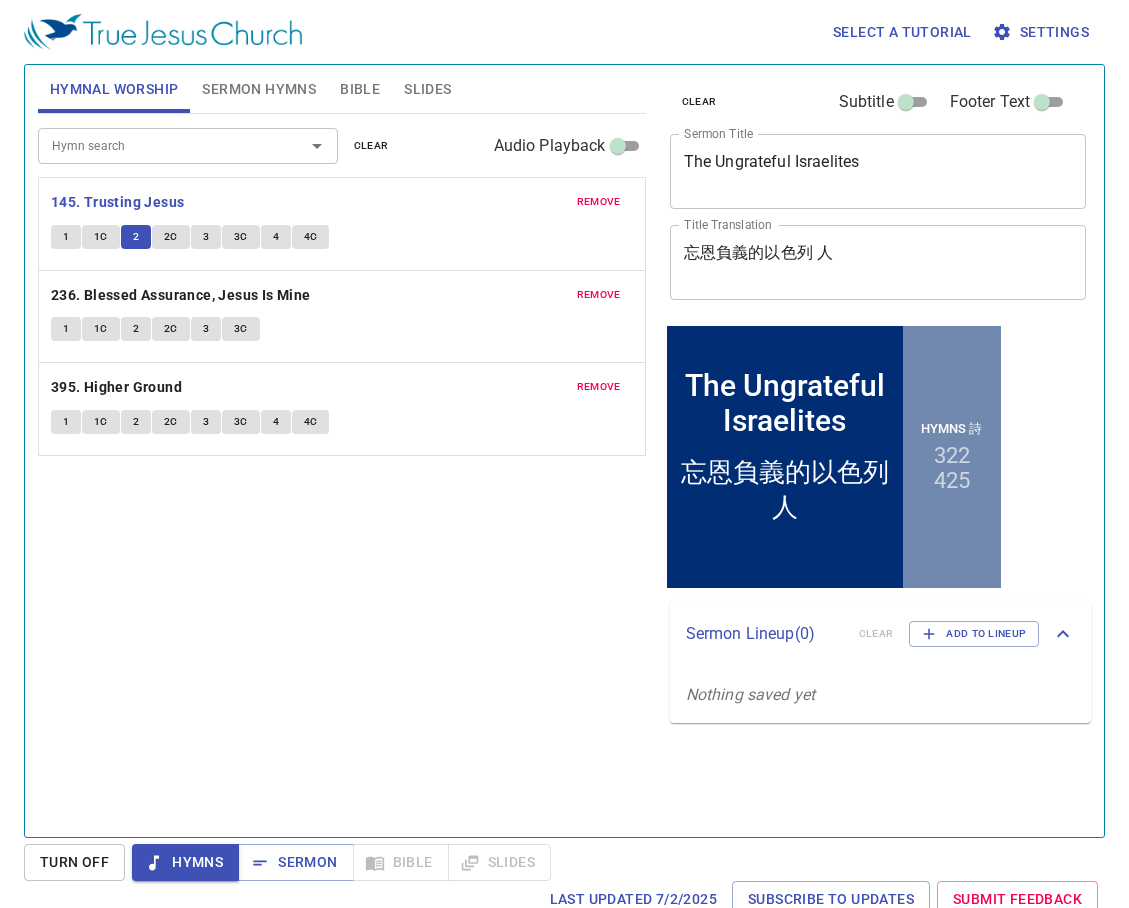 click on "2C" at bounding box center (171, 237) 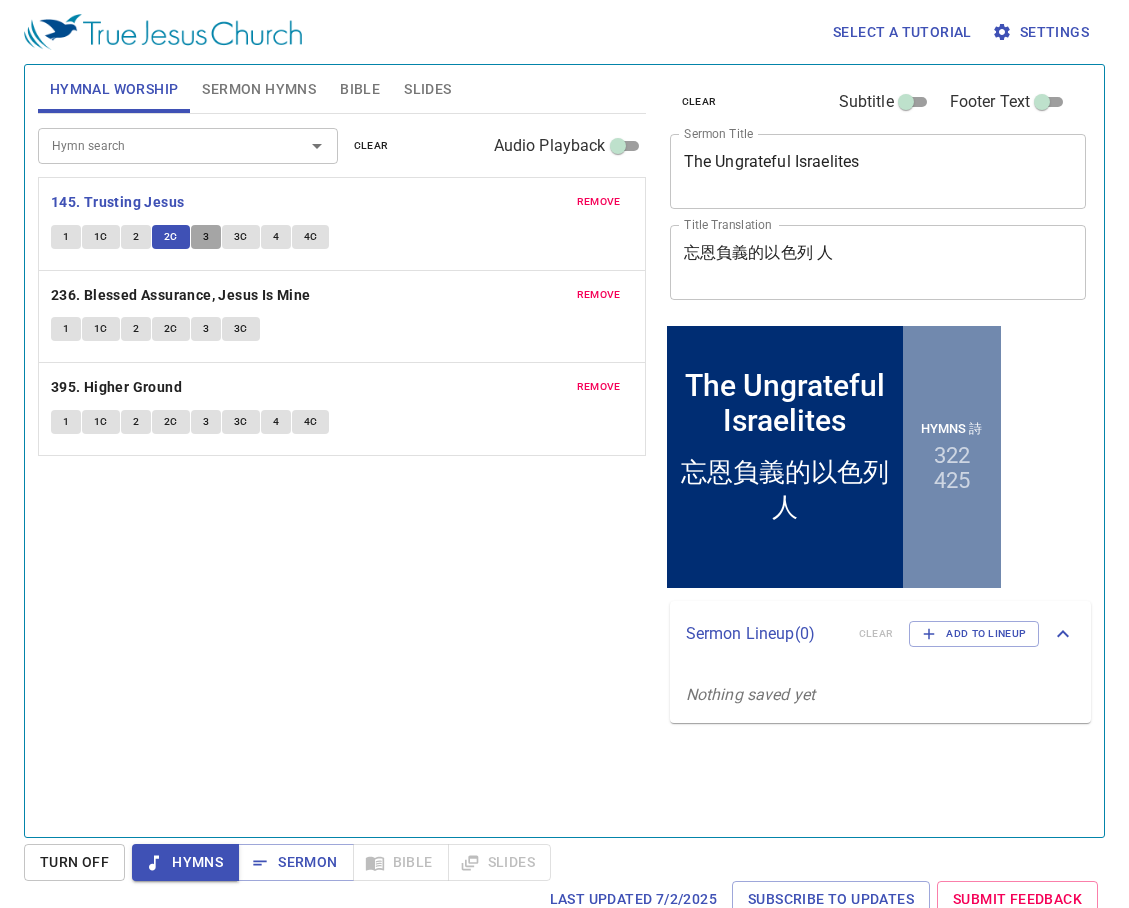 click on "3" at bounding box center (206, 237) 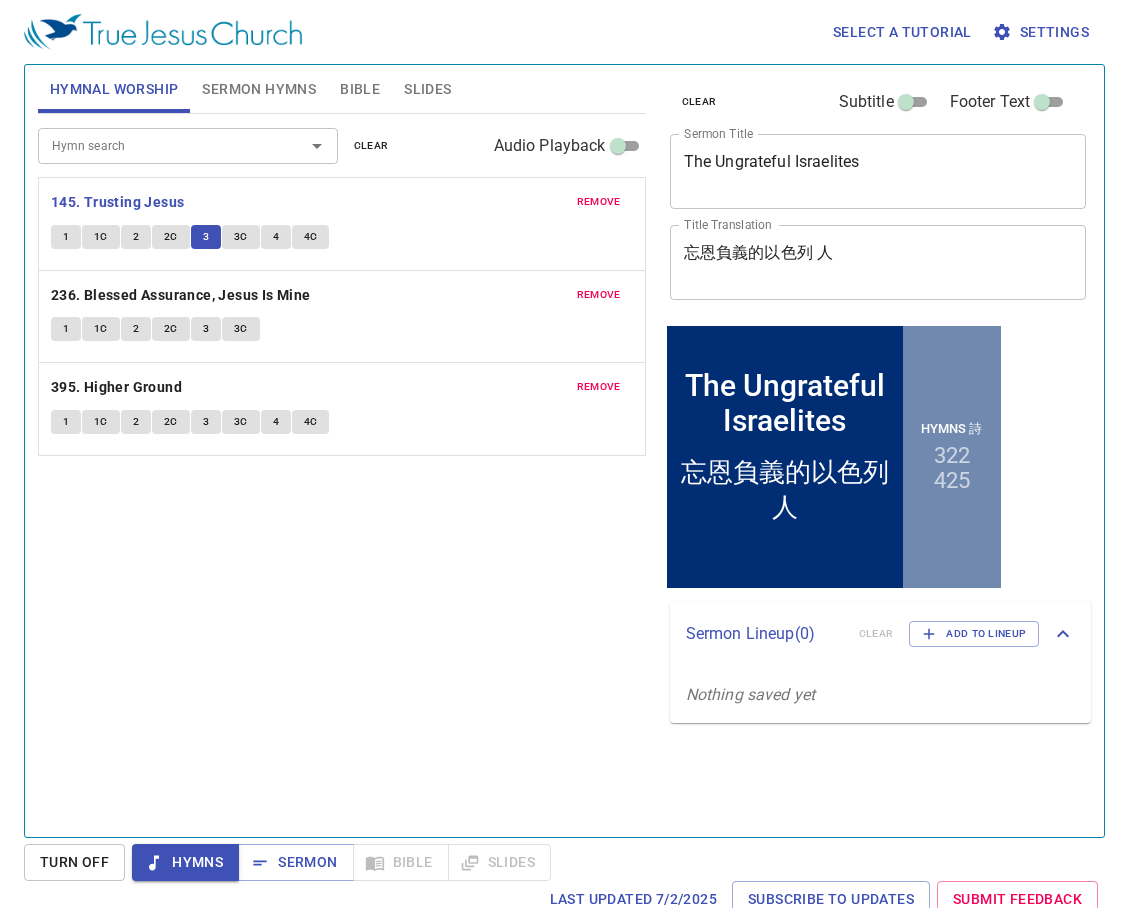 click on "3C" at bounding box center (241, 237) 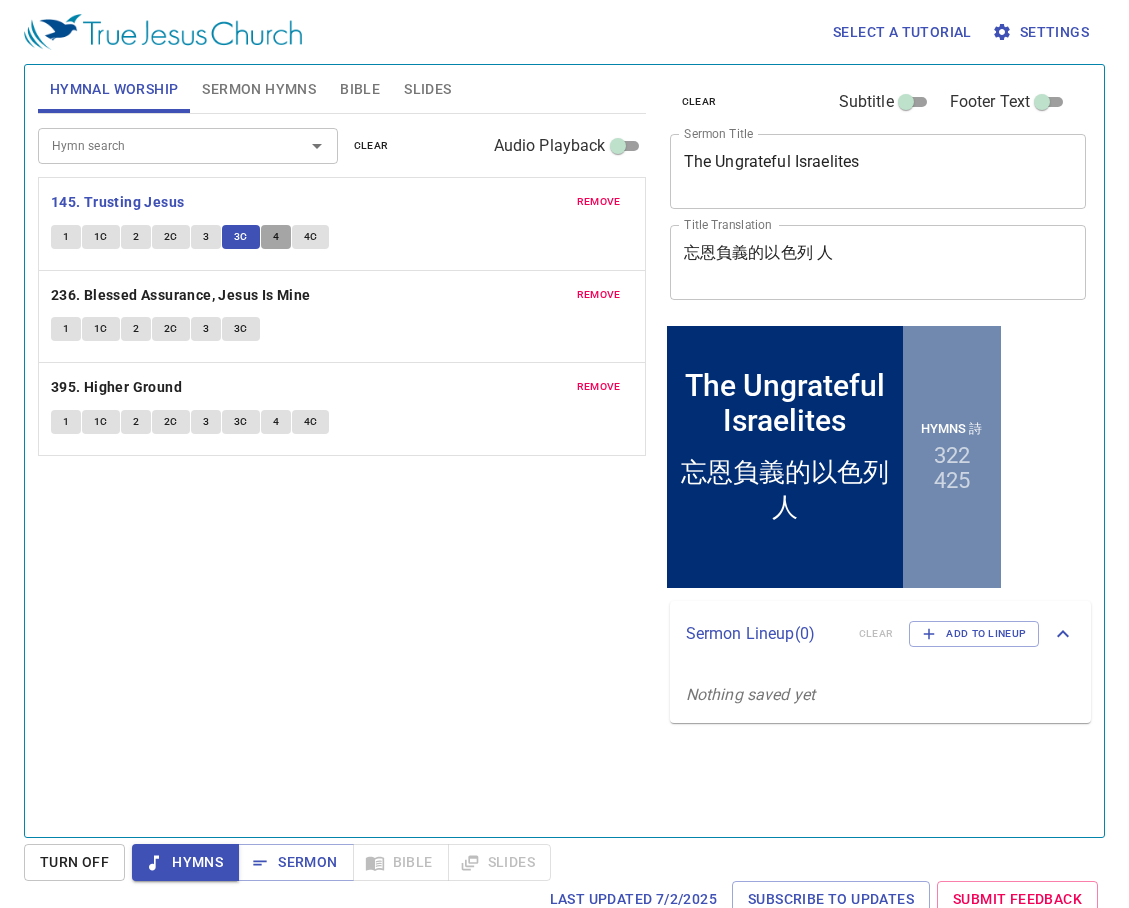 click on "4" at bounding box center [276, 237] 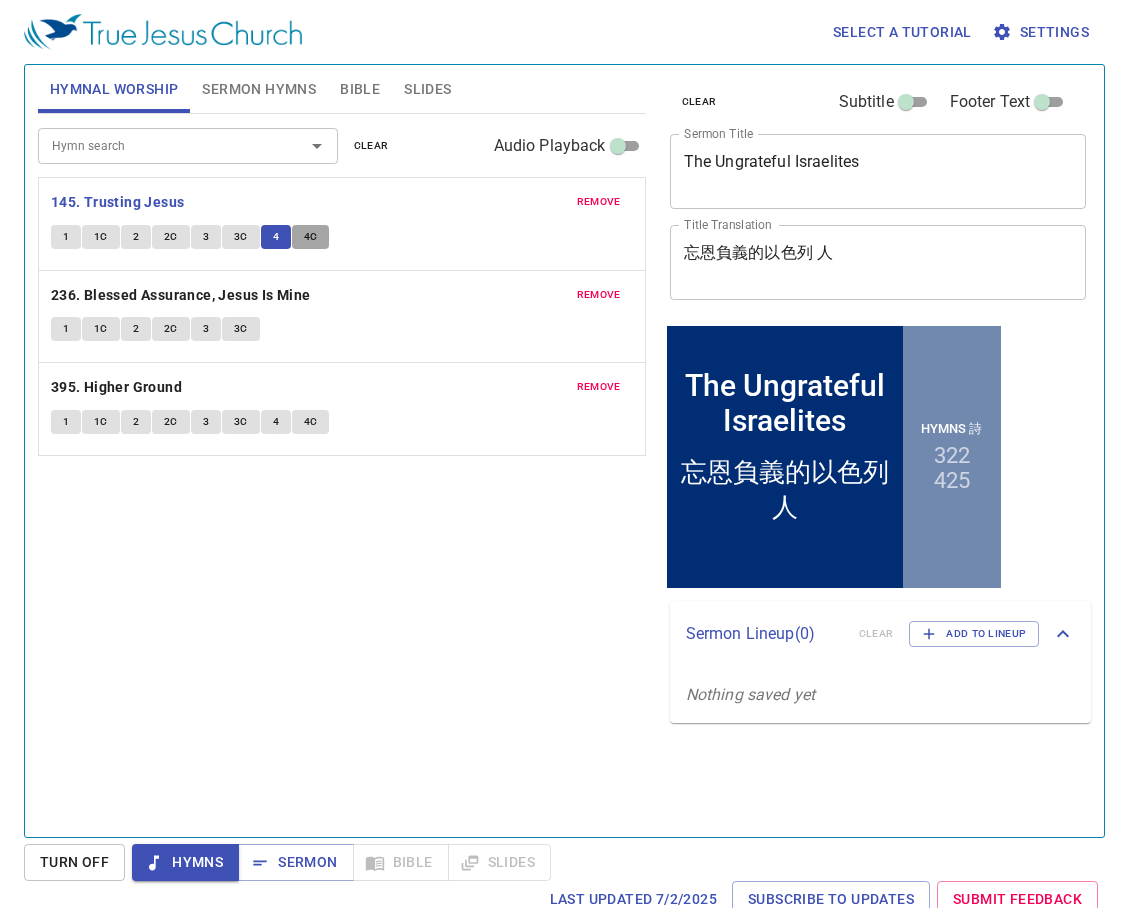 click on "4C" at bounding box center [311, 237] 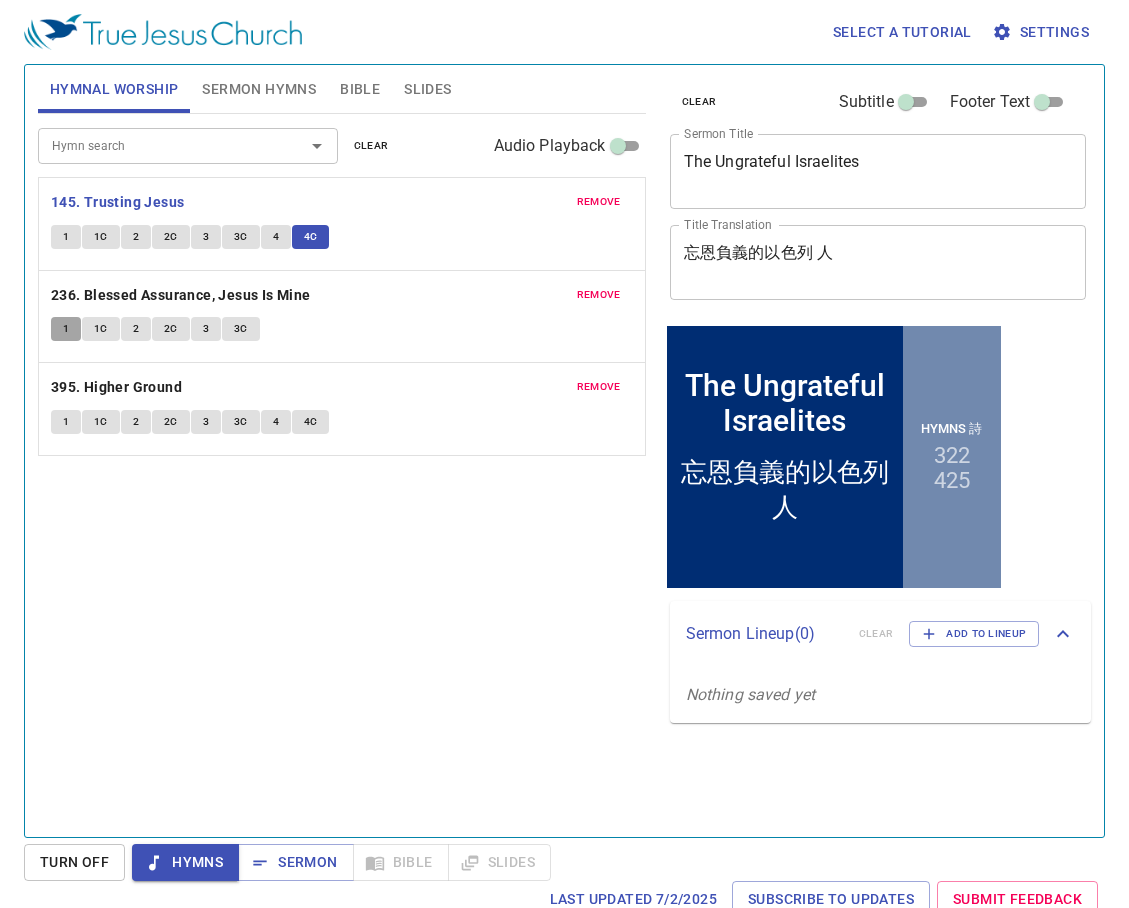 click on "1" at bounding box center [66, 329] 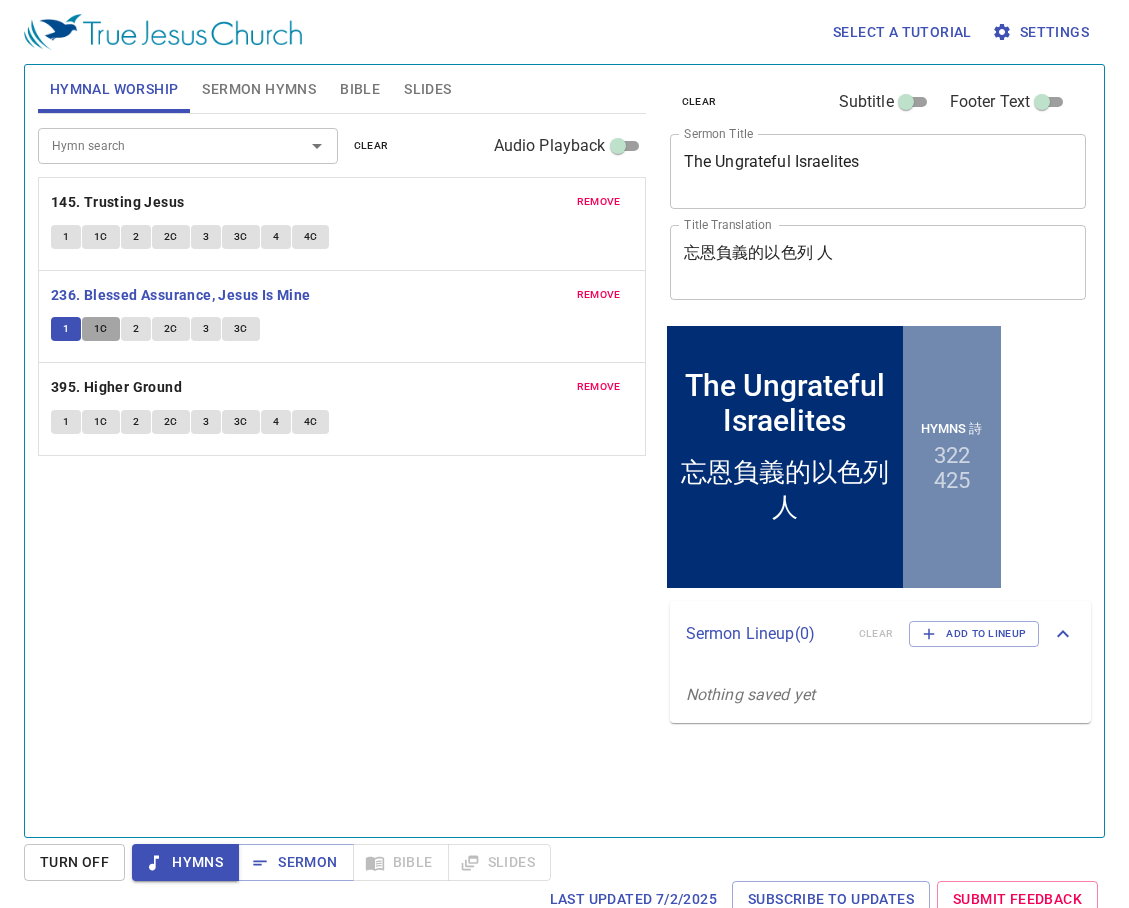 click on "1C" at bounding box center (101, 329) 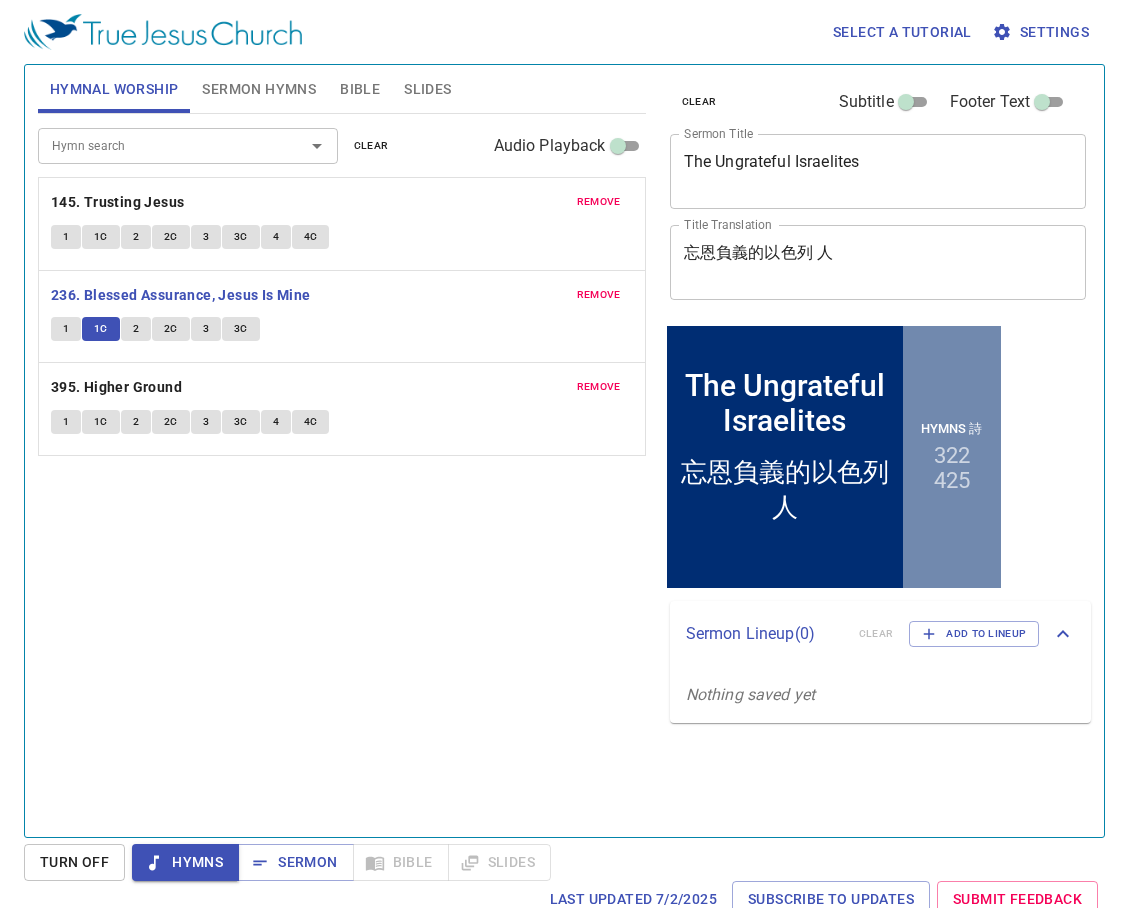 click on "2" at bounding box center (136, 329) 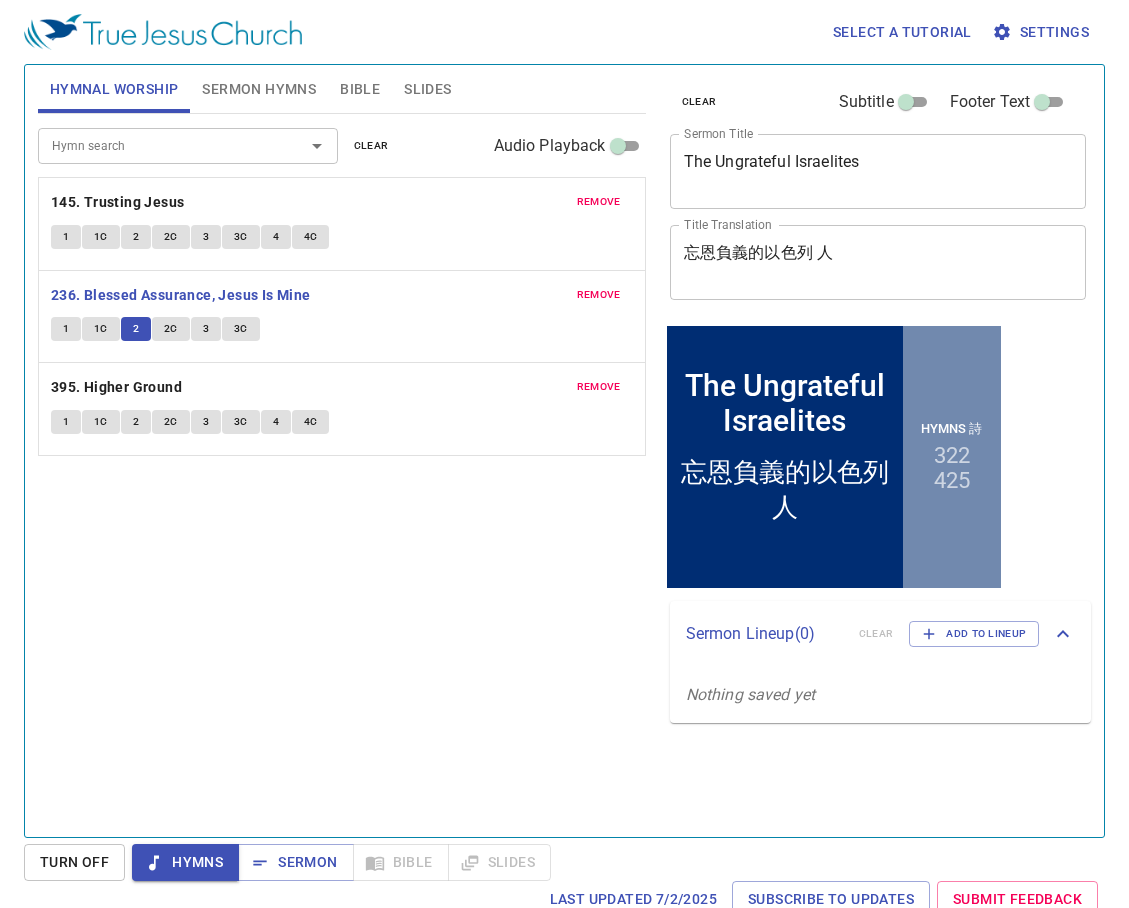 click on "2C" at bounding box center [171, 329] 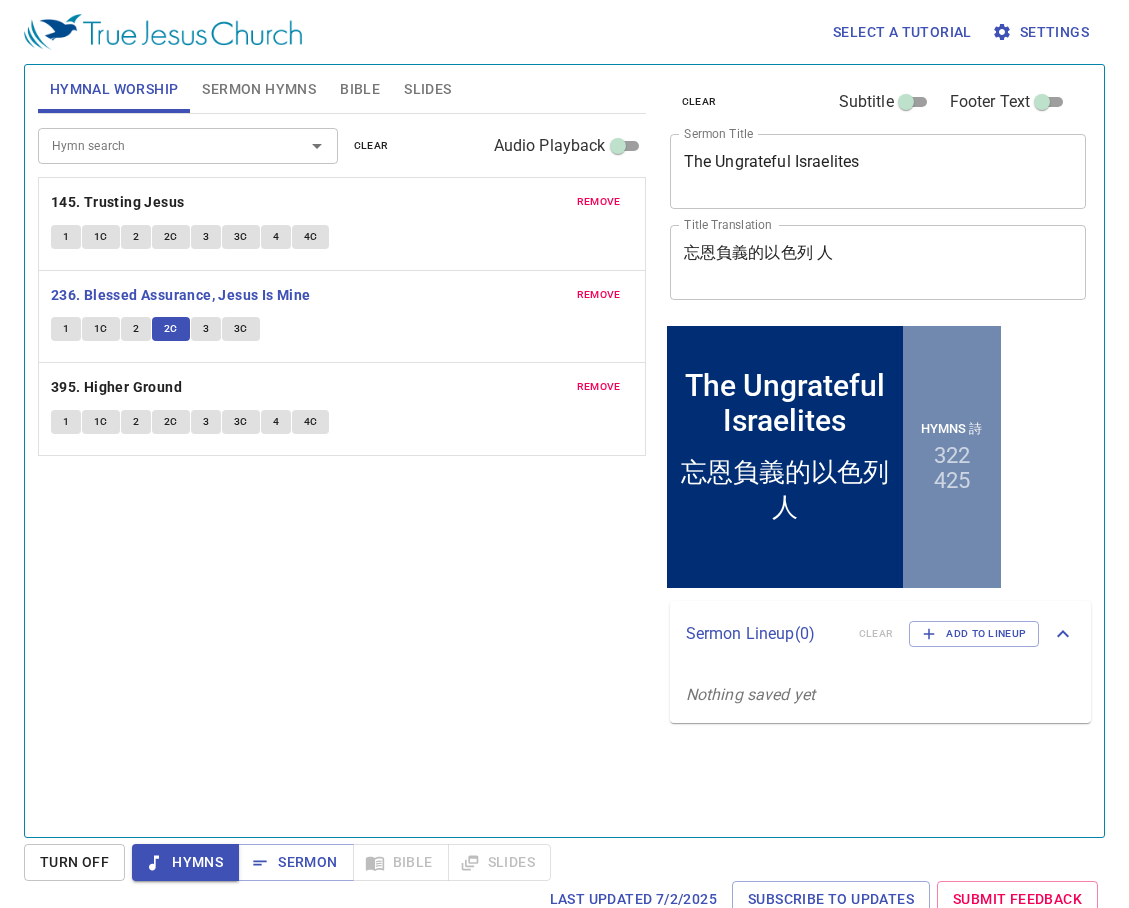 click on "3" at bounding box center [206, 329] 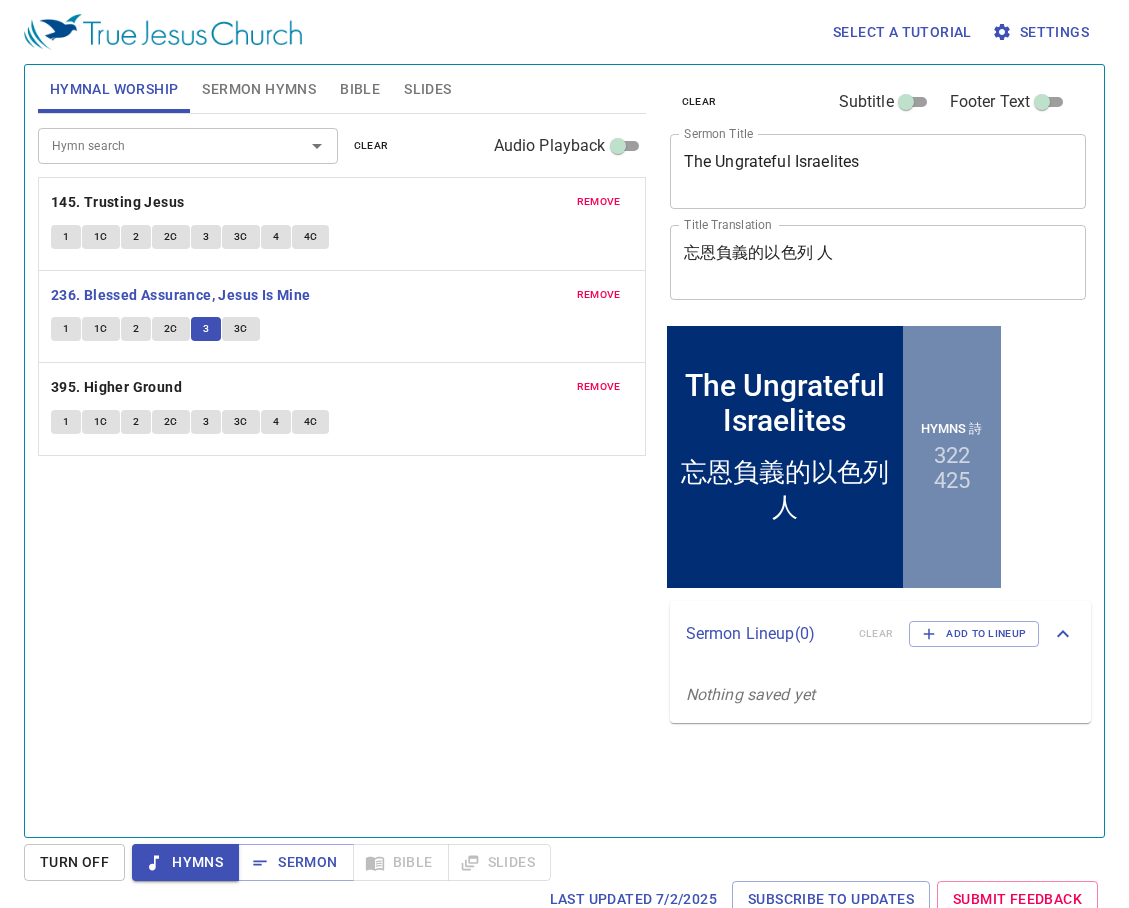 click on "3C" at bounding box center (241, 329) 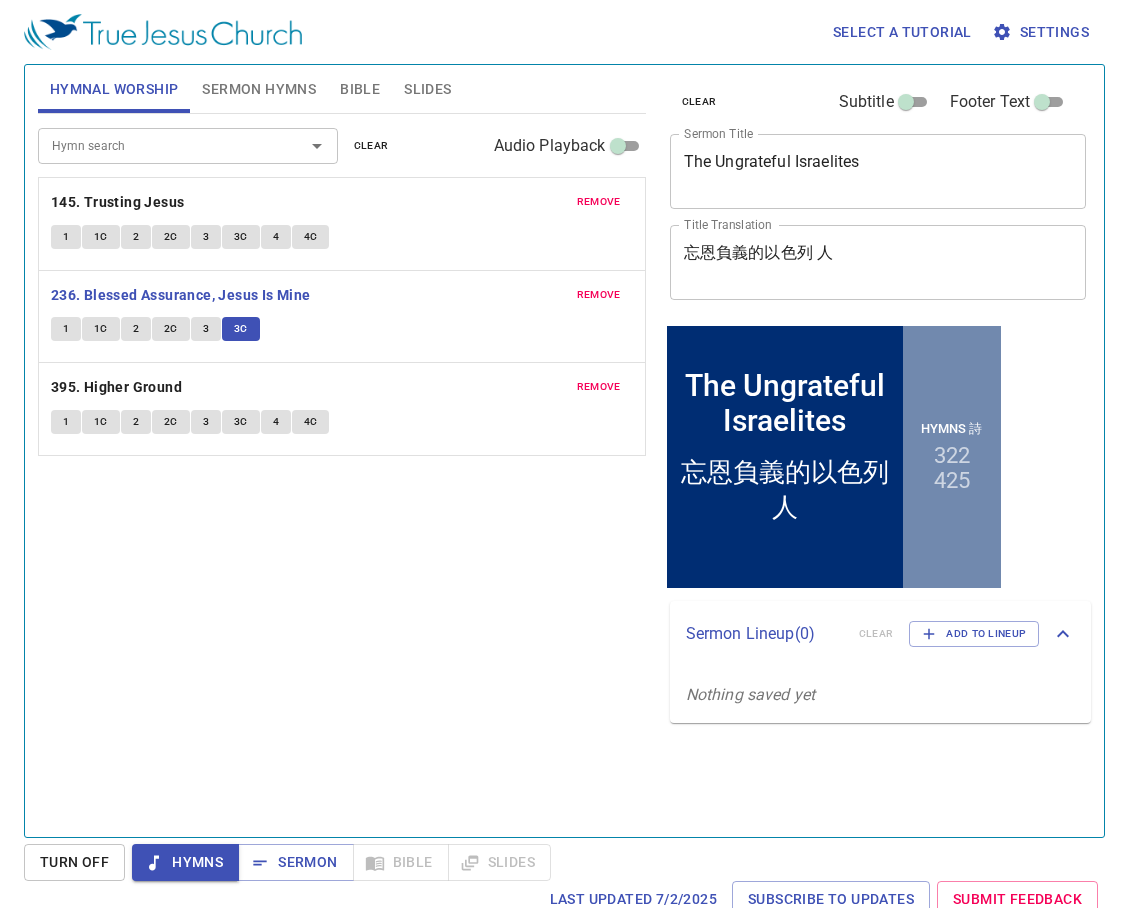 click on "1" at bounding box center (66, 422) 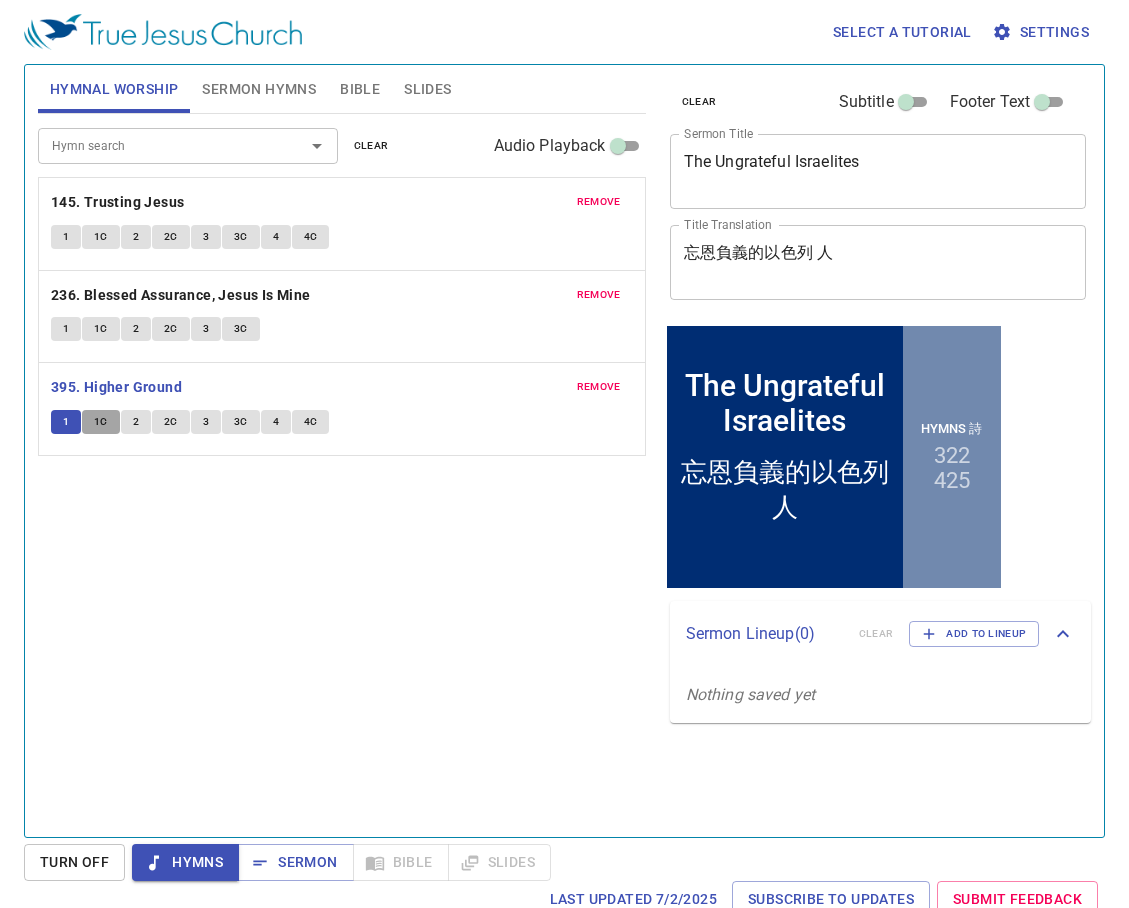click on "1C" at bounding box center (101, 422) 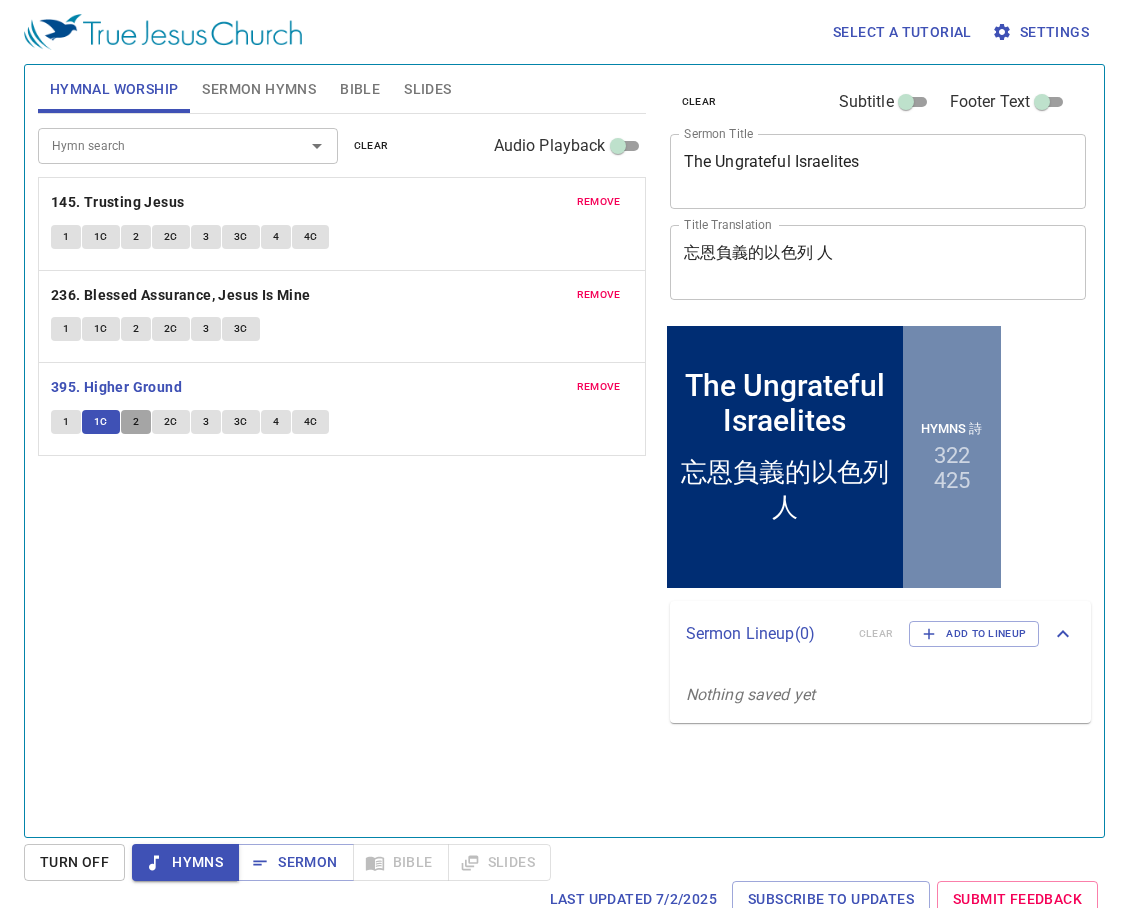 click on "2" at bounding box center [136, 422] 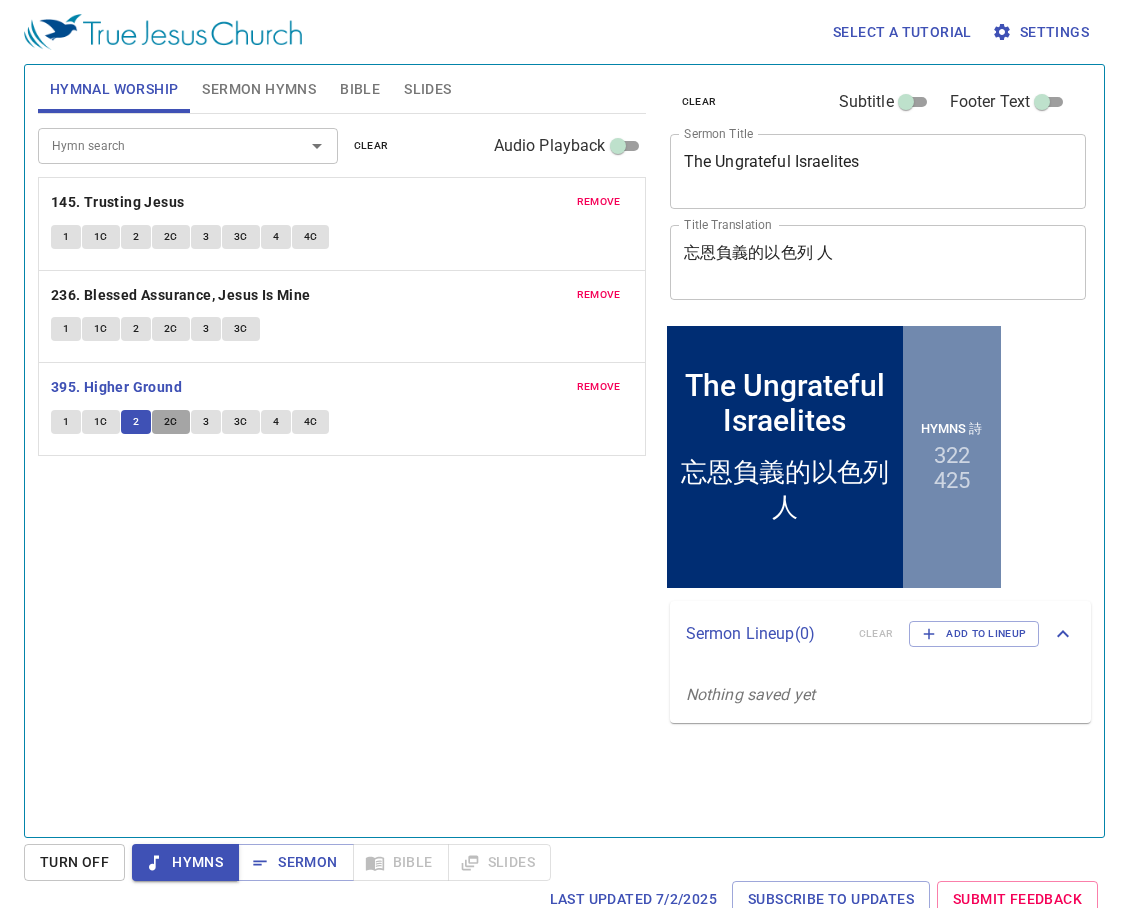 click on "2C" at bounding box center (171, 422) 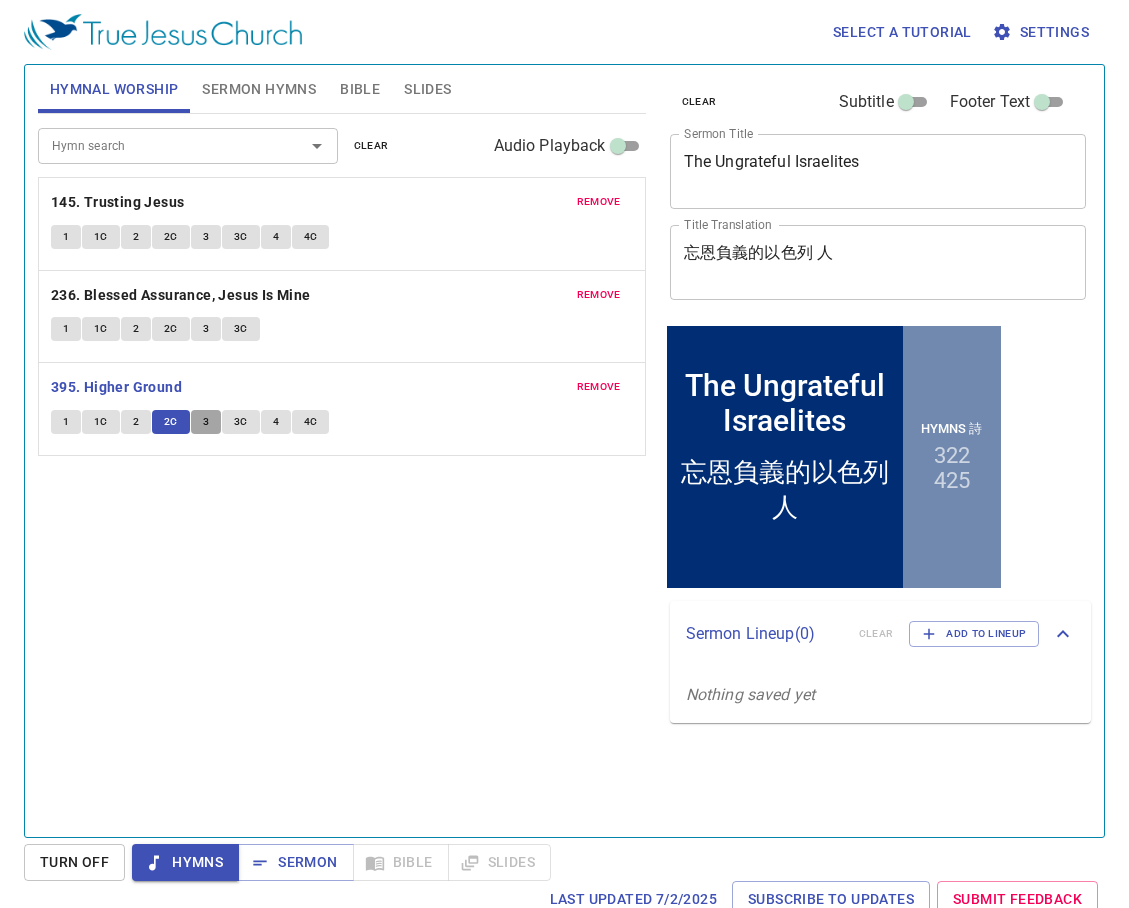 click on "3" at bounding box center [206, 422] 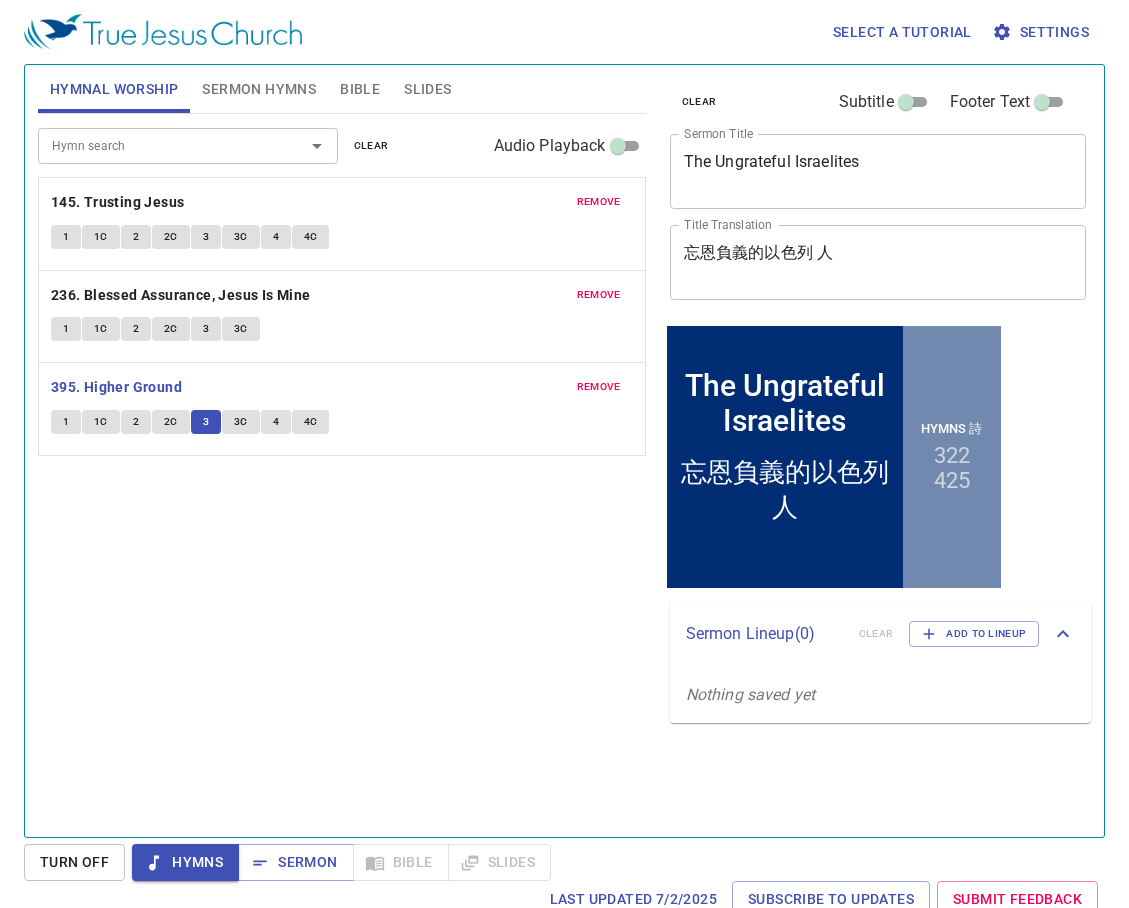 click on "3C" at bounding box center (241, 422) 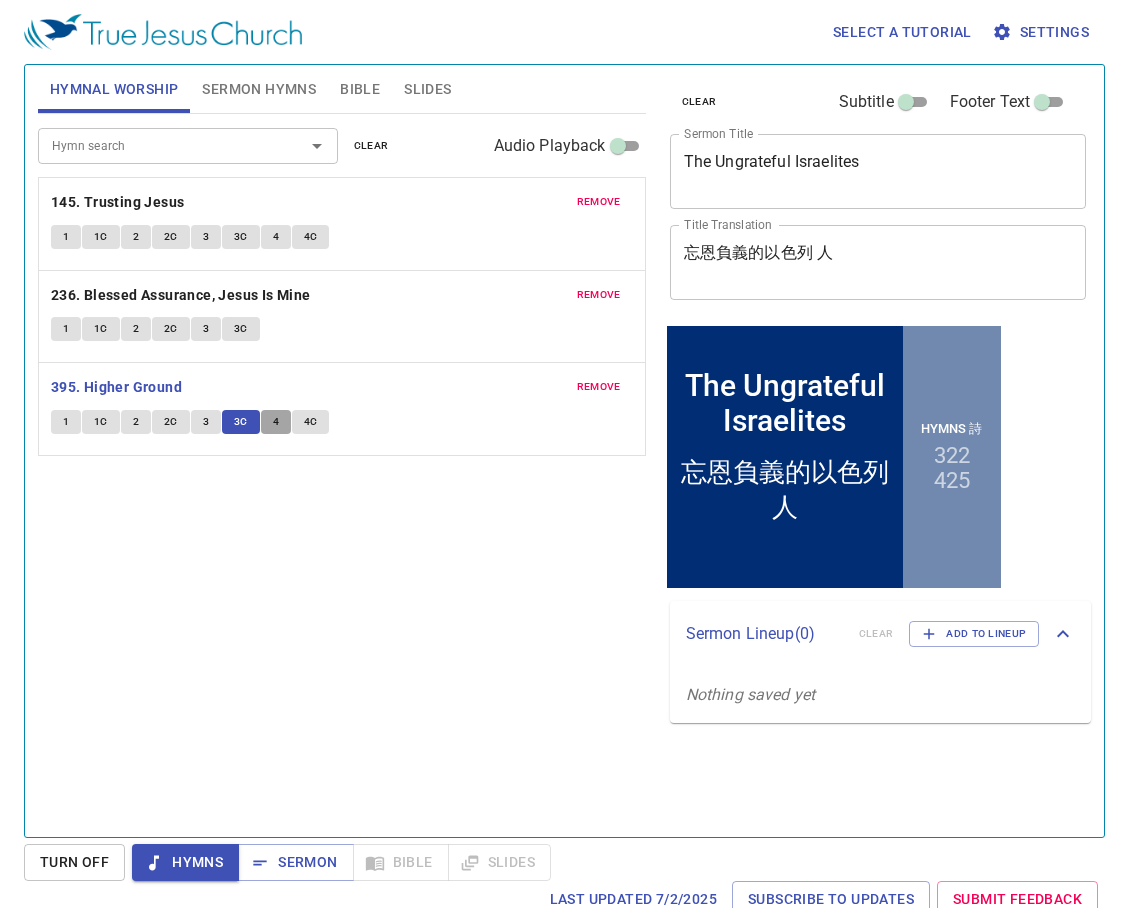 click on "4" at bounding box center [276, 422] 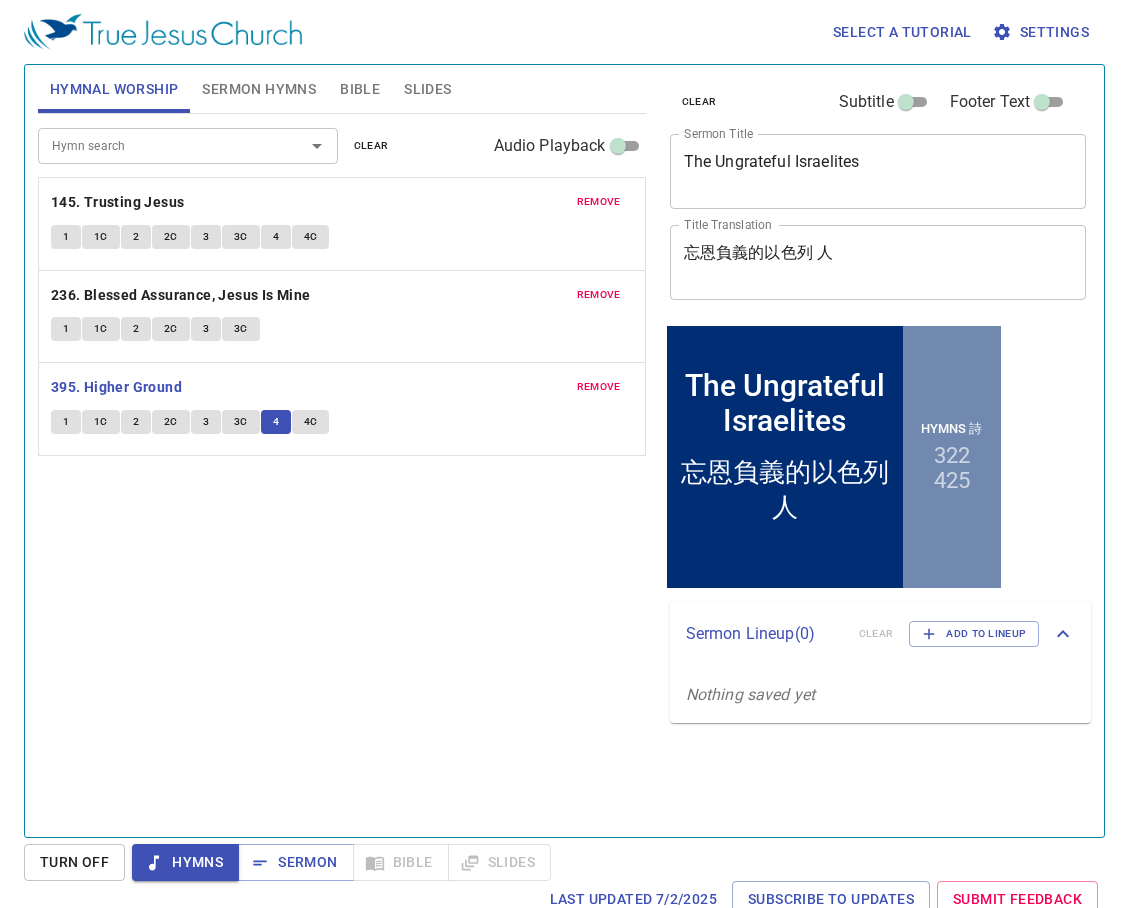 click on "4C" at bounding box center [311, 422] 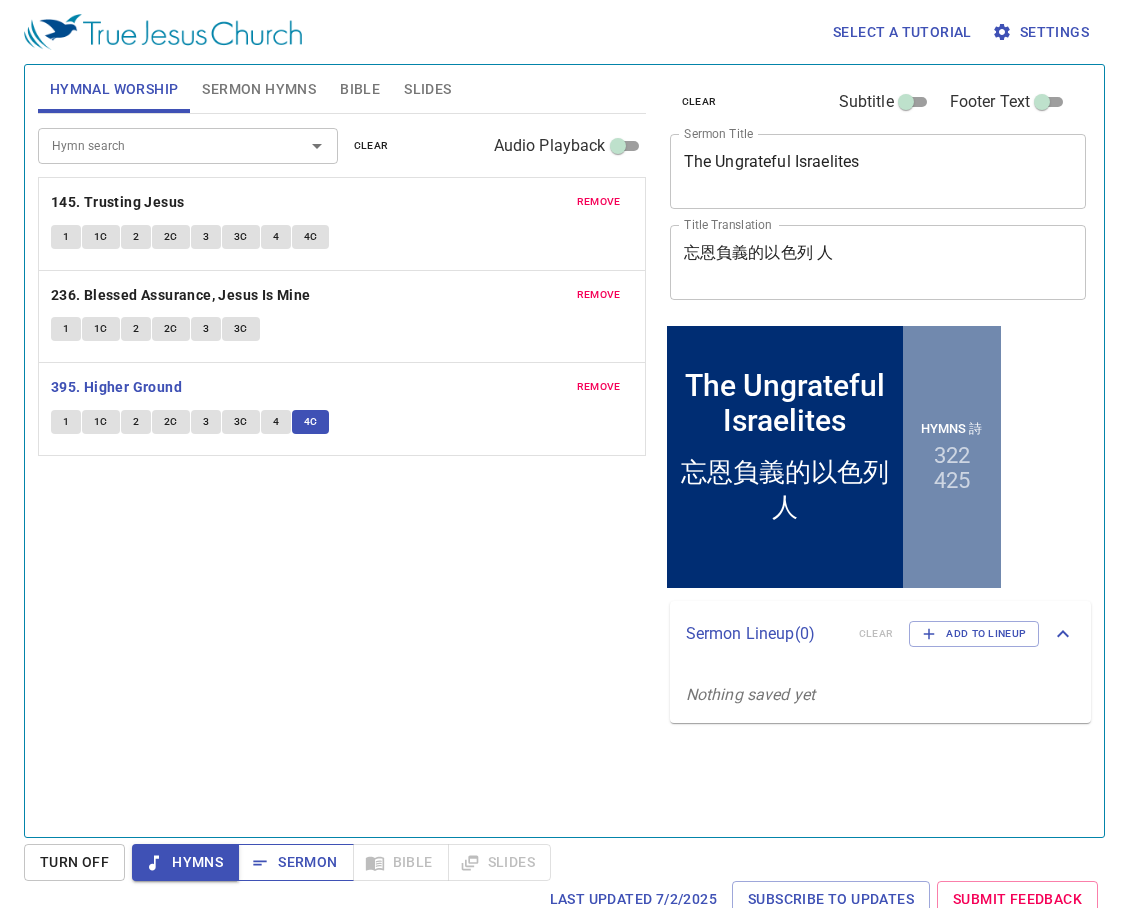 click on "Sermon" at bounding box center (295, 862) 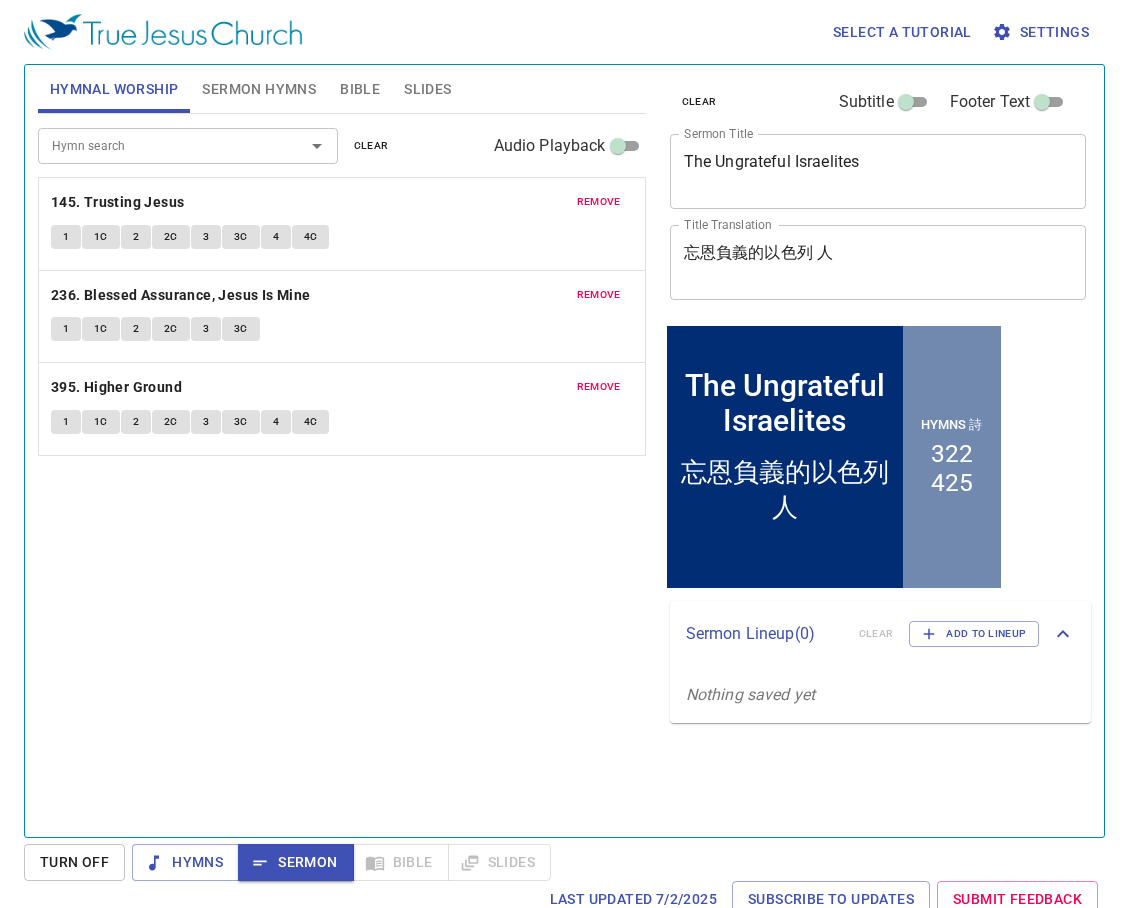click on "Sermon Hymns" at bounding box center [259, 89] 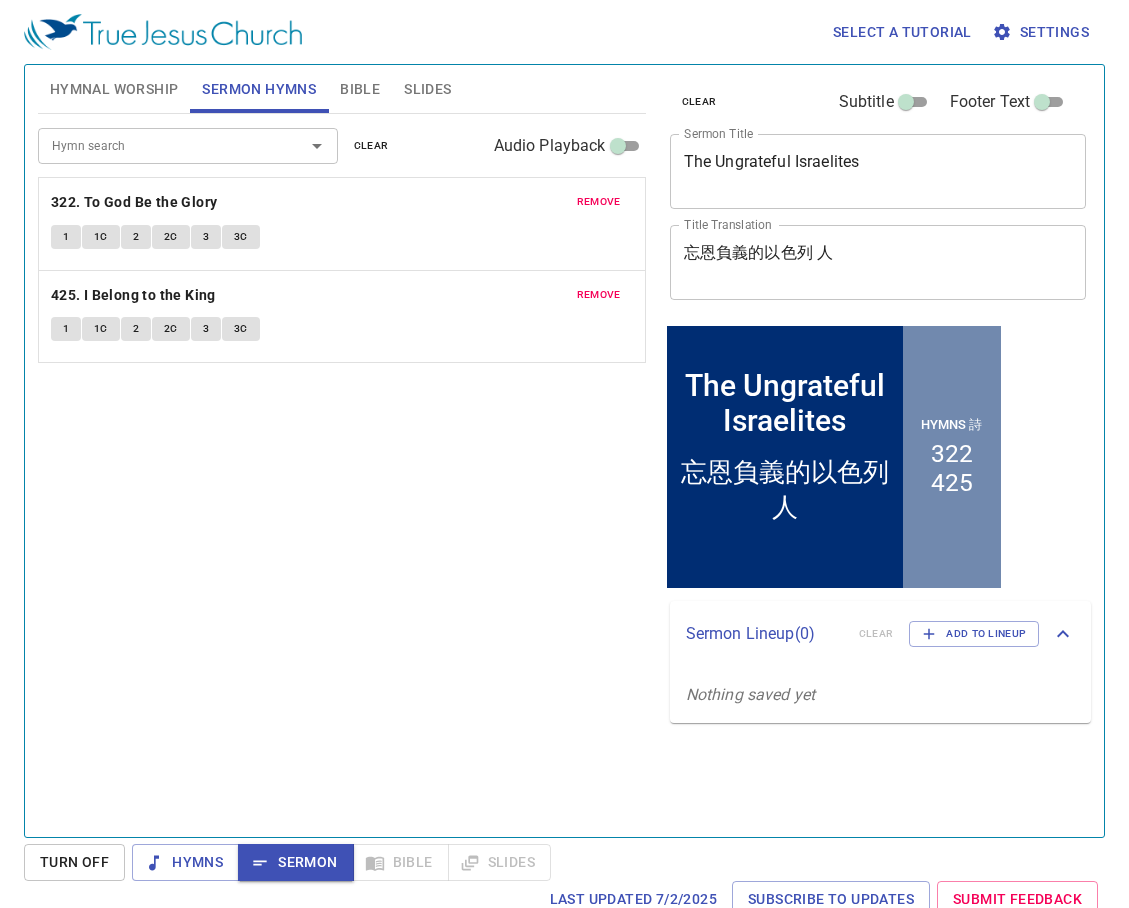 click on "Hymnal Worship" at bounding box center [114, 89] 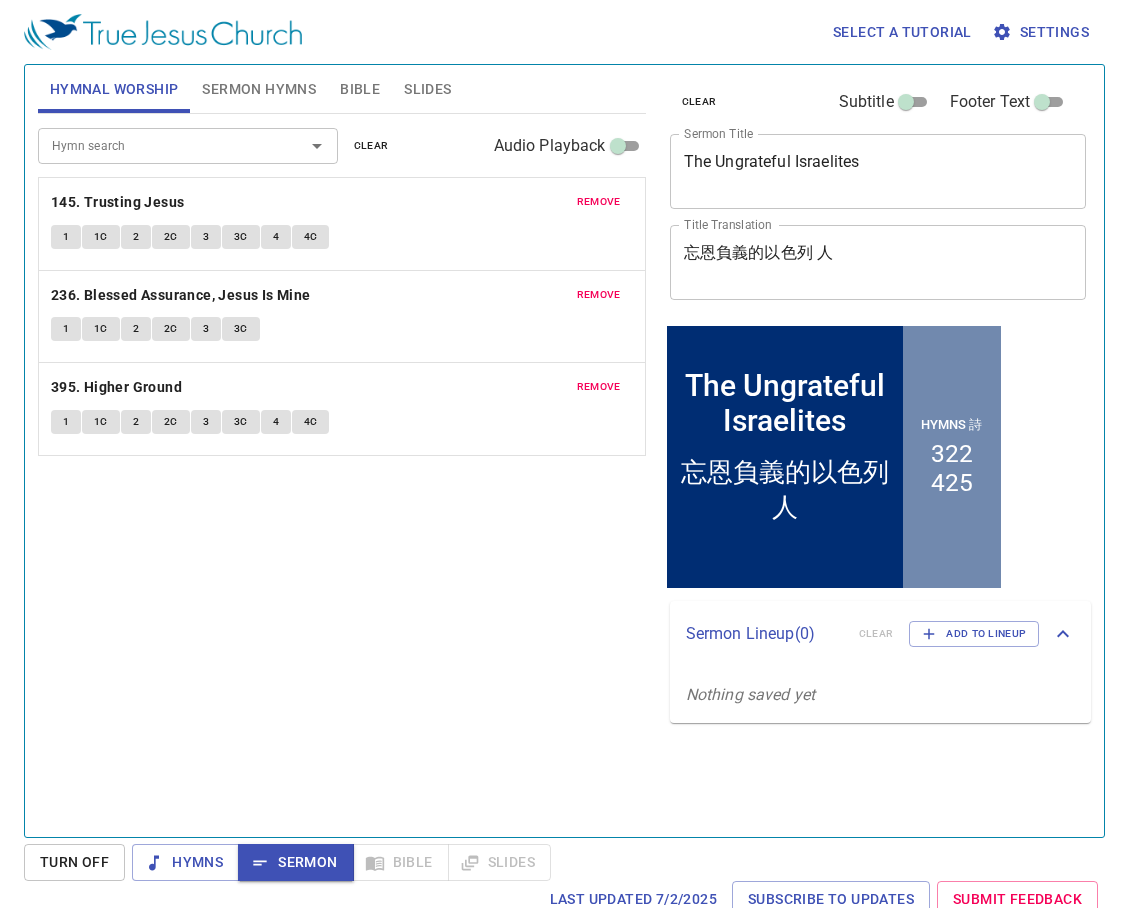 click on "remove" at bounding box center (599, 202) 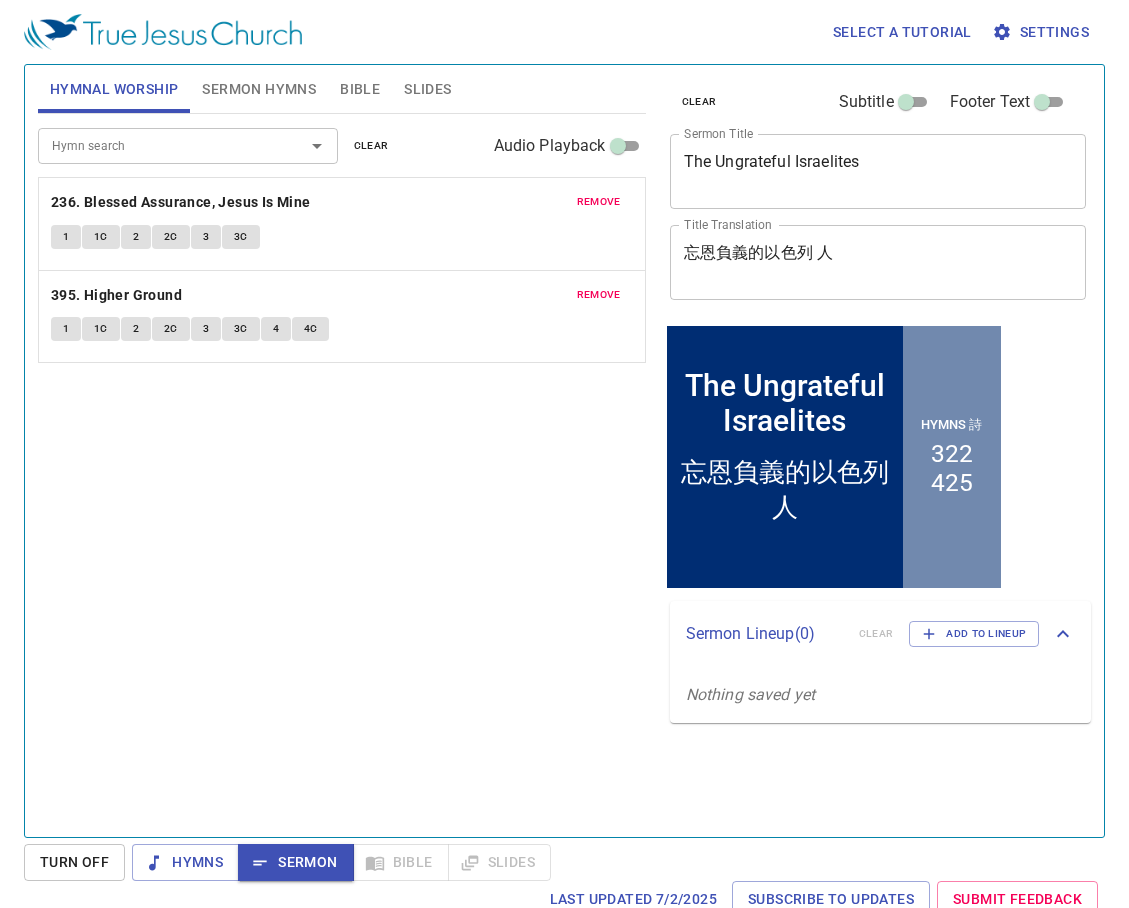 click on "remove" at bounding box center (599, 202) 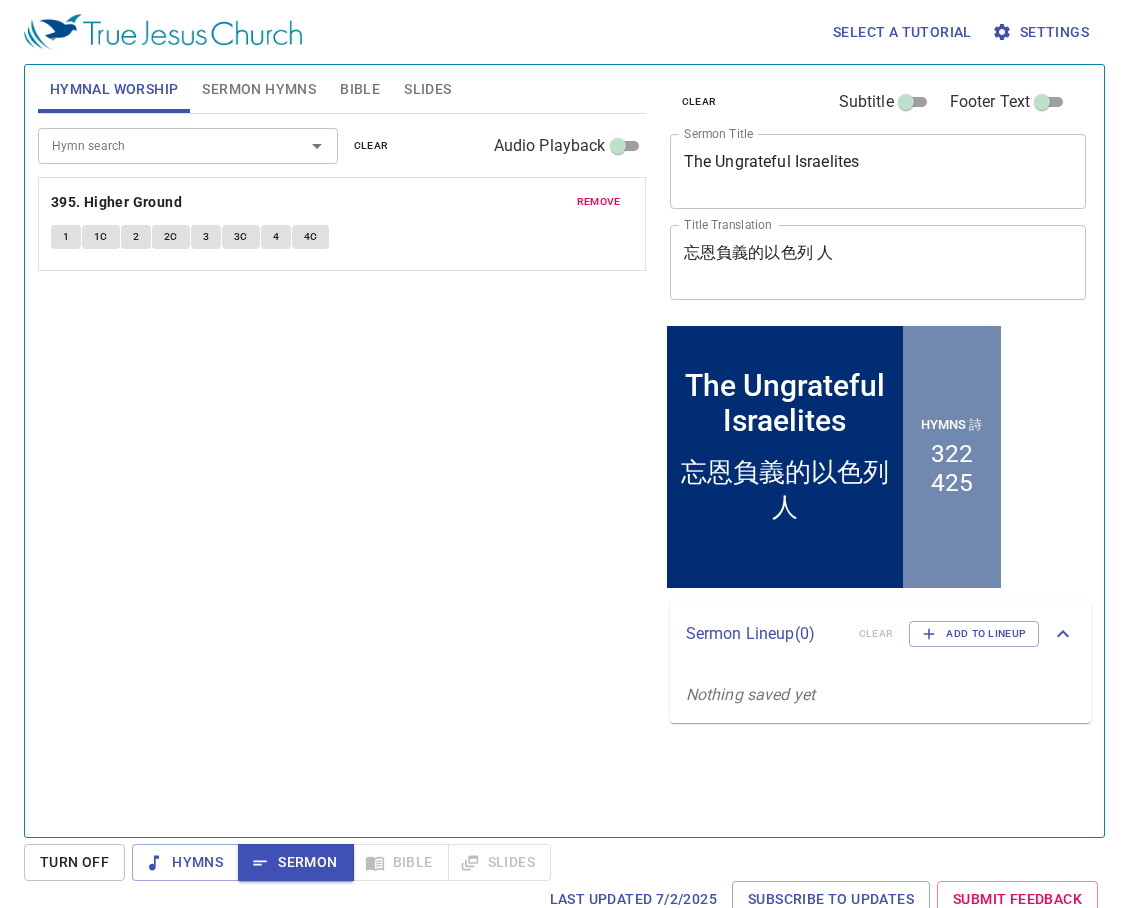 click on "remove" at bounding box center [599, 202] 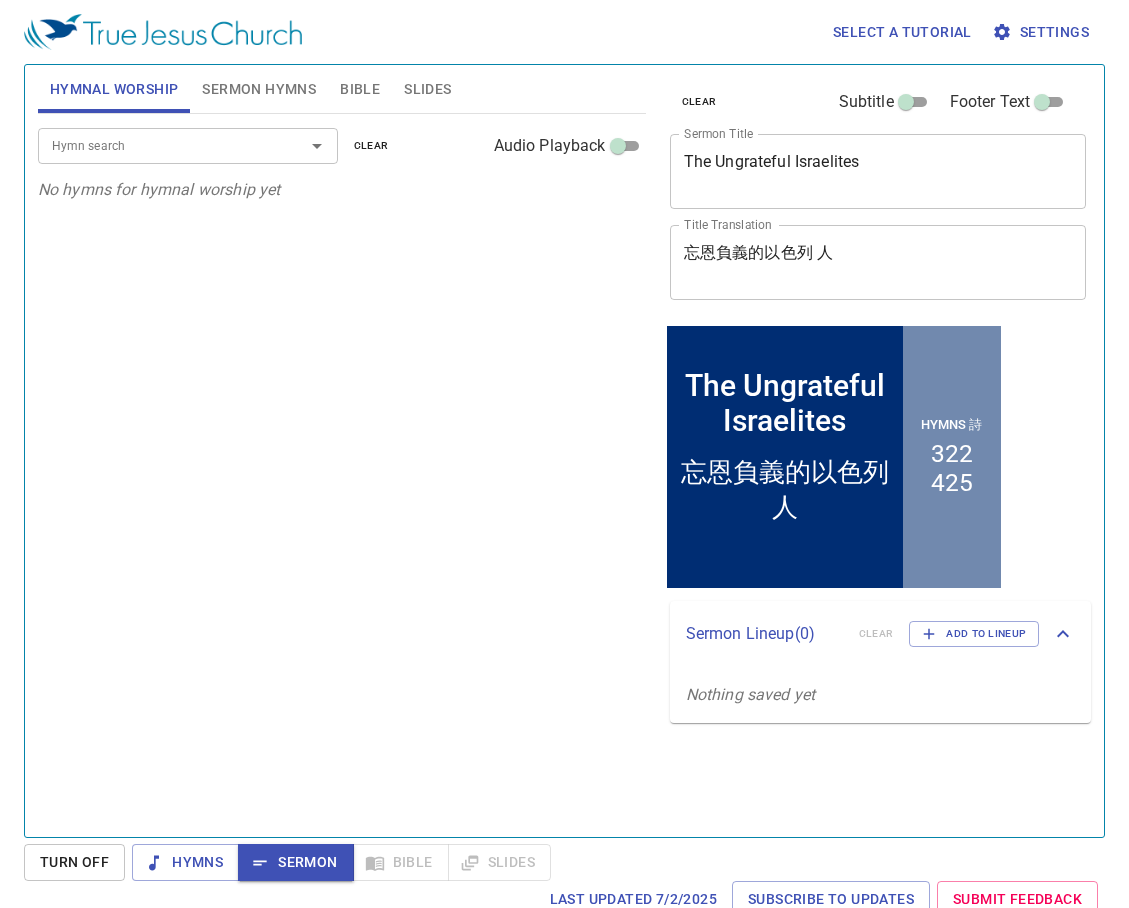 click on "Sermon Hymns" at bounding box center (259, 89) 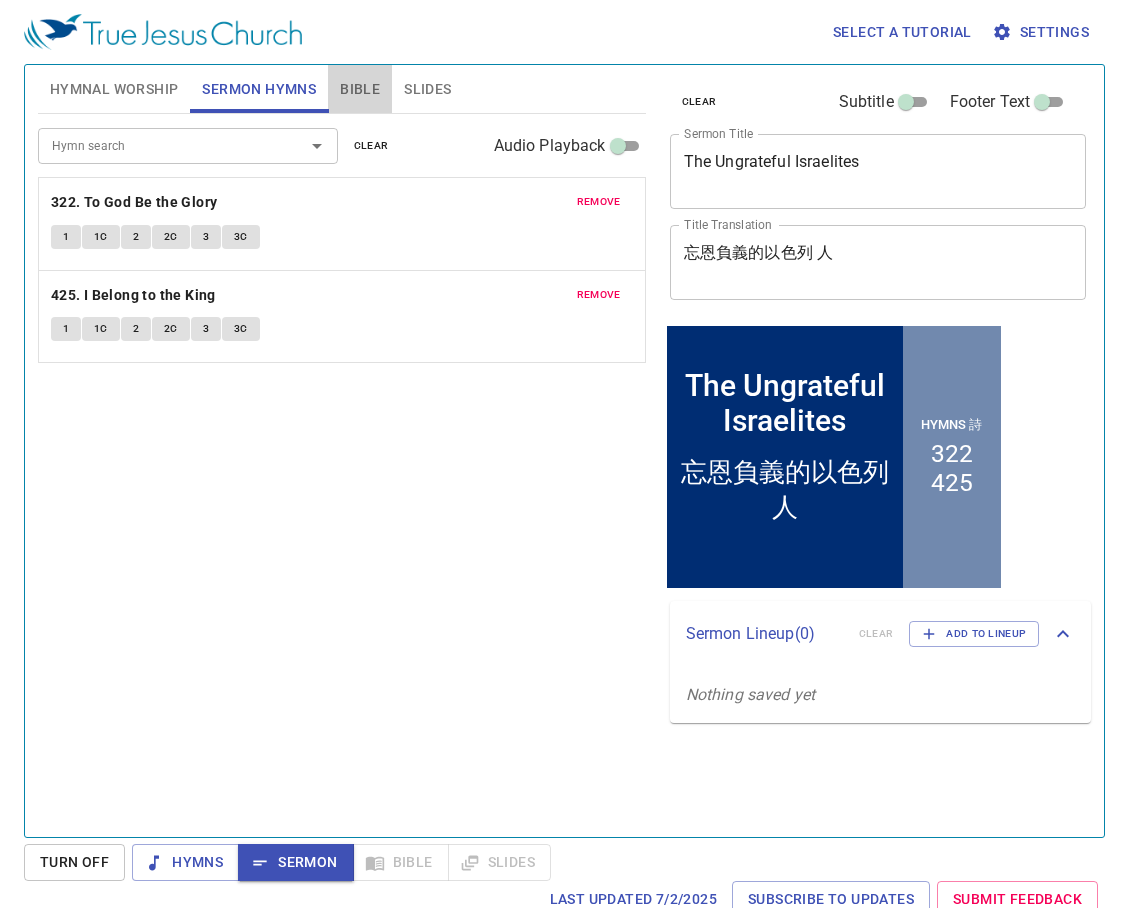 click on "Bible" at bounding box center [360, 89] 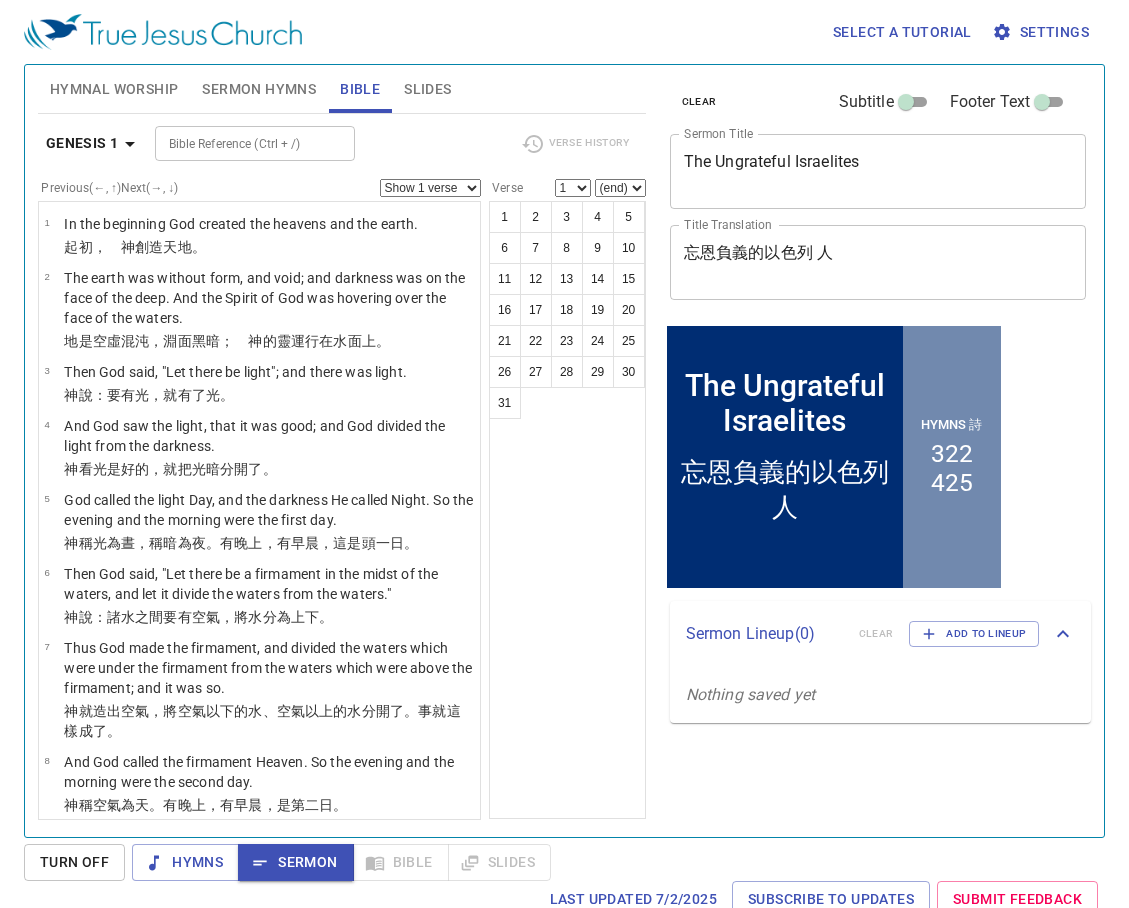 click on "Sermon Hymns" at bounding box center (259, 89) 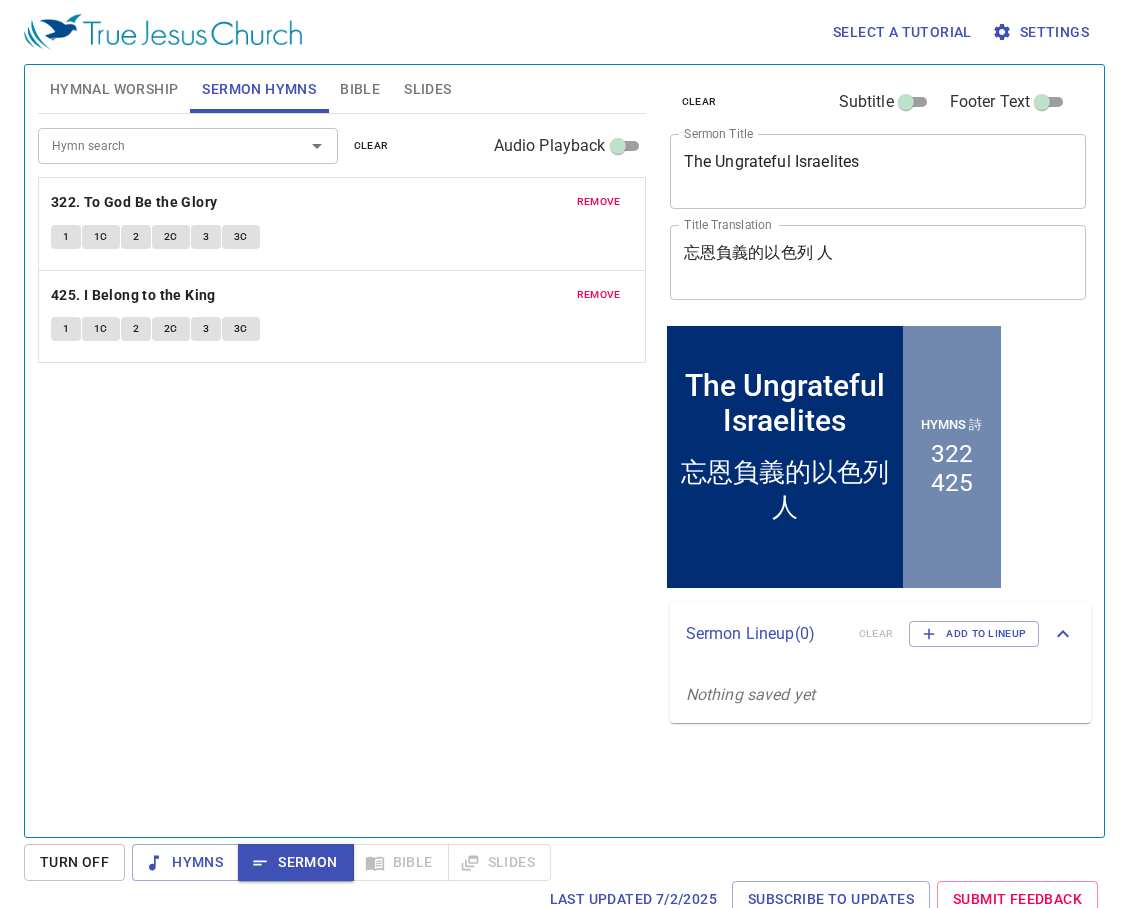click on "1" at bounding box center [66, 237] 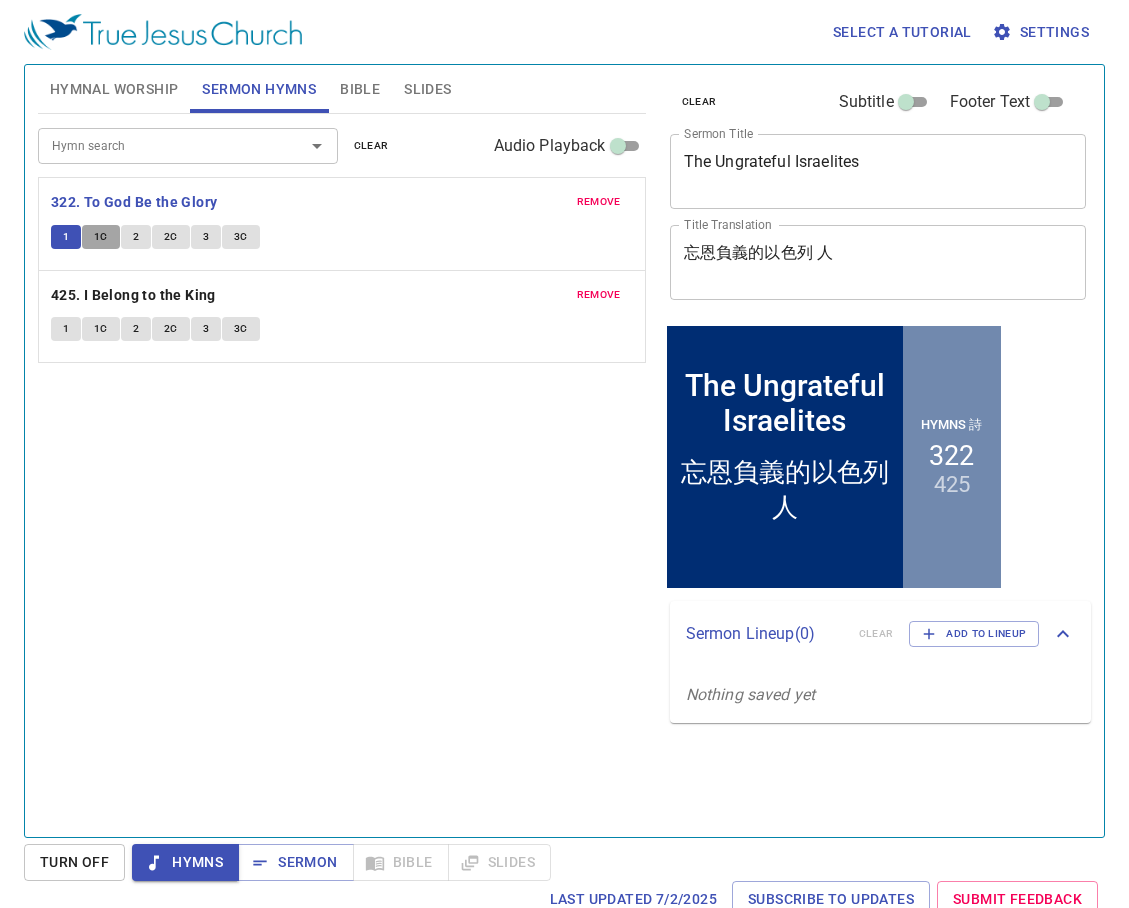 click on "1C" at bounding box center (101, 237) 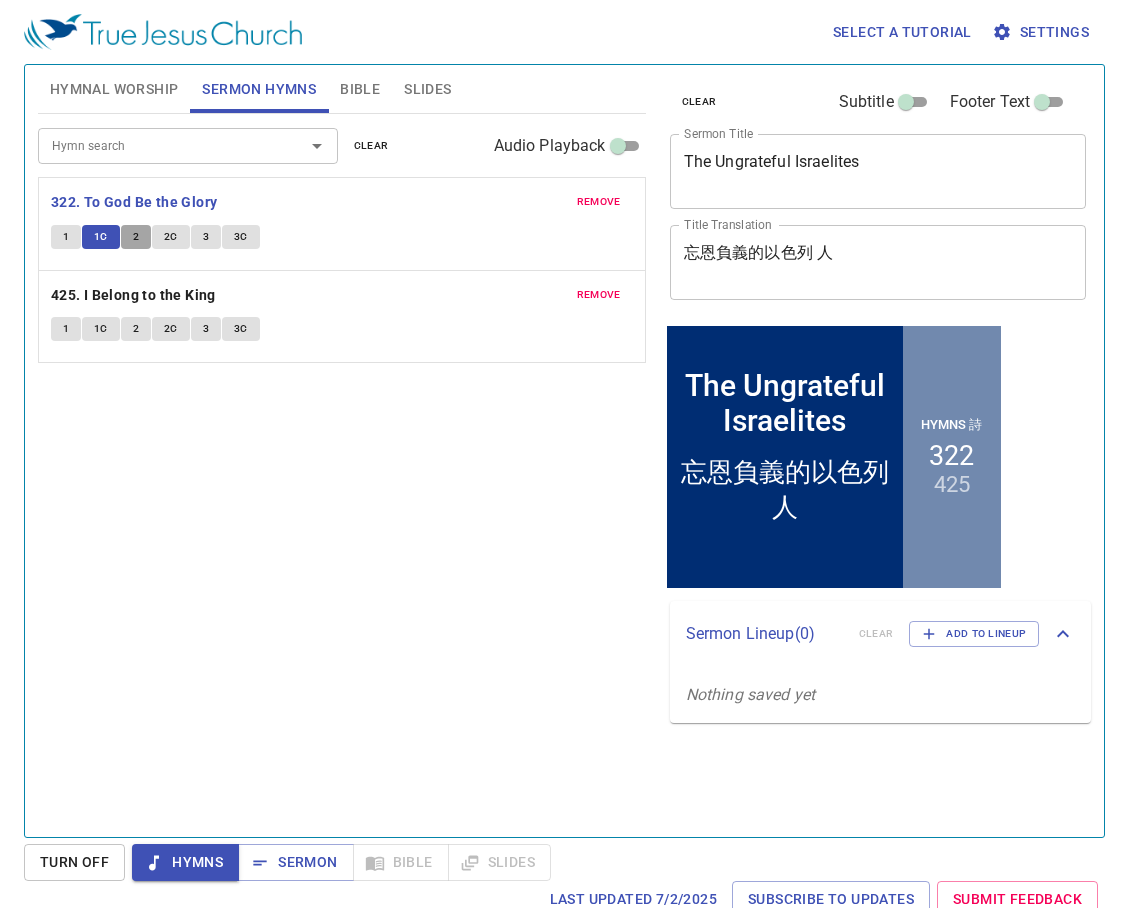 click on "2" at bounding box center [136, 237] 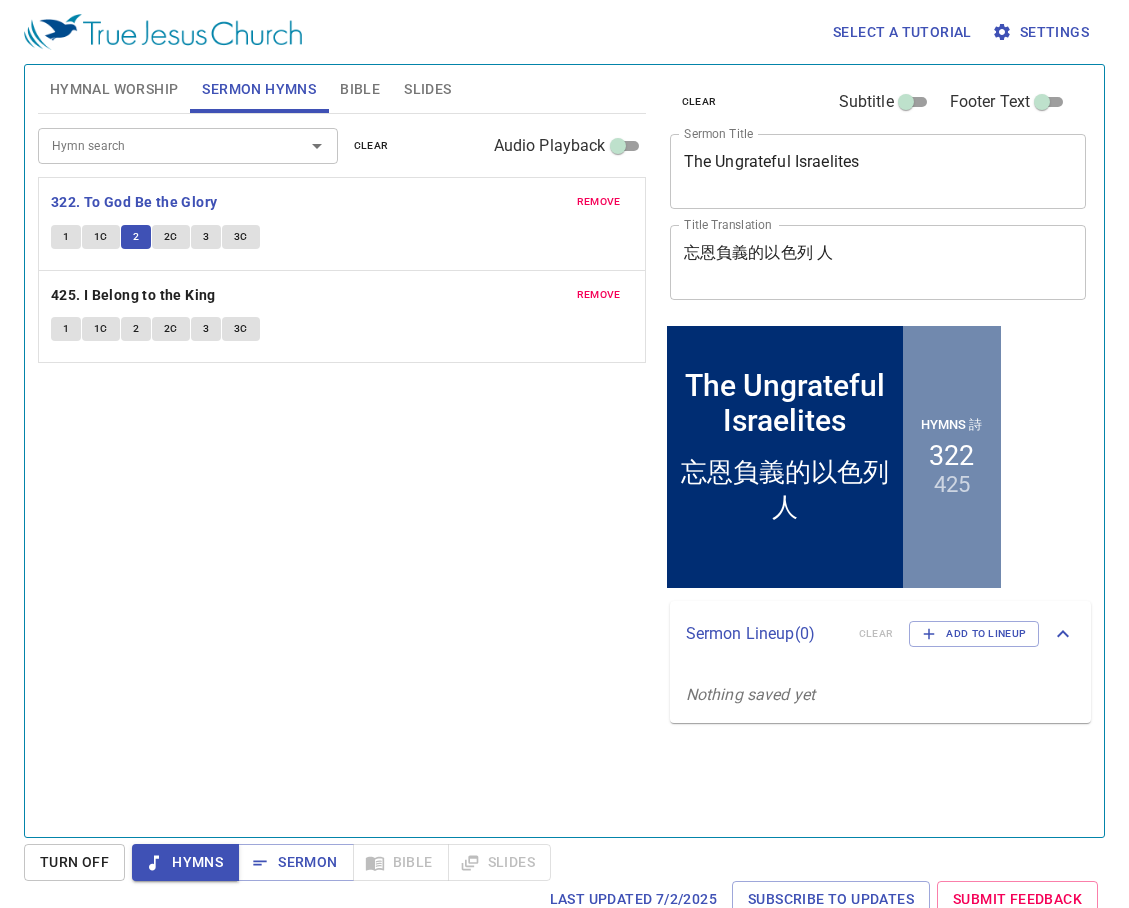 drag, startPoint x: 164, startPoint y: 231, endPoint x: 181, endPoint y: 235, distance: 17.464249 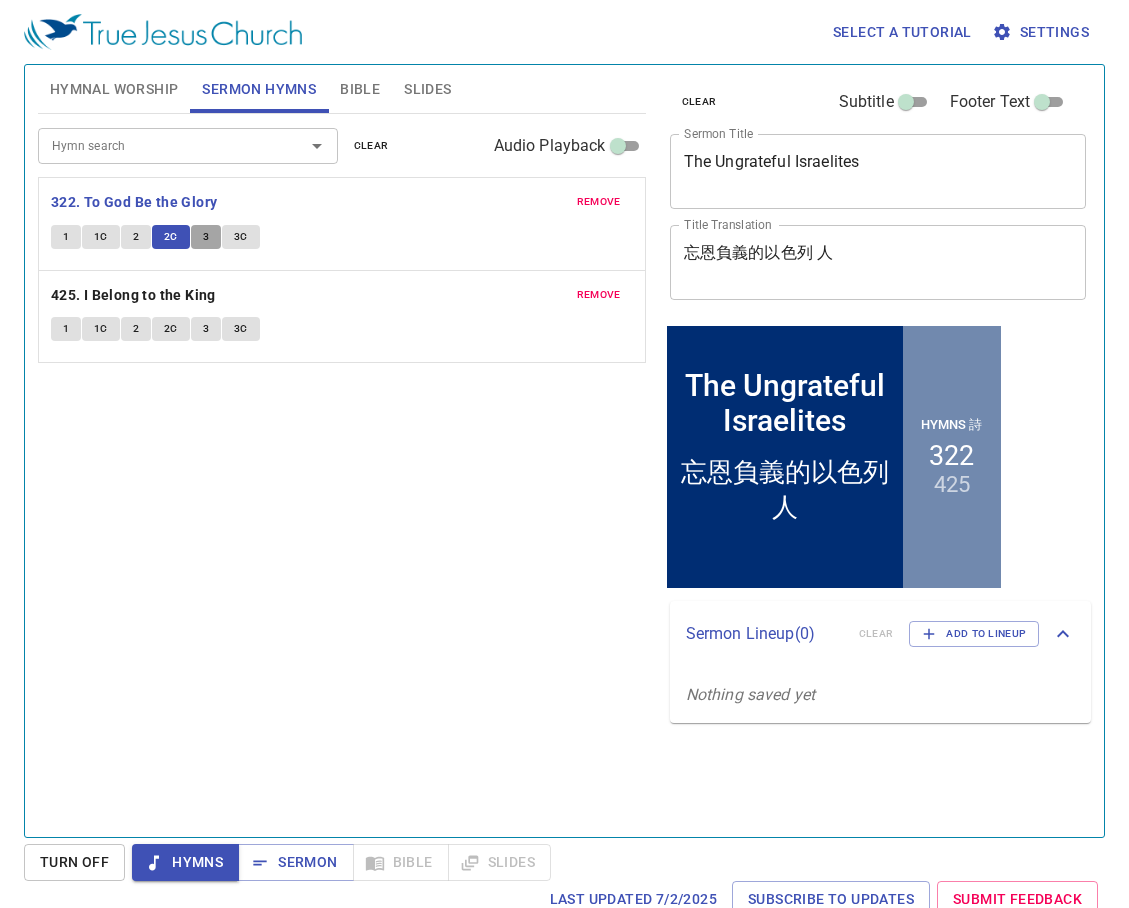 click on "3" at bounding box center [206, 237] 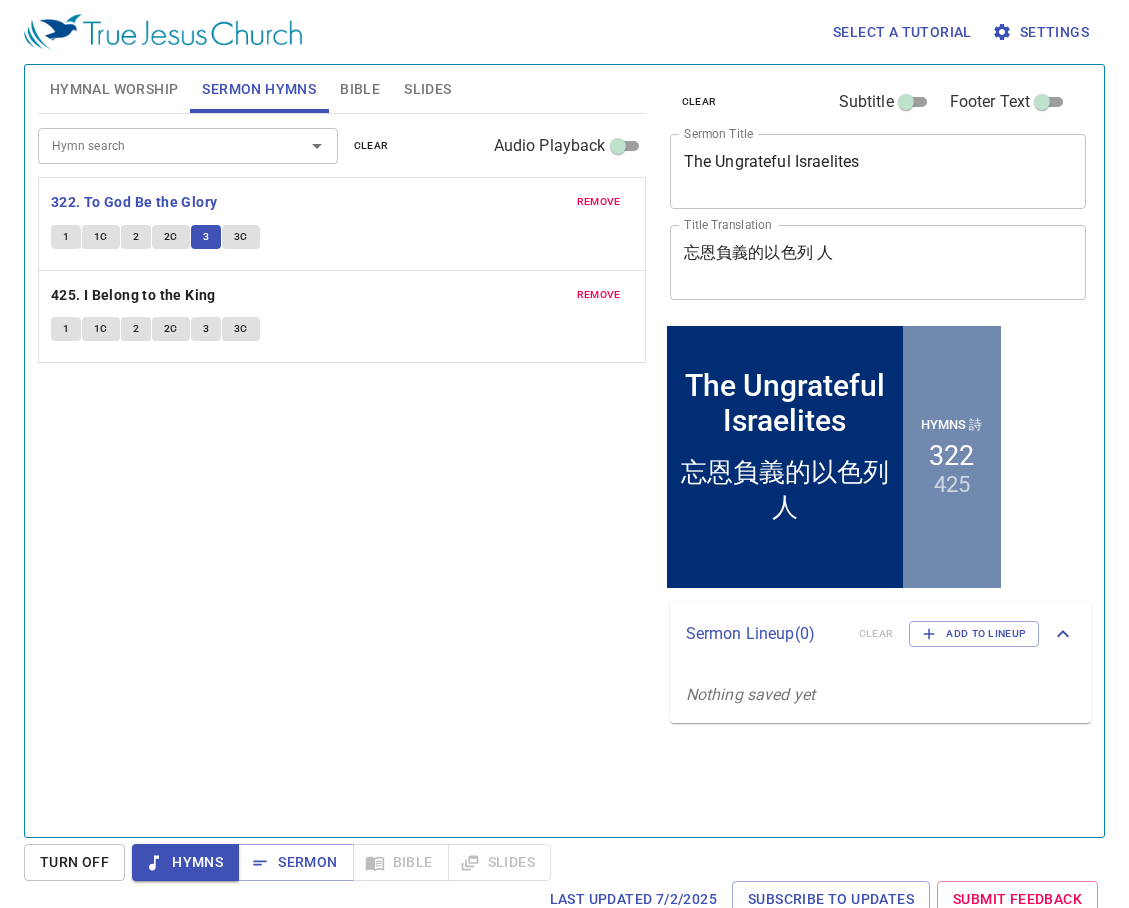 click on "3C" at bounding box center (241, 237) 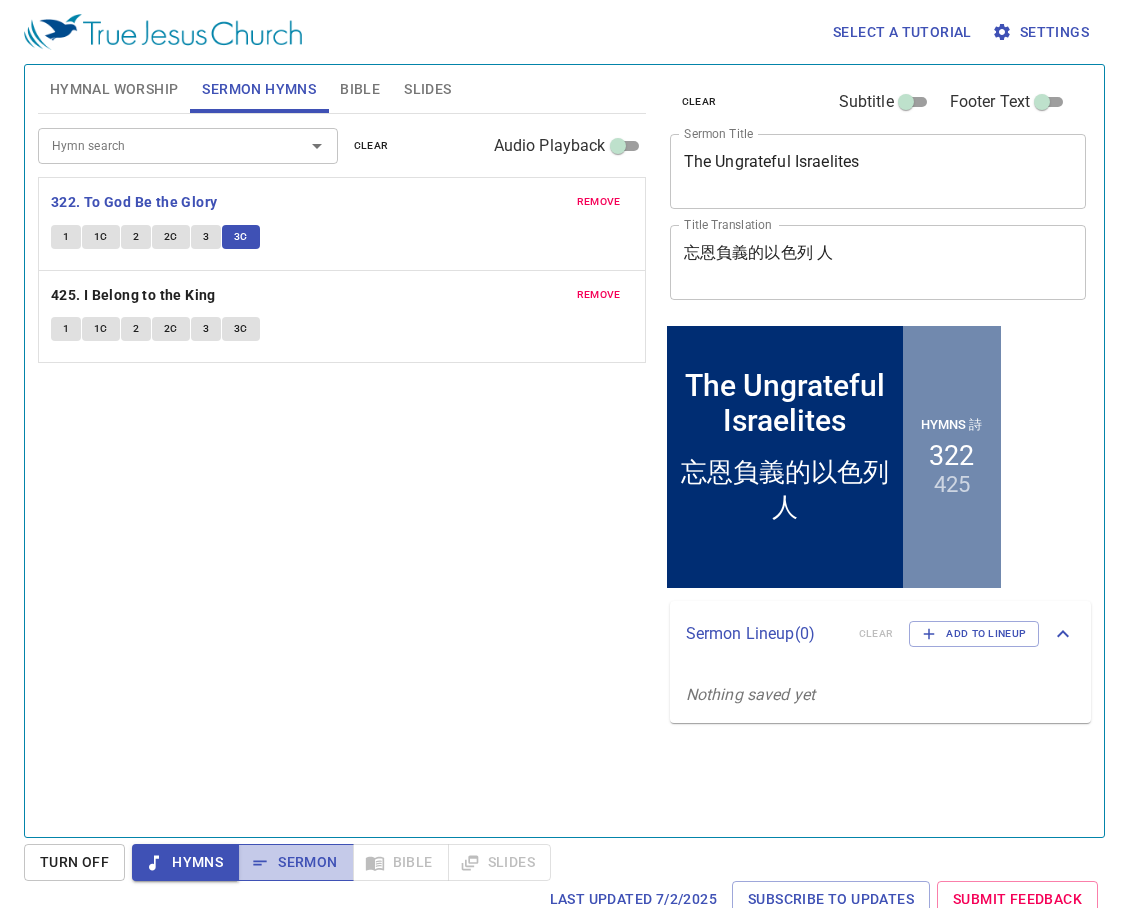 click on "Sermon" at bounding box center (295, 862) 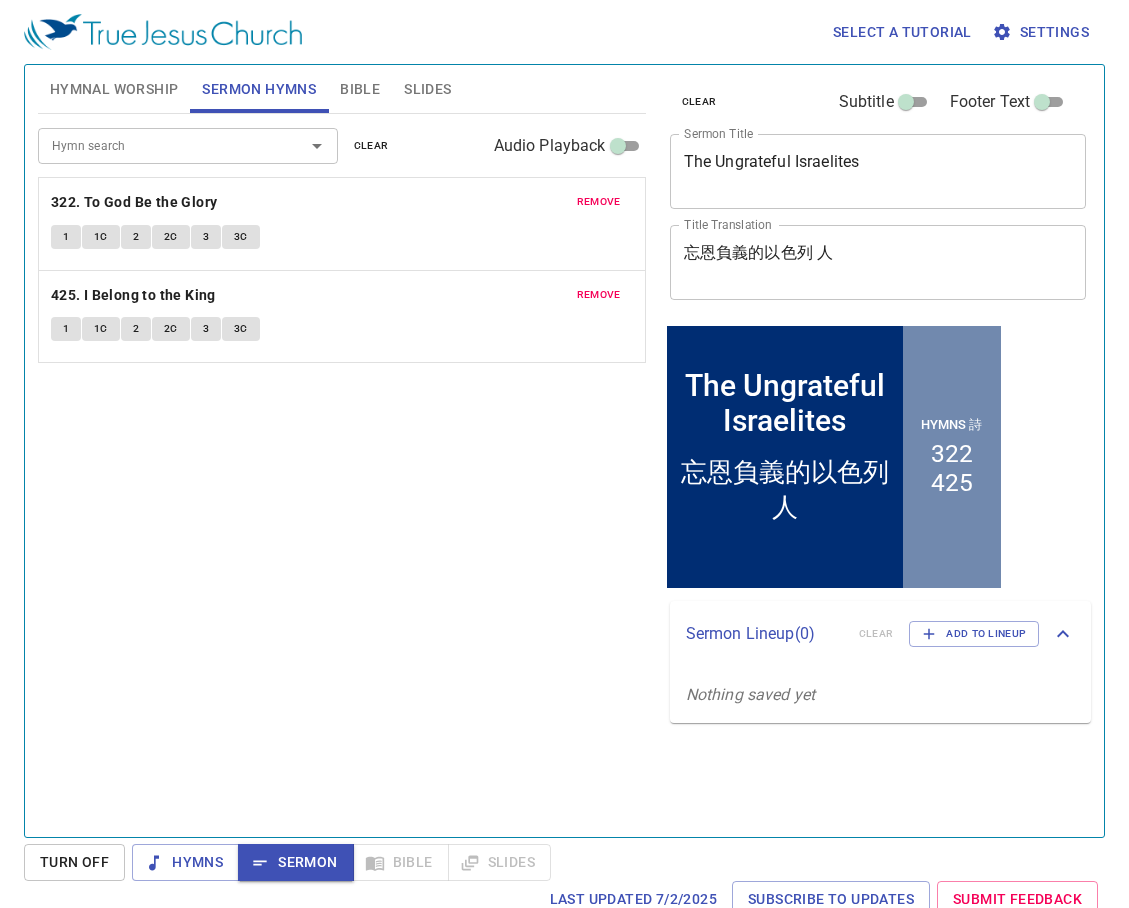 click on "Bible" at bounding box center [360, 89] 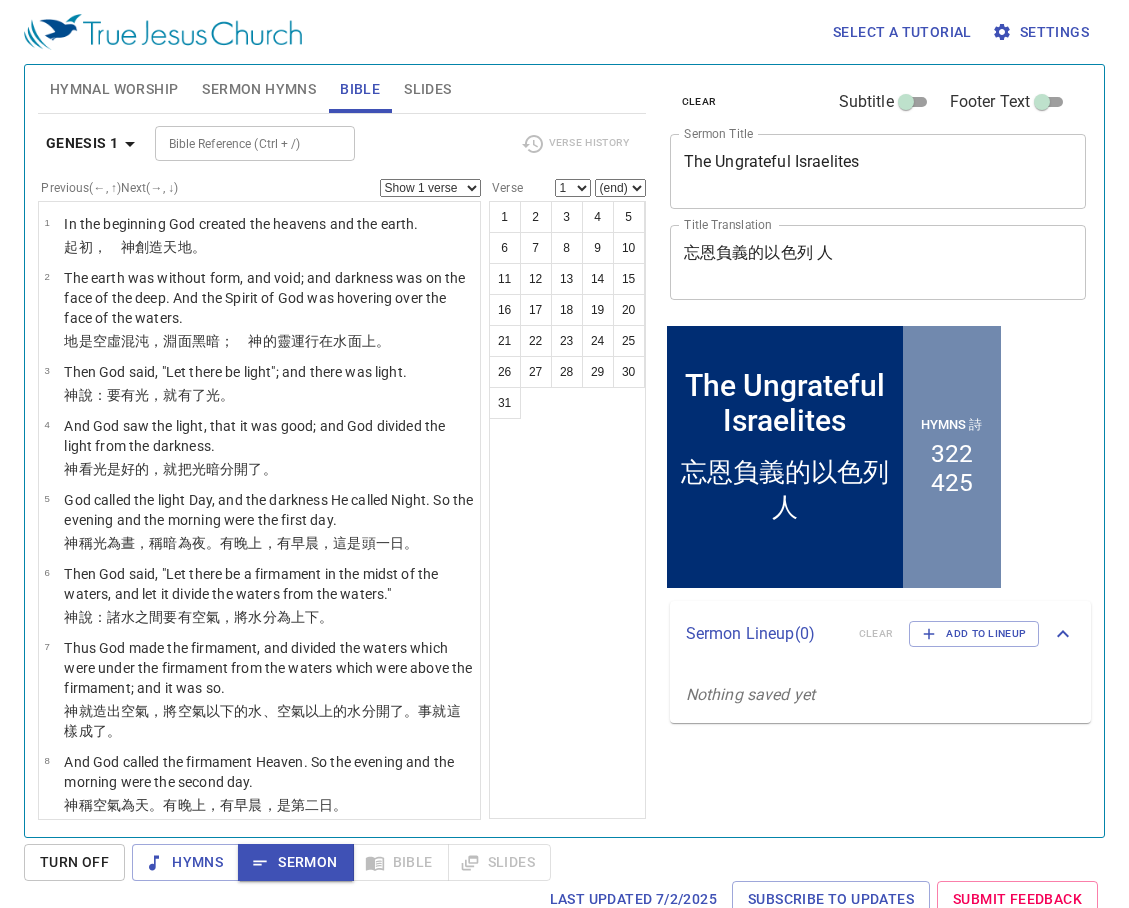 click on "Bible Reference (Ctrl + /)" at bounding box center (238, 143) 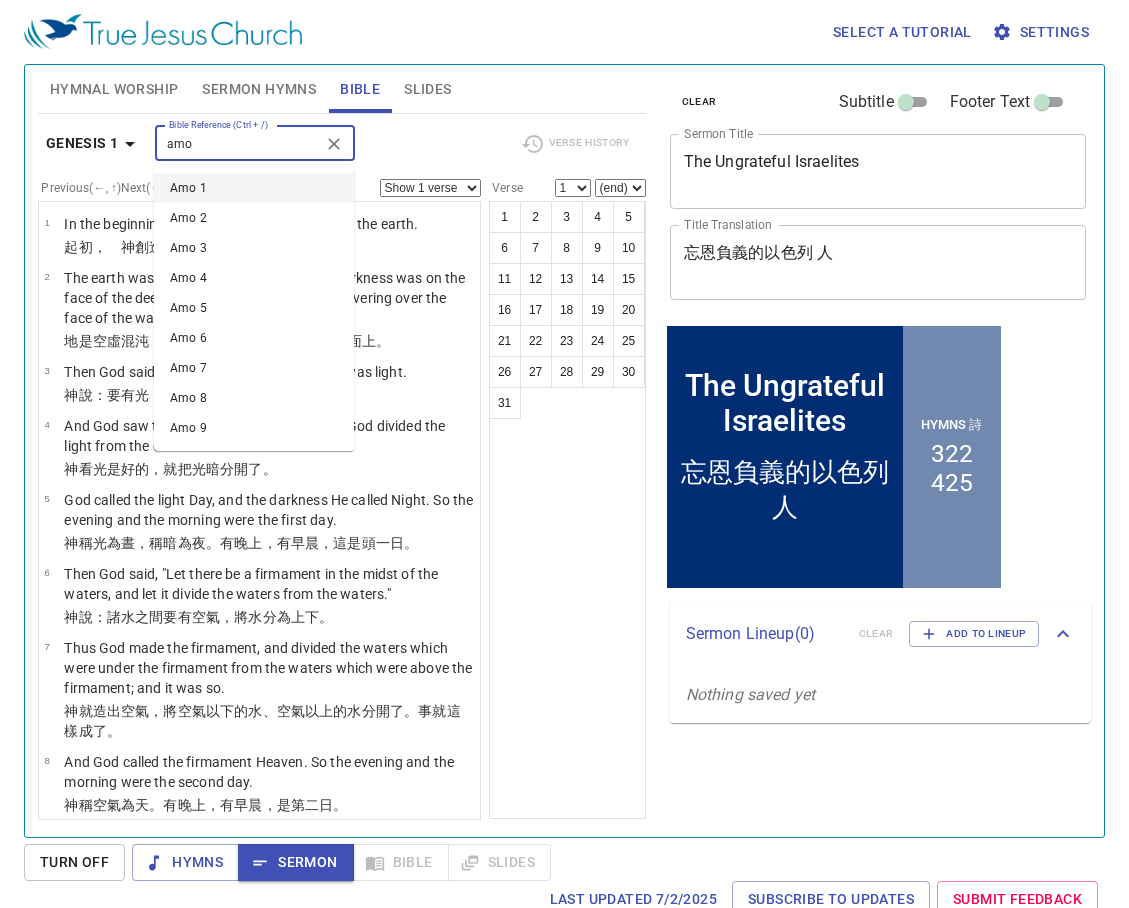 type on "amo" 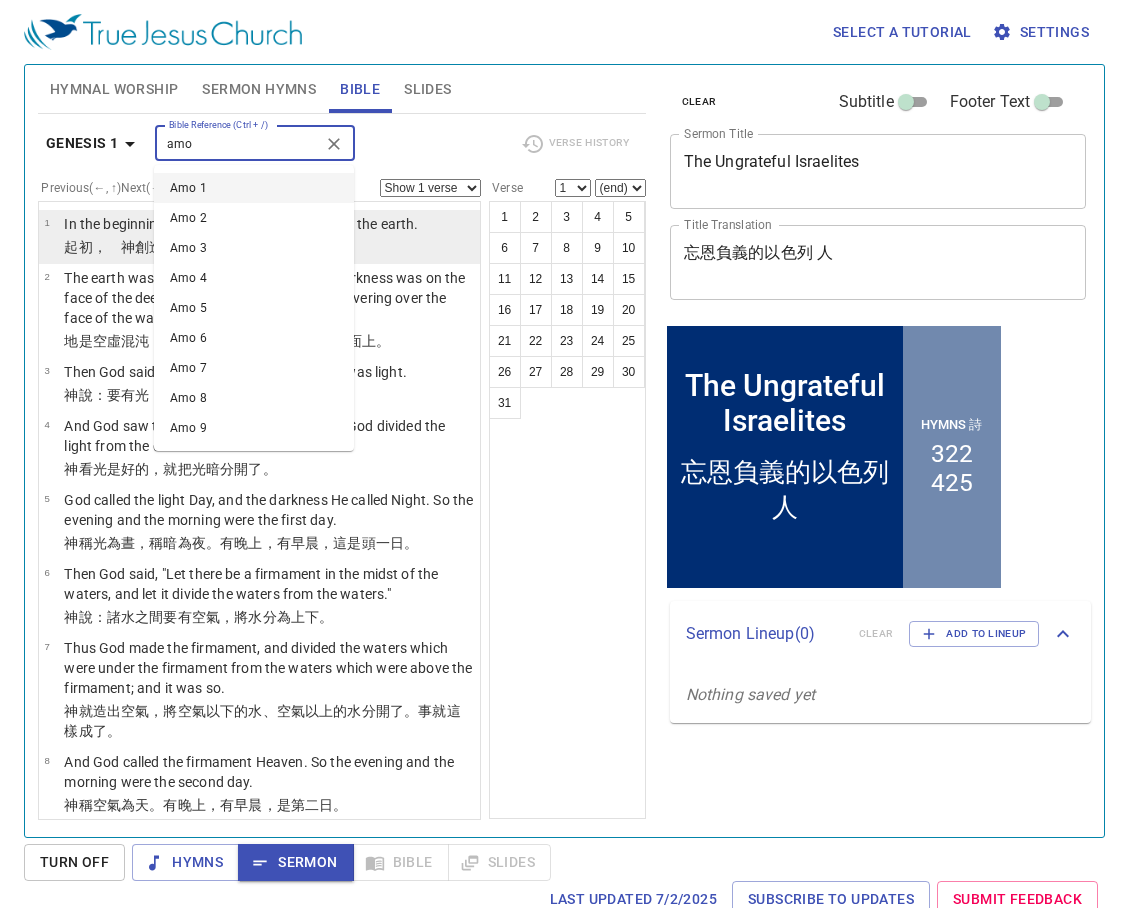 type 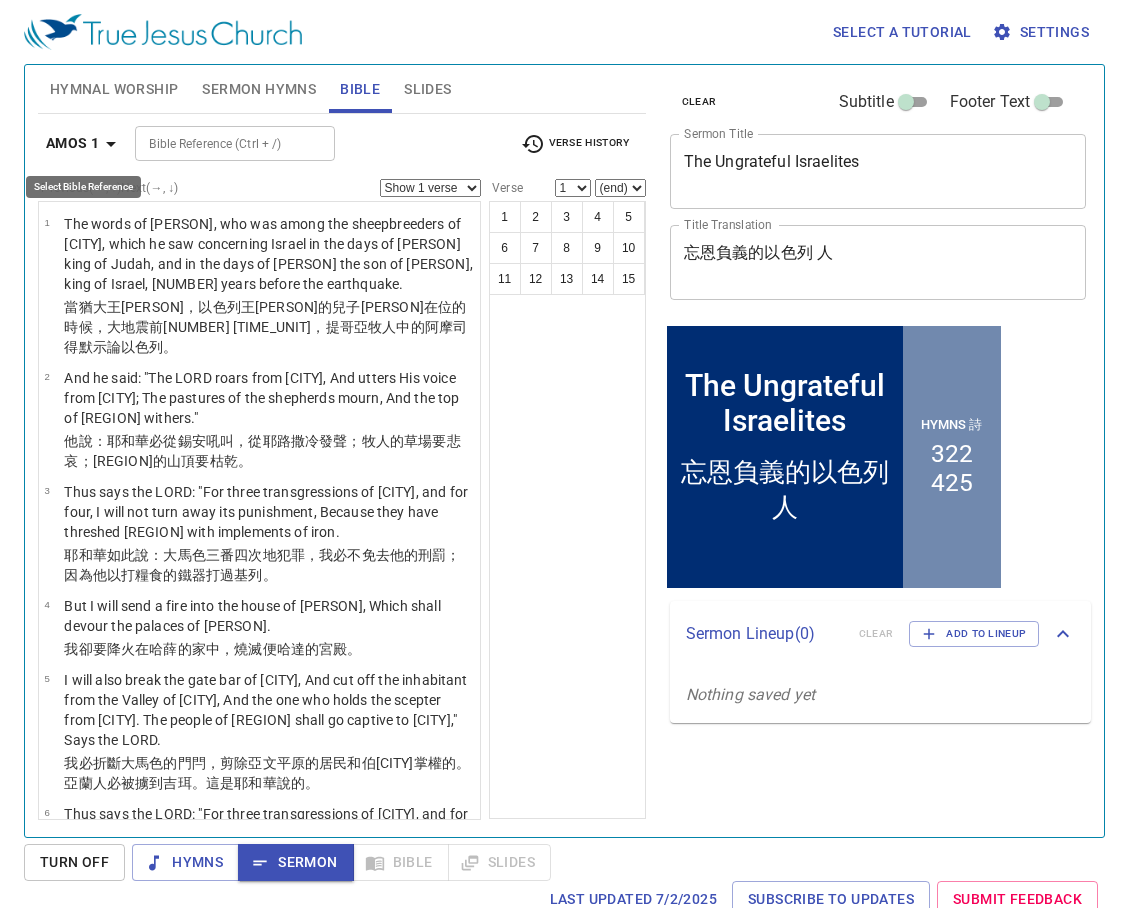 click 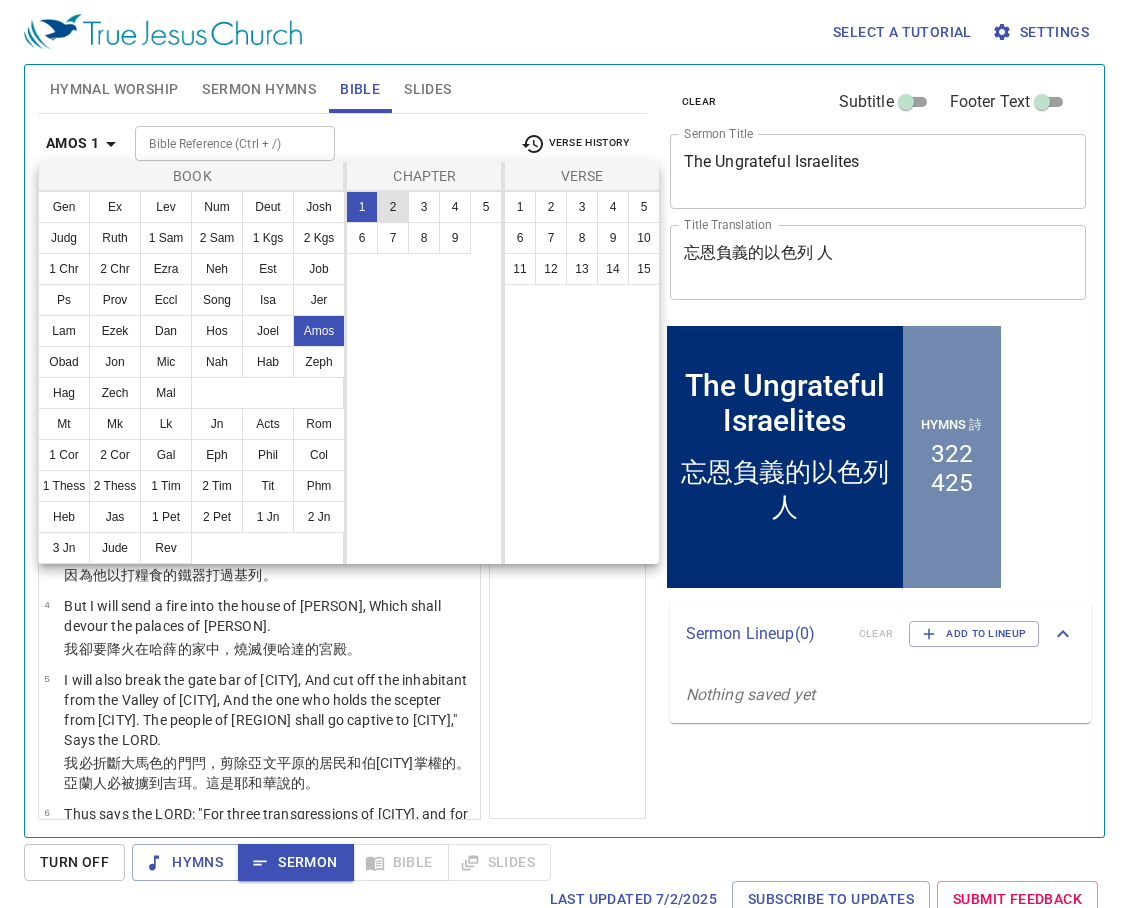 click on "2" at bounding box center [393, 207] 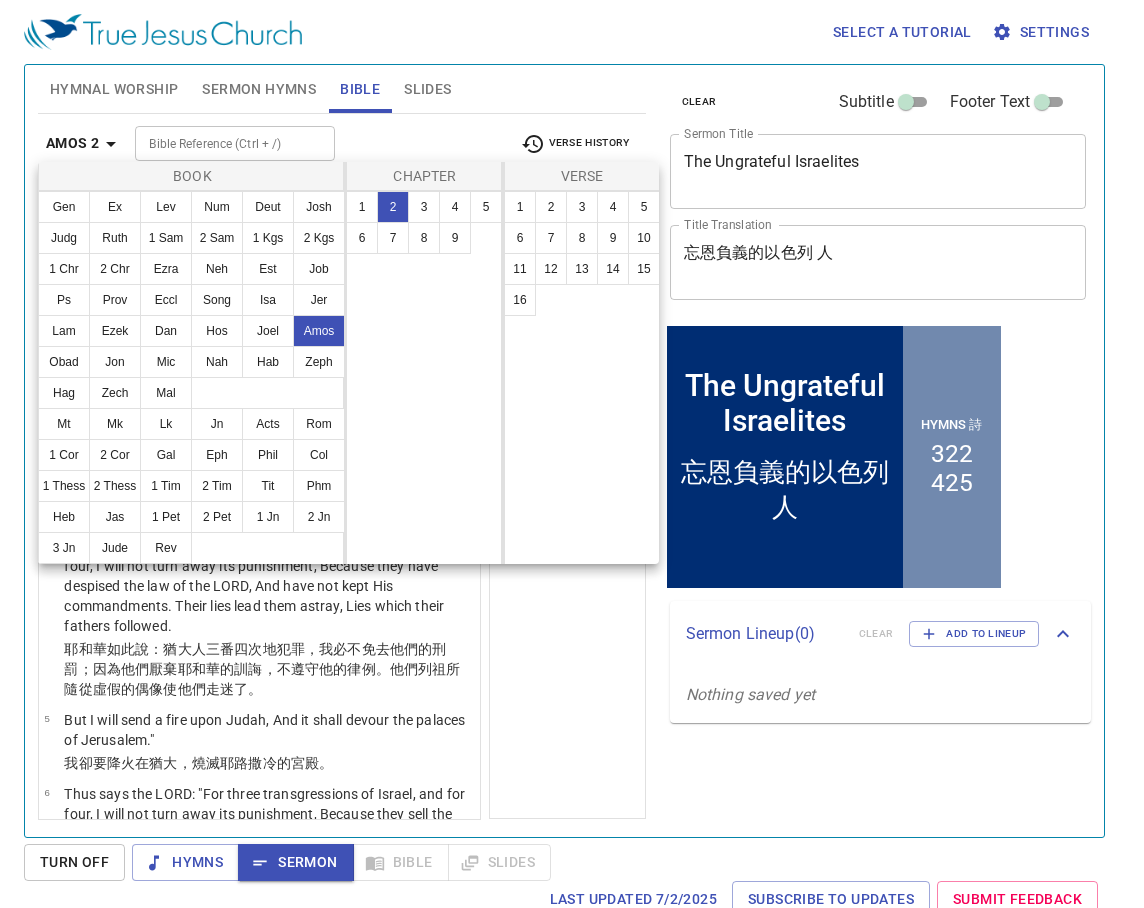drag, startPoint x: 557, startPoint y: 642, endPoint x: 566, endPoint y: 627, distance: 17.492855 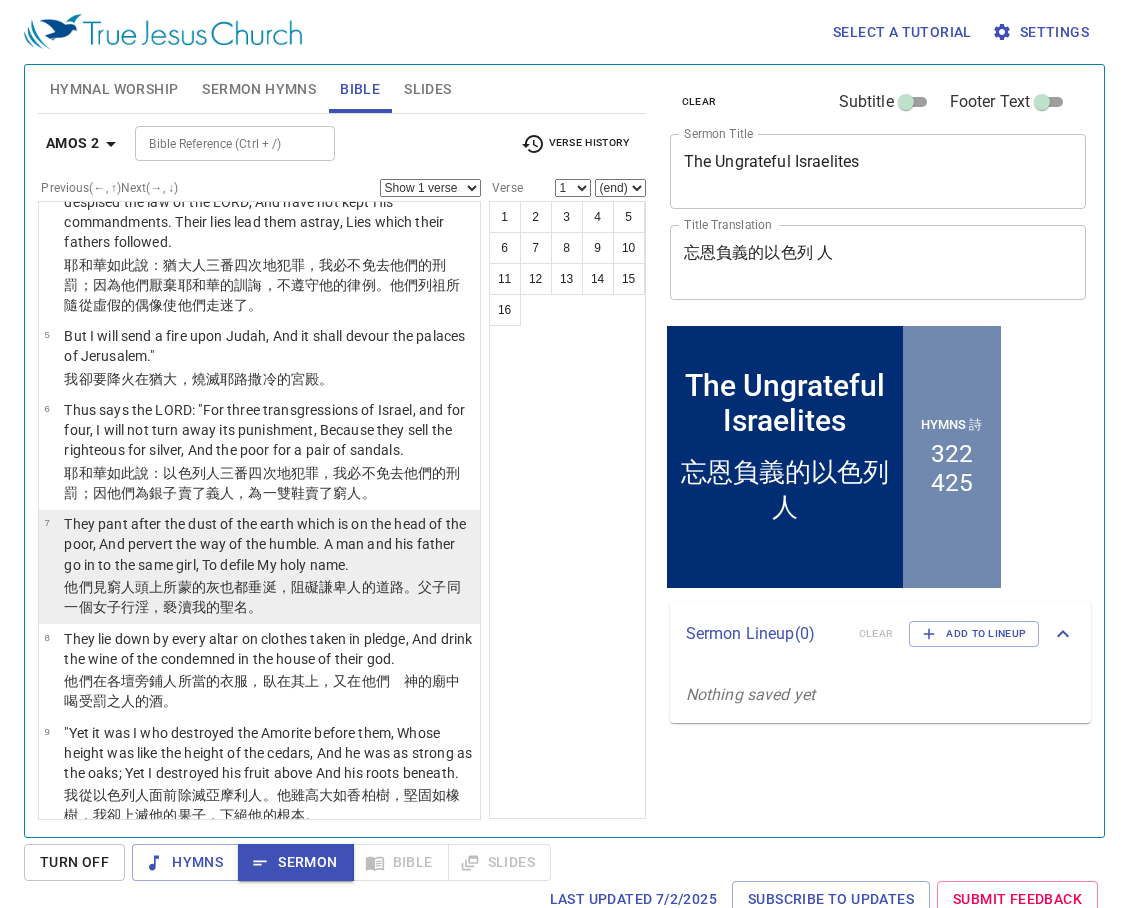 scroll, scrollTop: 400, scrollLeft: 0, axis: vertical 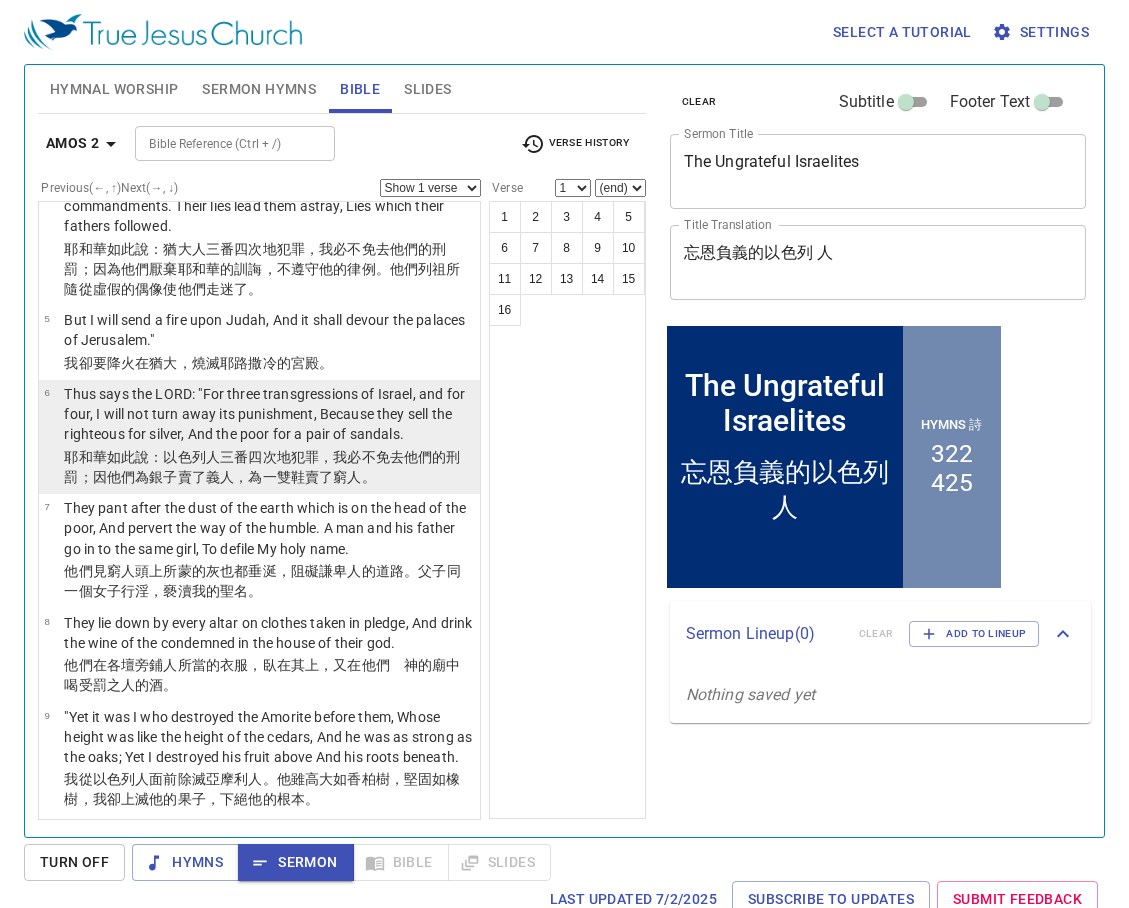 click on "賣了窮人 。" at bounding box center [340, 477] 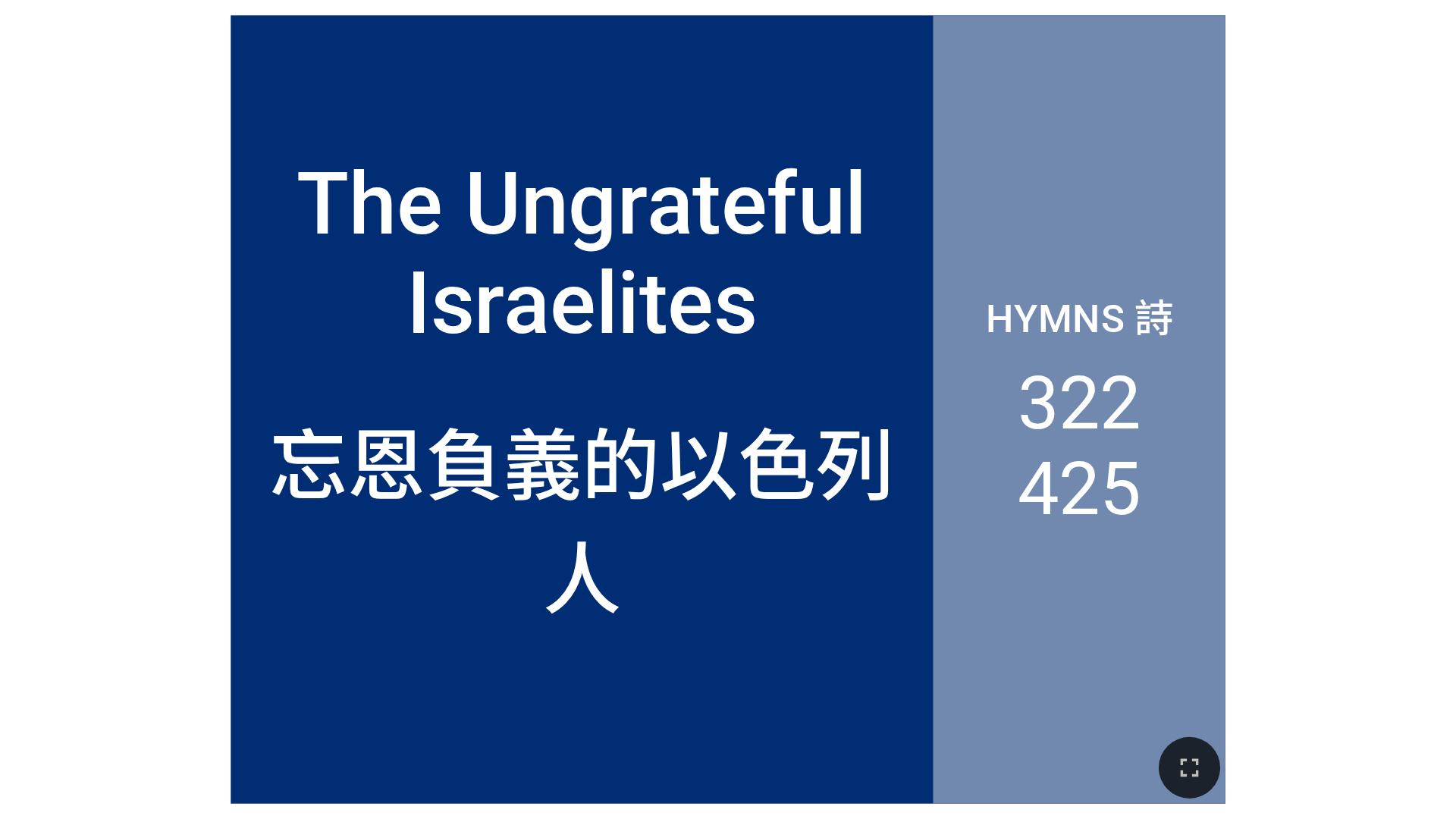 scroll, scrollTop: 0, scrollLeft: 0, axis: both 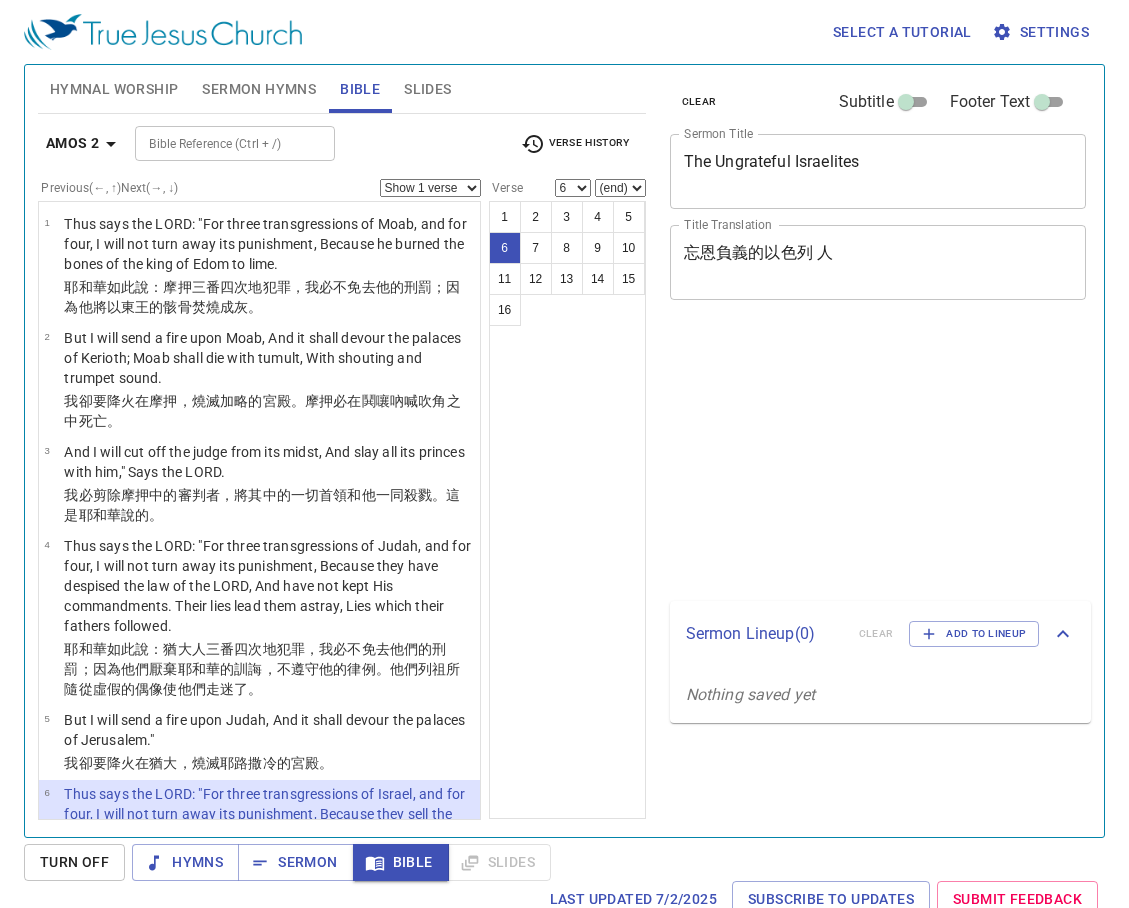 select on "6" 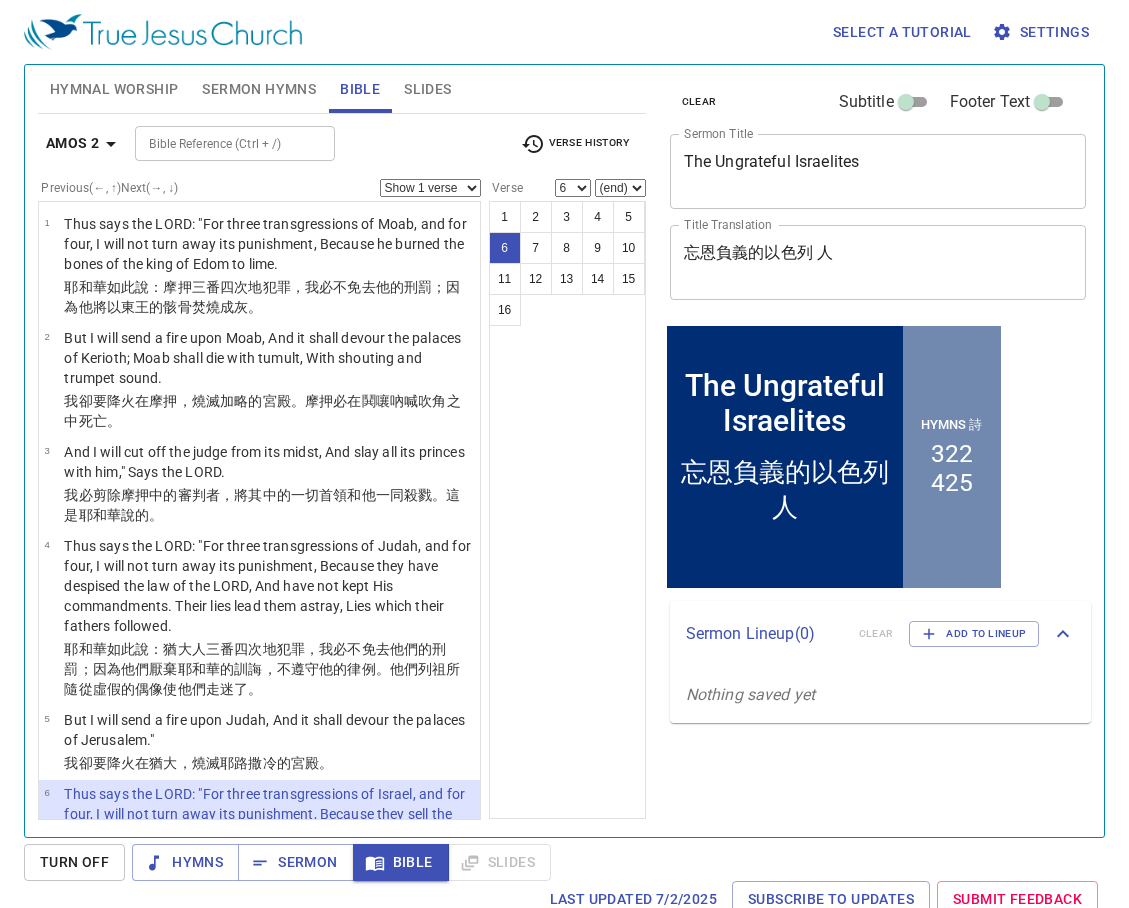 scroll, scrollTop: 0, scrollLeft: 0, axis: both 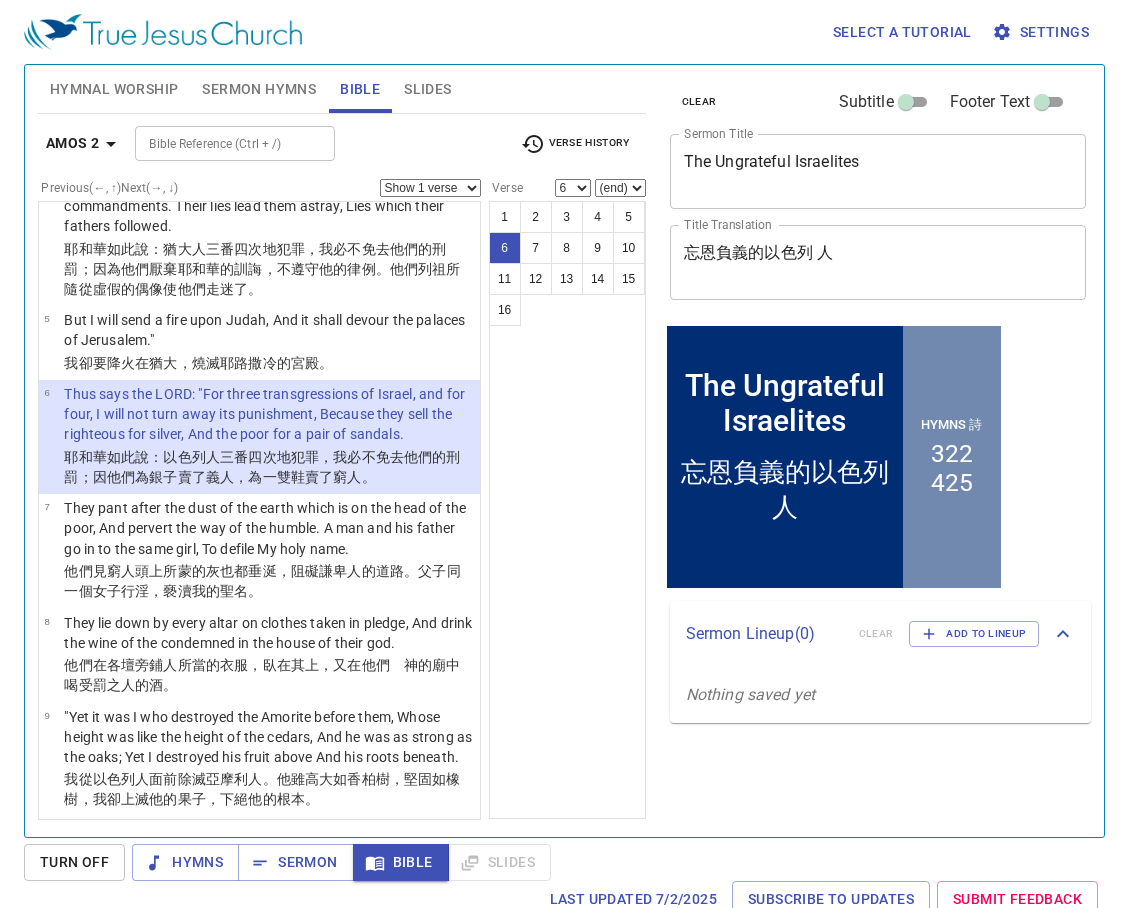 click on "Slides" at bounding box center [427, 89] 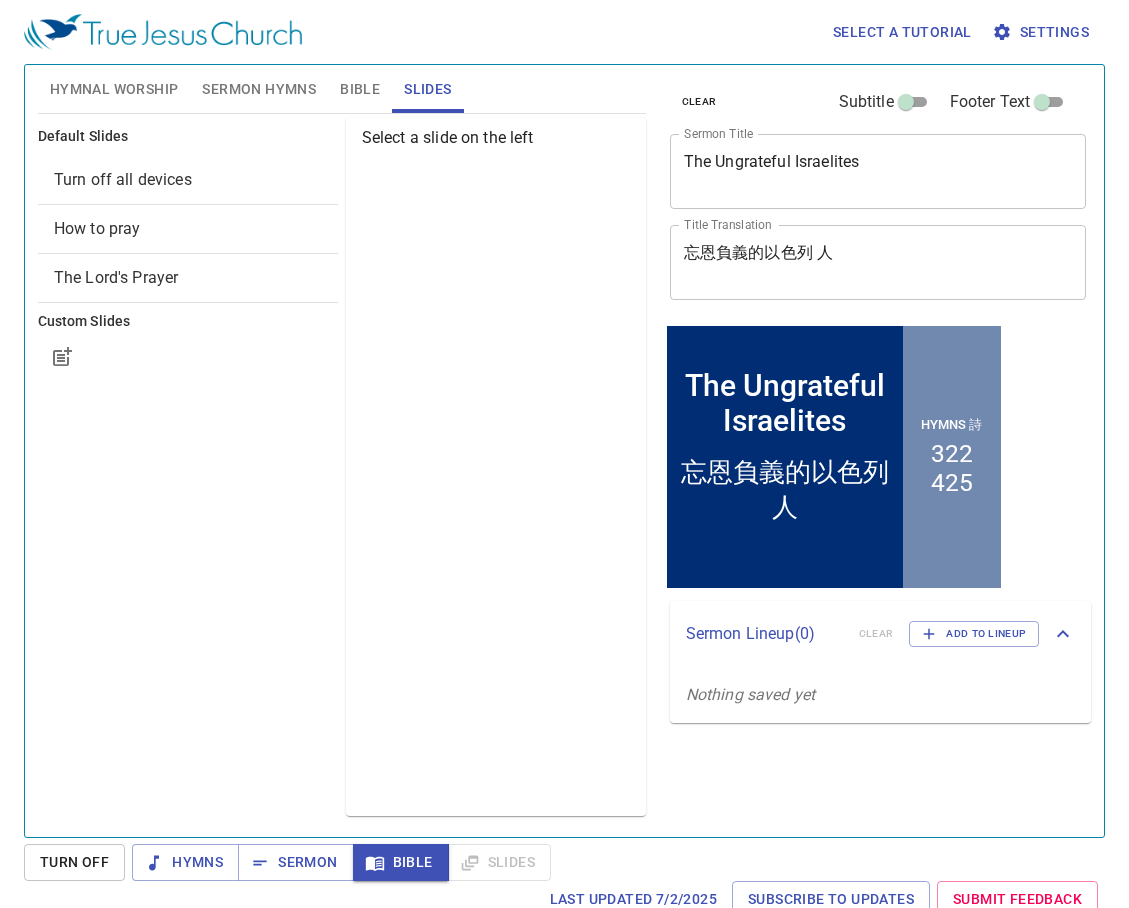 click on "How to pray" at bounding box center [188, 229] 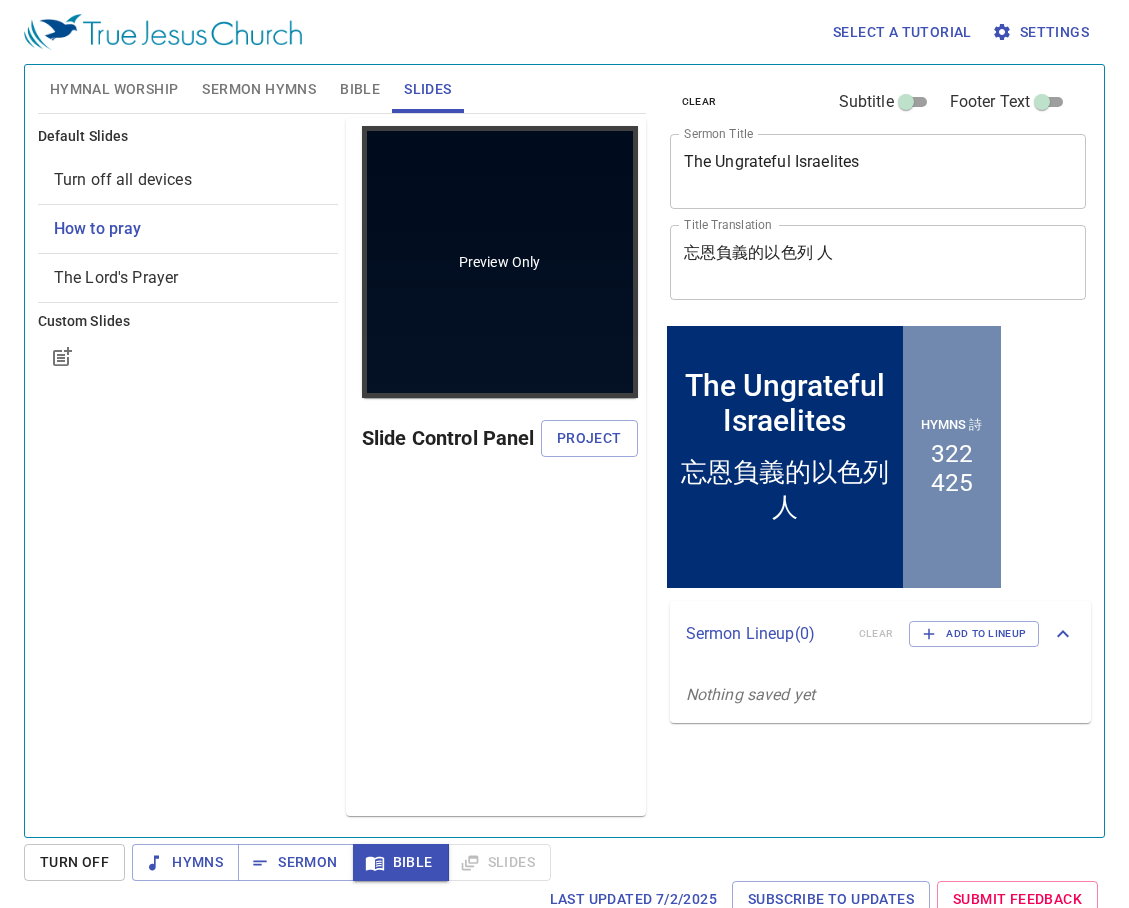 scroll, scrollTop: 0, scrollLeft: 0, axis: both 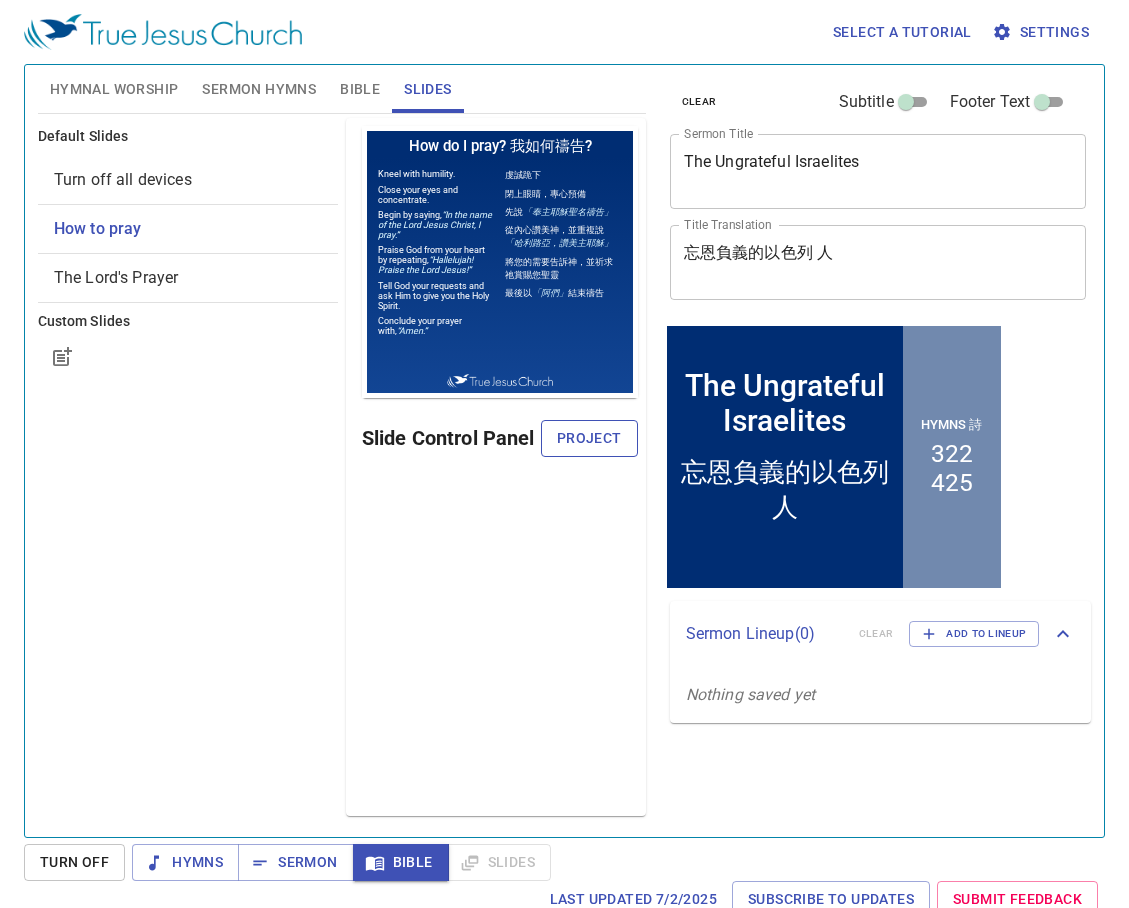 click on "Project" at bounding box center (589, 438) 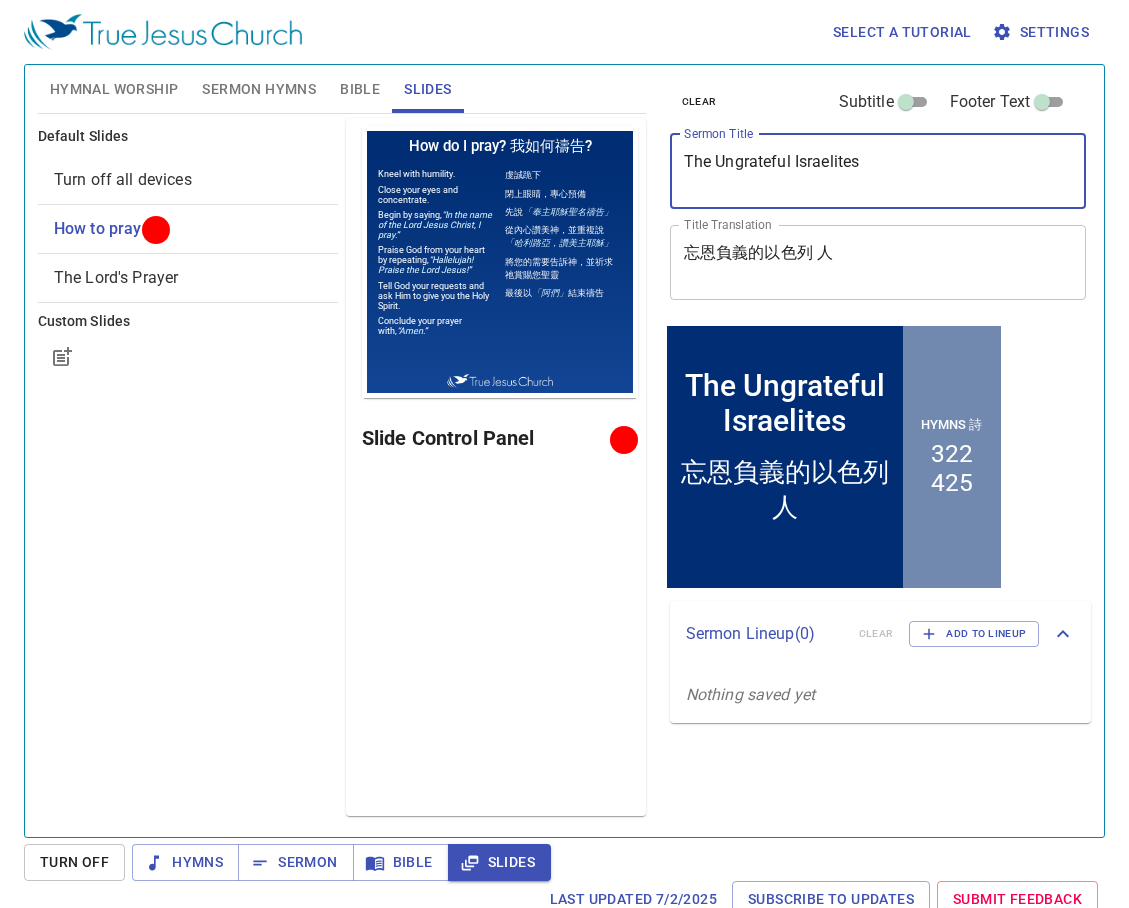 drag, startPoint x: 902, startPoint y: 167, endPoint x: 654, endPoint y: 175, distance: 248.129 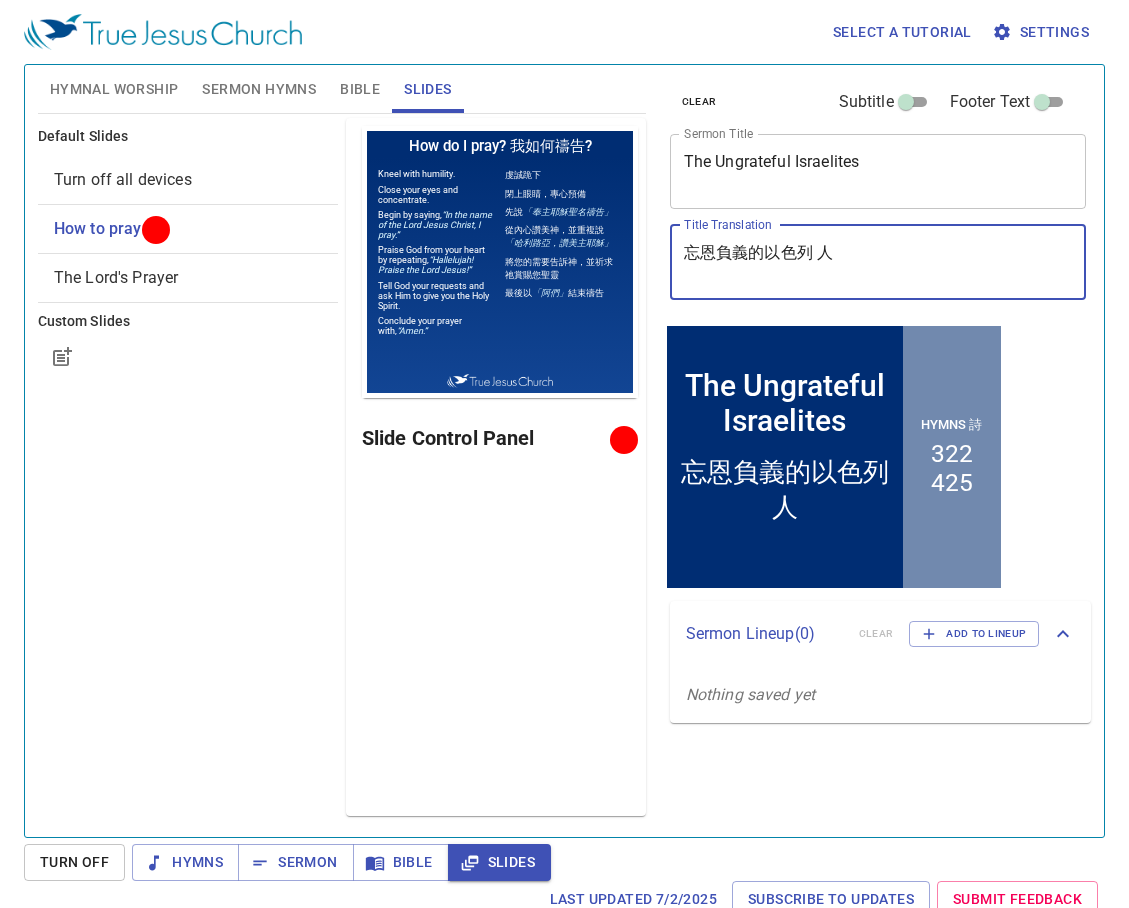 drag, startPoint x: 854, startPoint y: 260, endPoint x: 639, endPoint y: 249, distance: 215.2812 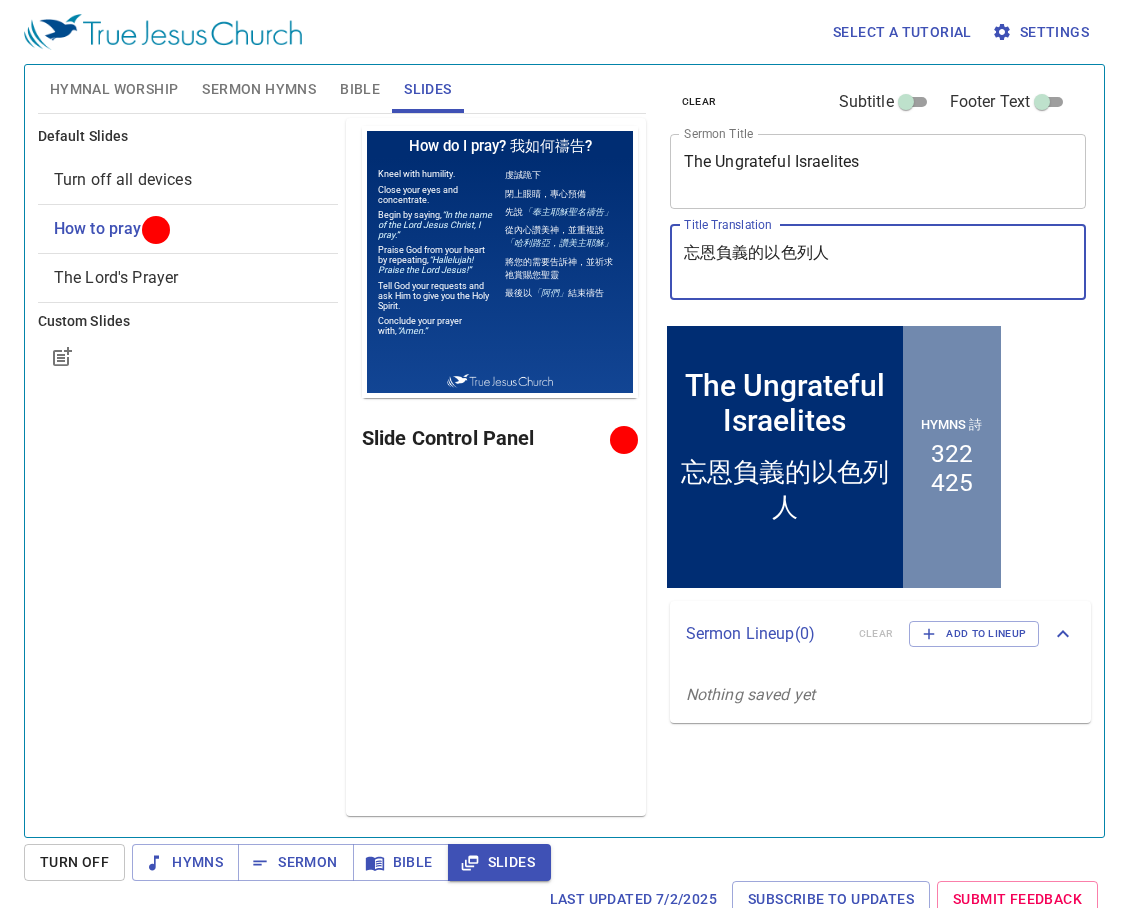 click on "忘恩負義的以色列人" at bounding box center [878, 262] 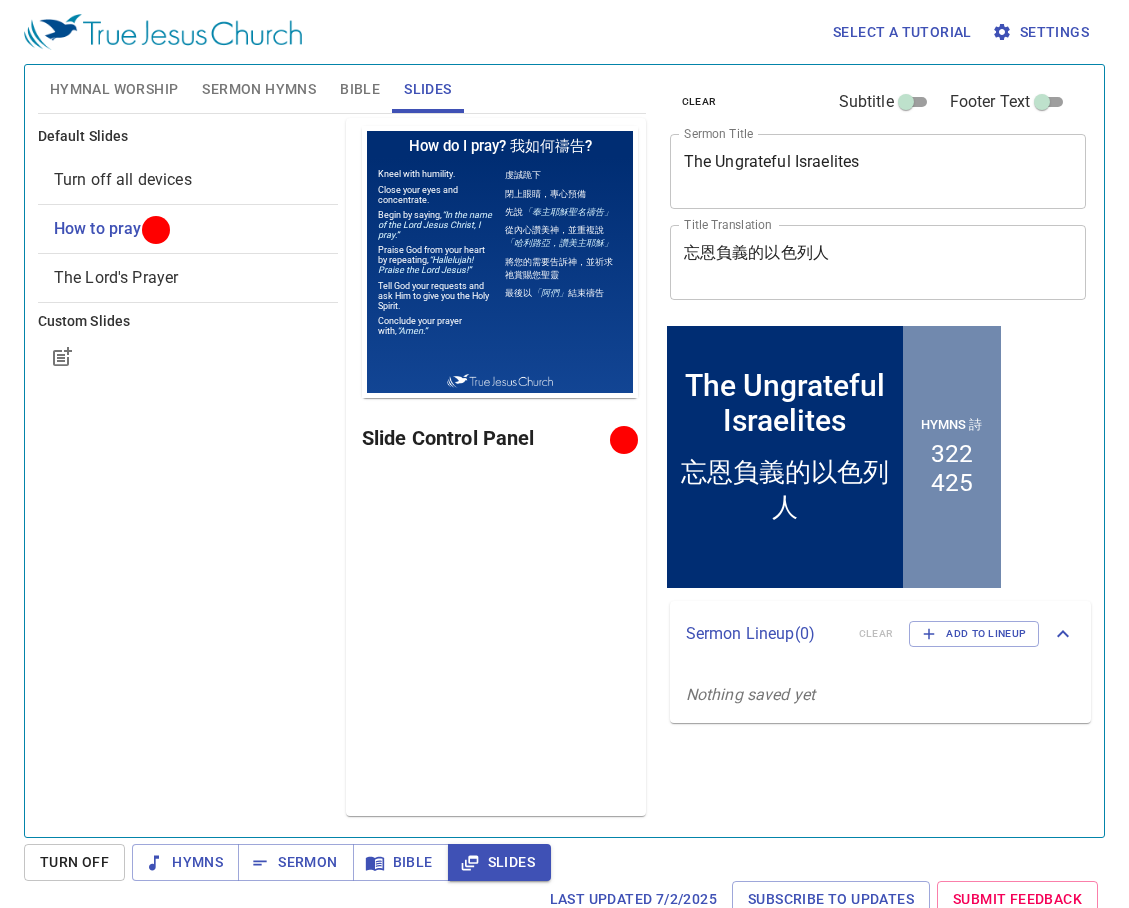 click on "Sermon Hymns" at bounding box center (259, 89) 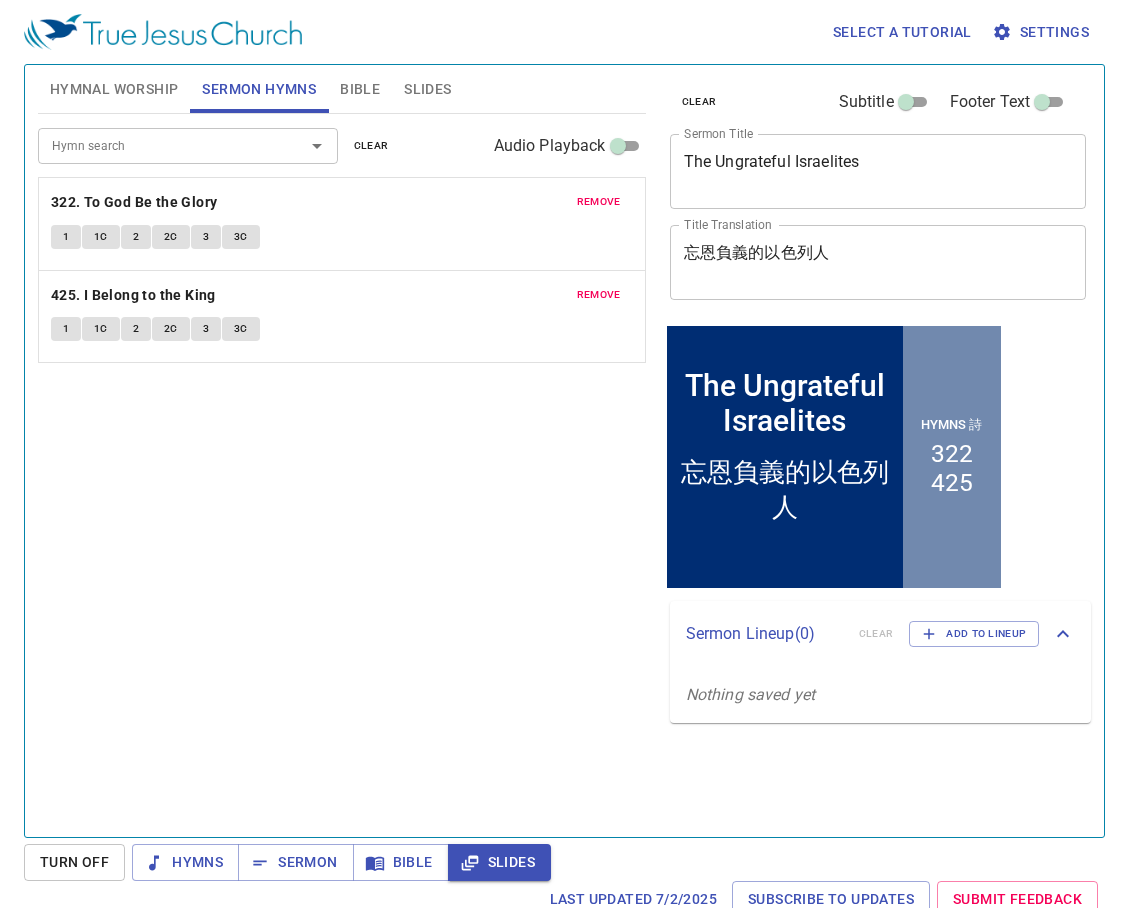 click on "Bible" at bounding box center (360, 89) 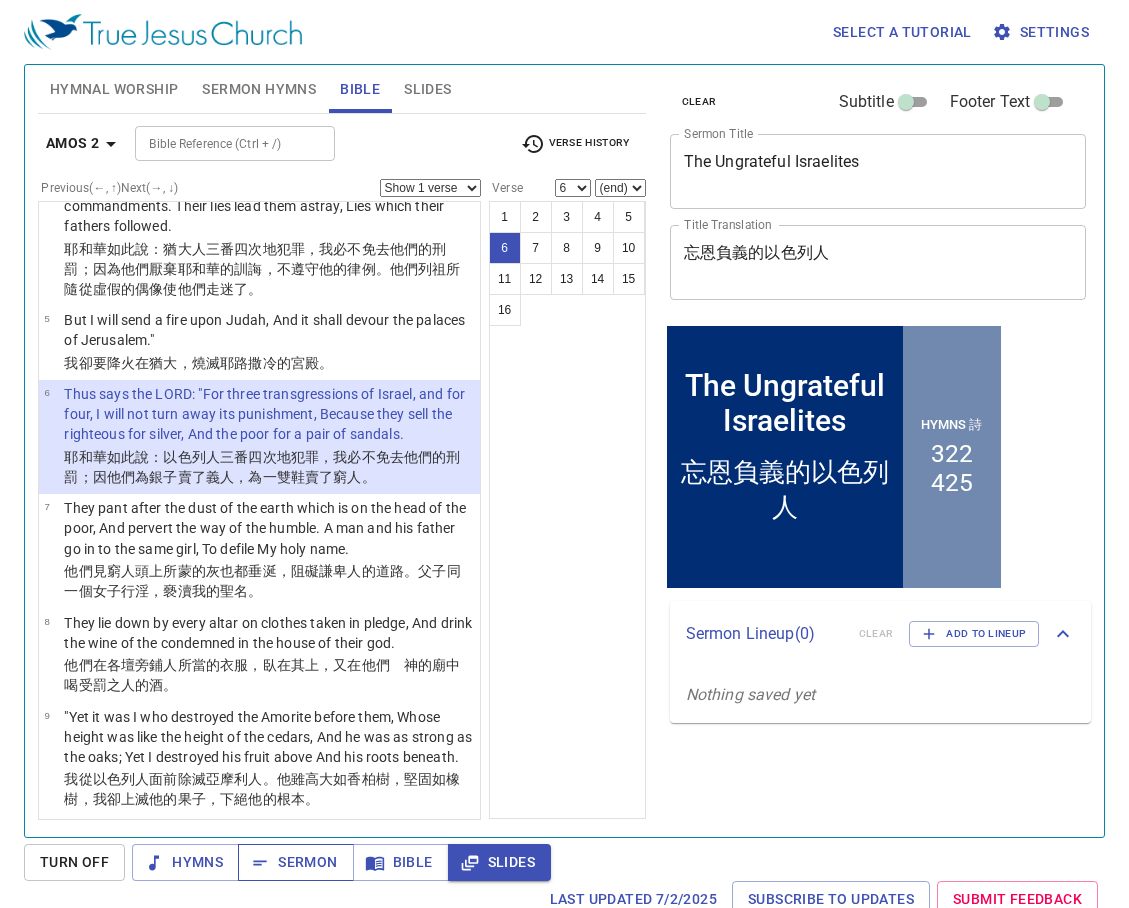 click on "Sermon" at bounding box center [295, 862] 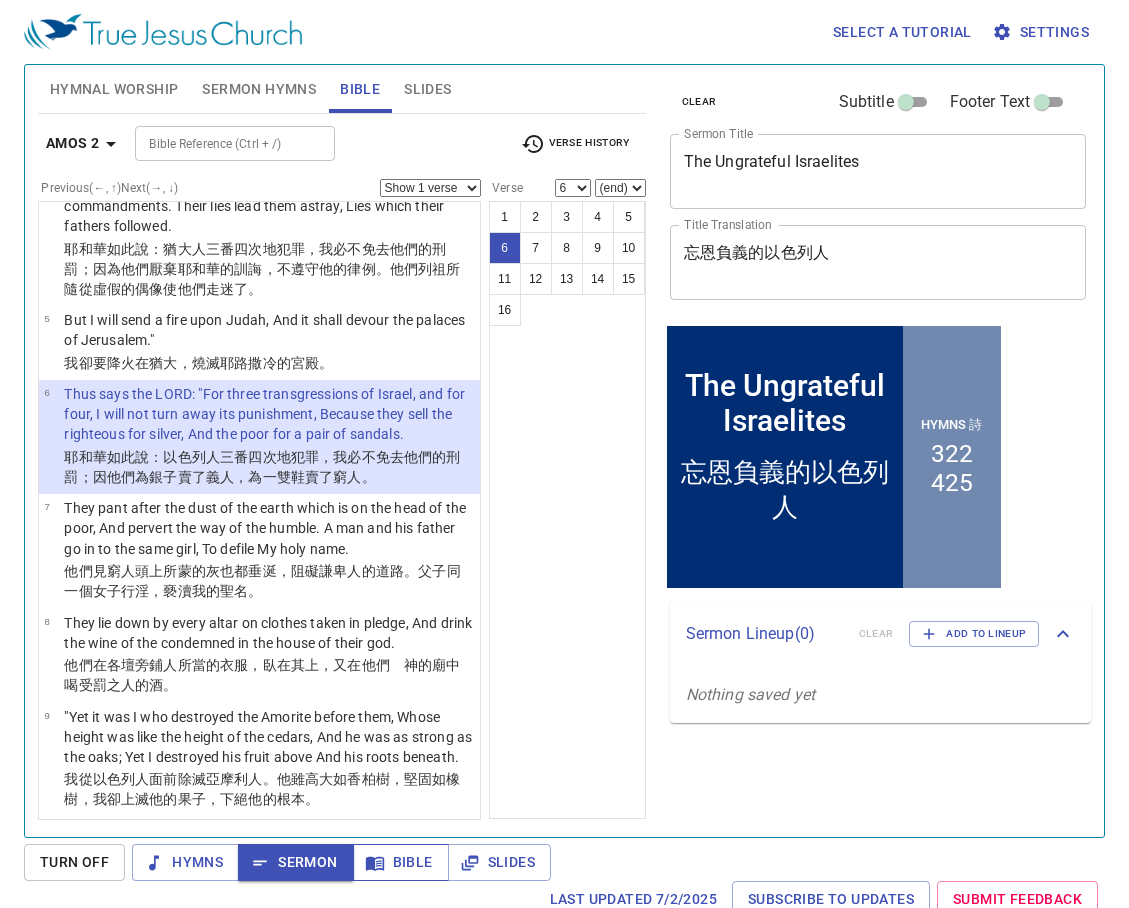 click on "Bible" at bounding box center [401, 862] 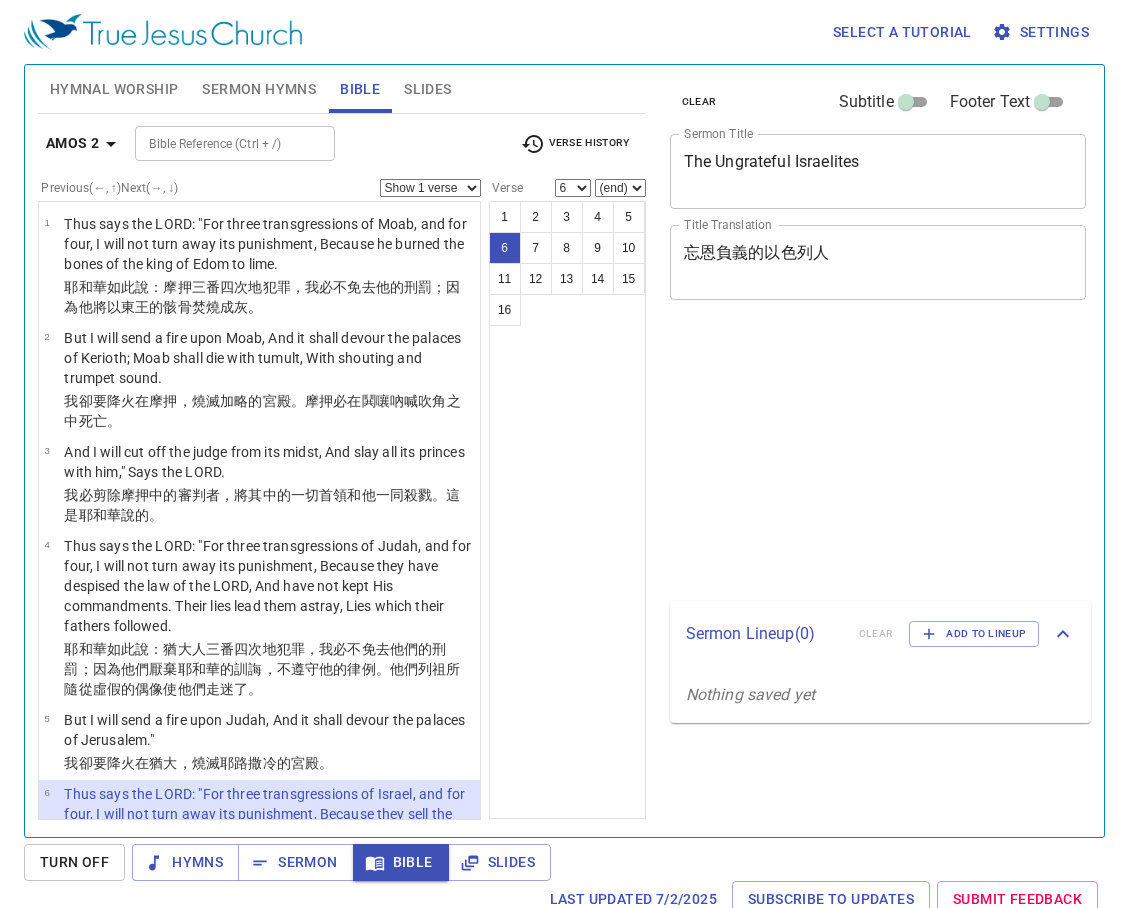 scroll, scrollTop: 0, scrollLeft: 0, axis: both 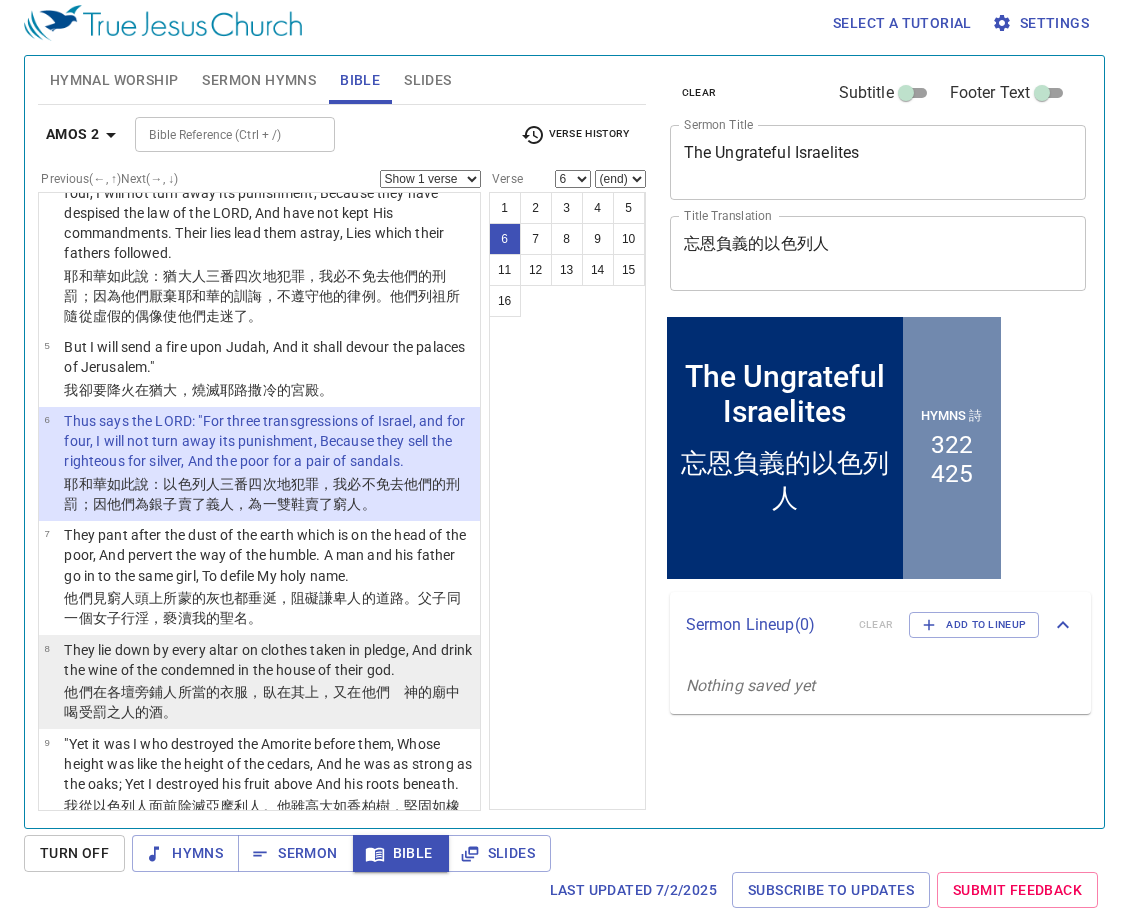 click on "他們在各壇 旁 鋪人所當 的衣服 ，臥 在其上，又在他們　神 的廟 中喝 受罰之人 的酒 。" at bounding box center (269, 702) 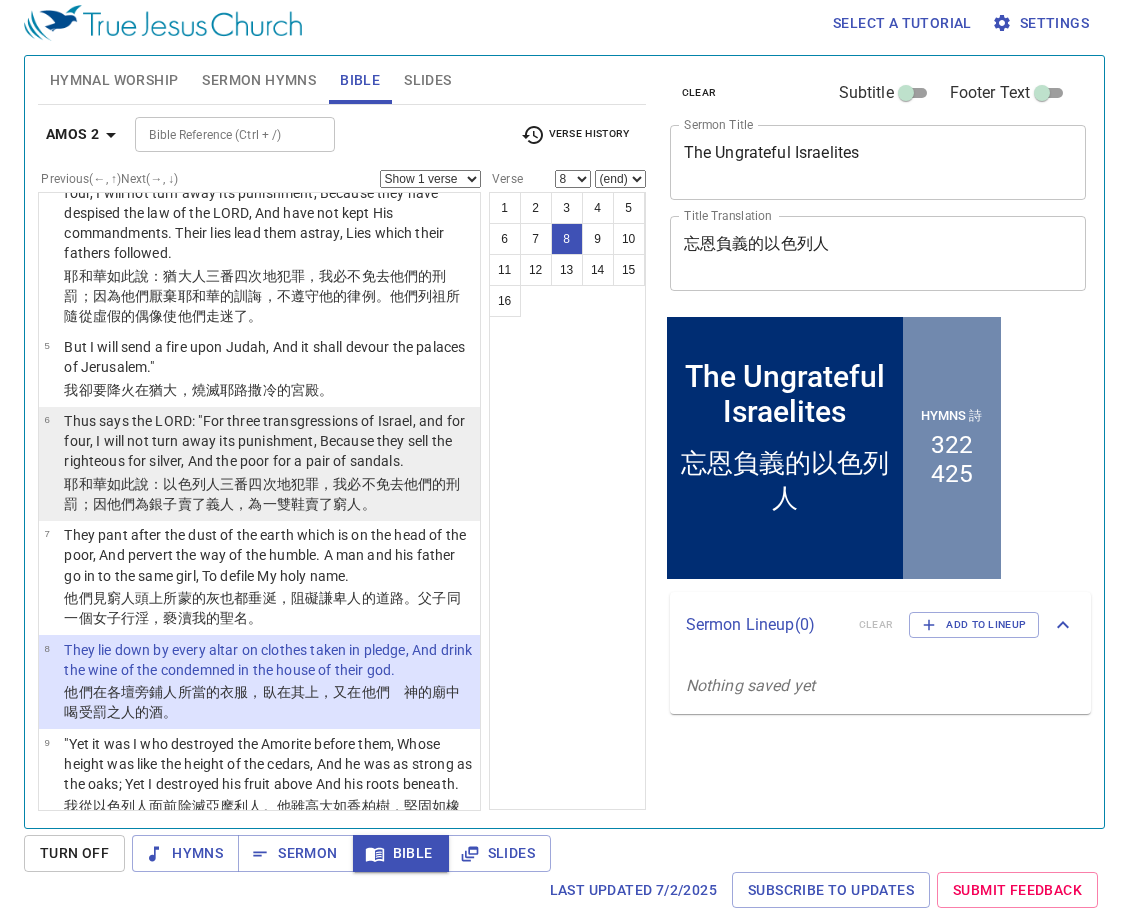 click on "，我必不免去他們的刑罰 ；因他們為銀子 賣了 義人 ，為一雙鞋 賣了窮人 。" at bounding box center [262, 494] 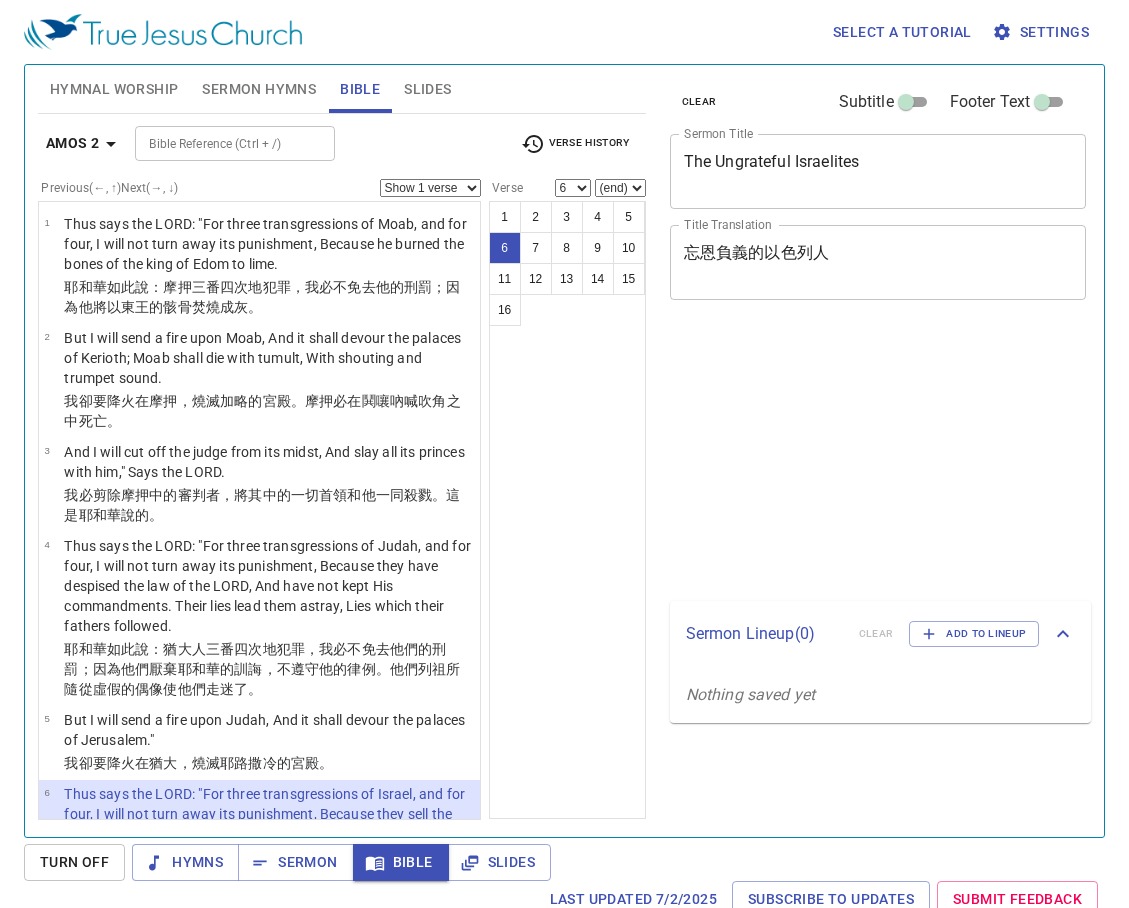 select on "6" 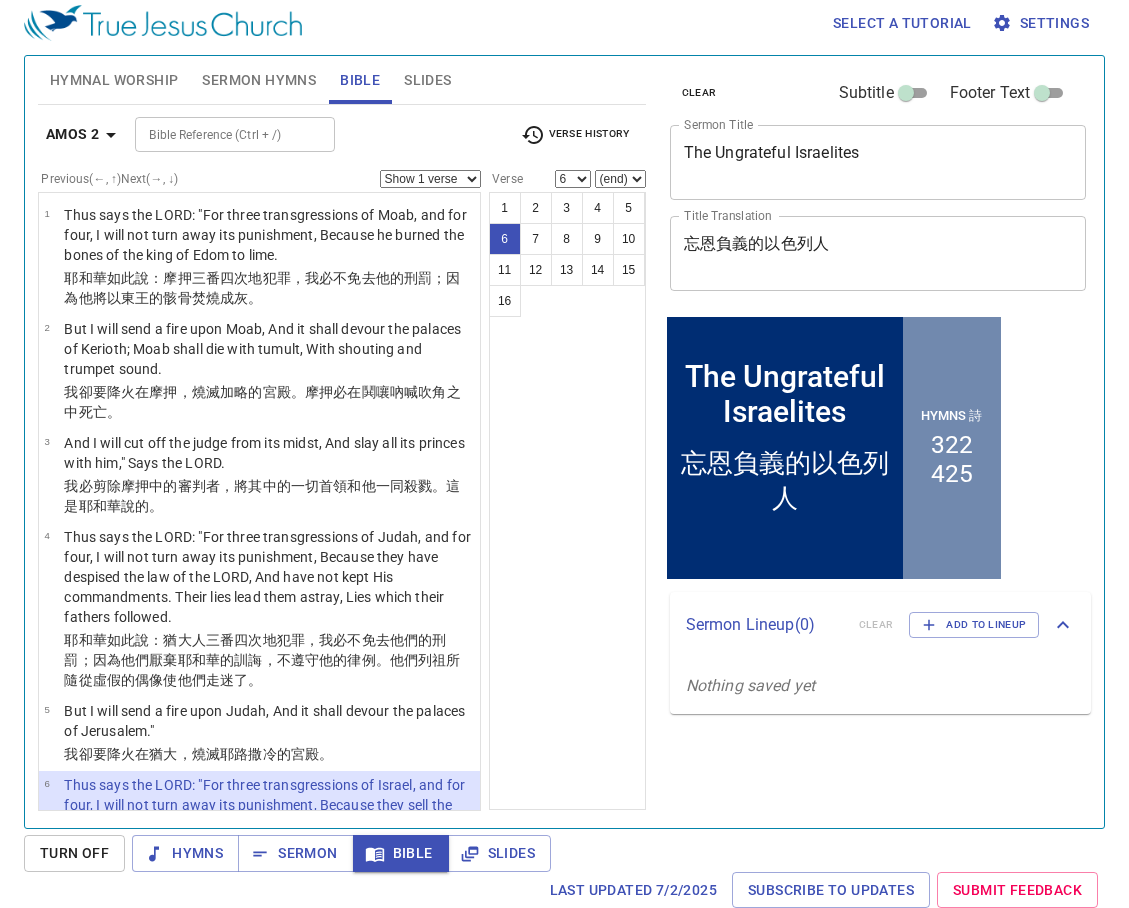 click on "Show 1 verse Show 2 verses Show 3 verses Show 4 verses Show 5 verses" at bounding box center [430, 179] 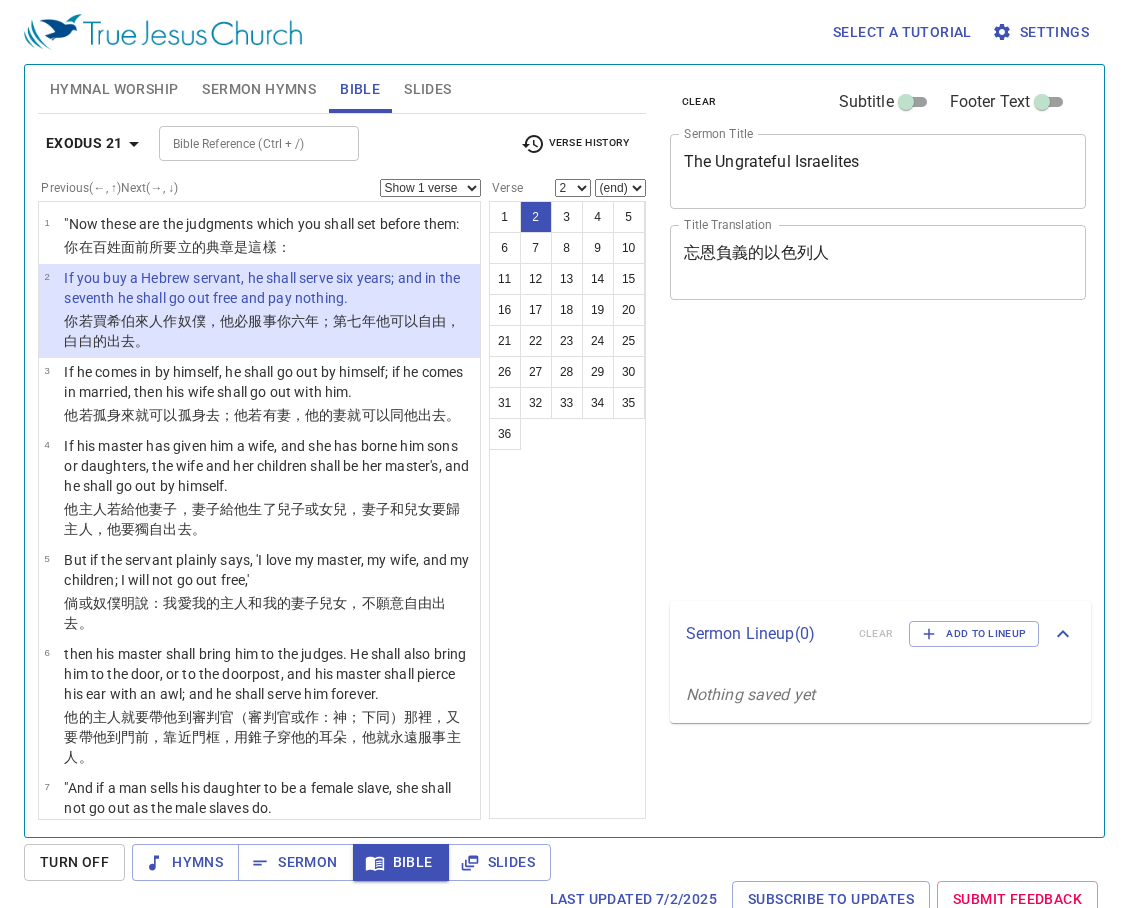 select on "2" 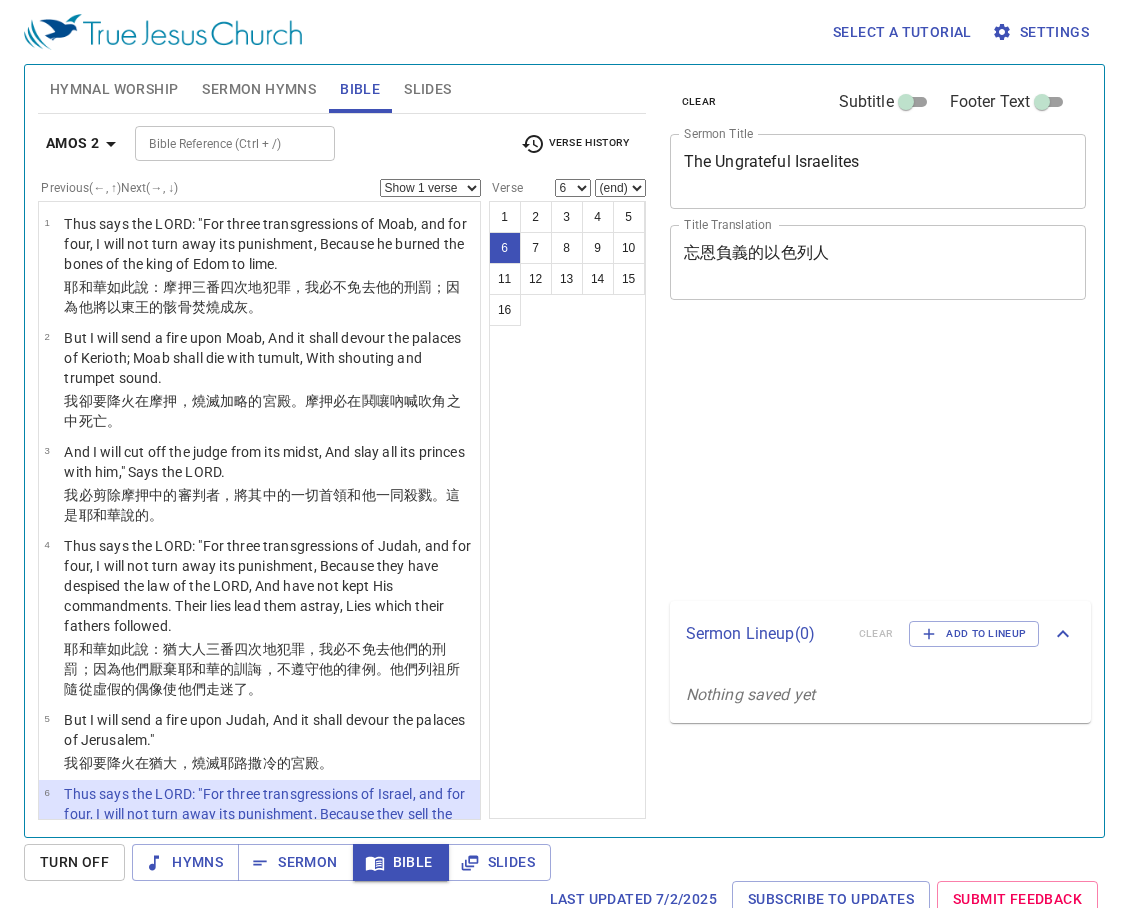 select on "6" 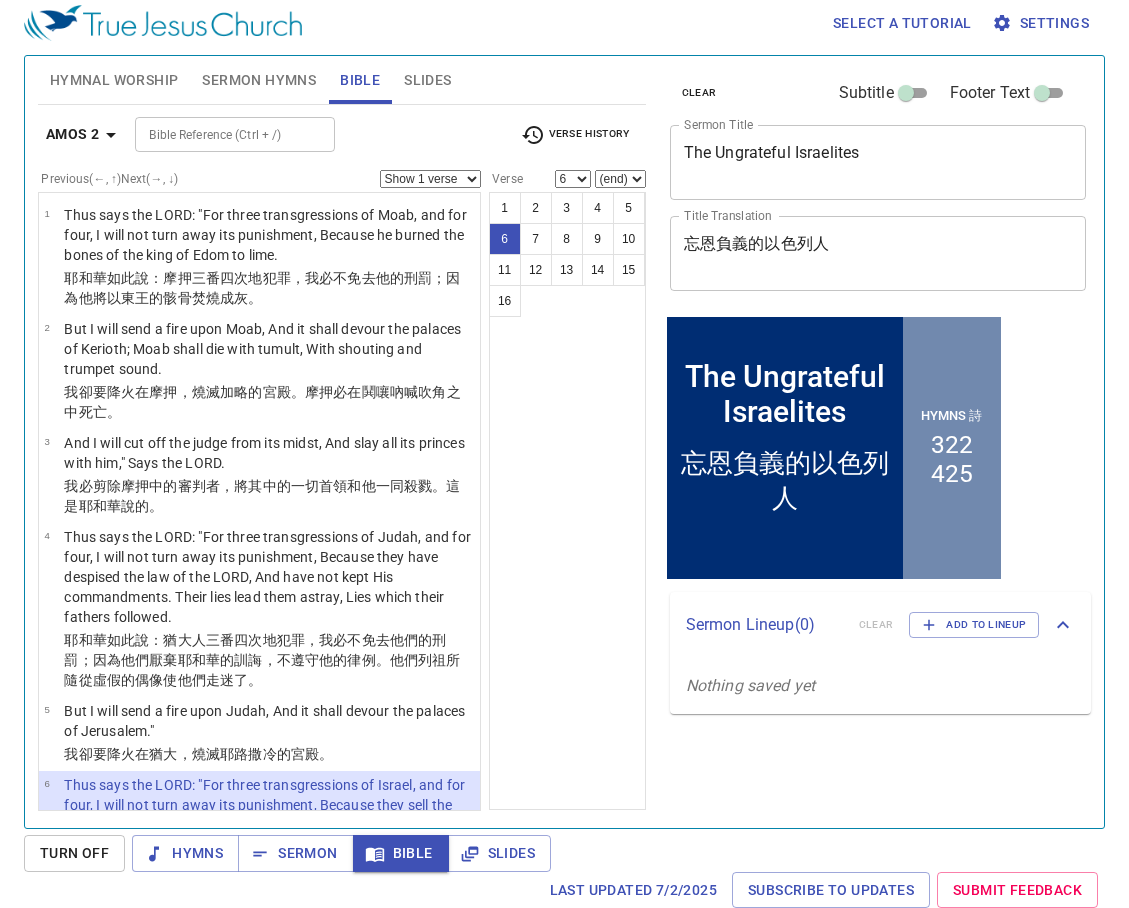 scroll, scrollTop: 9, scrollLeft: 0, axis: vertical 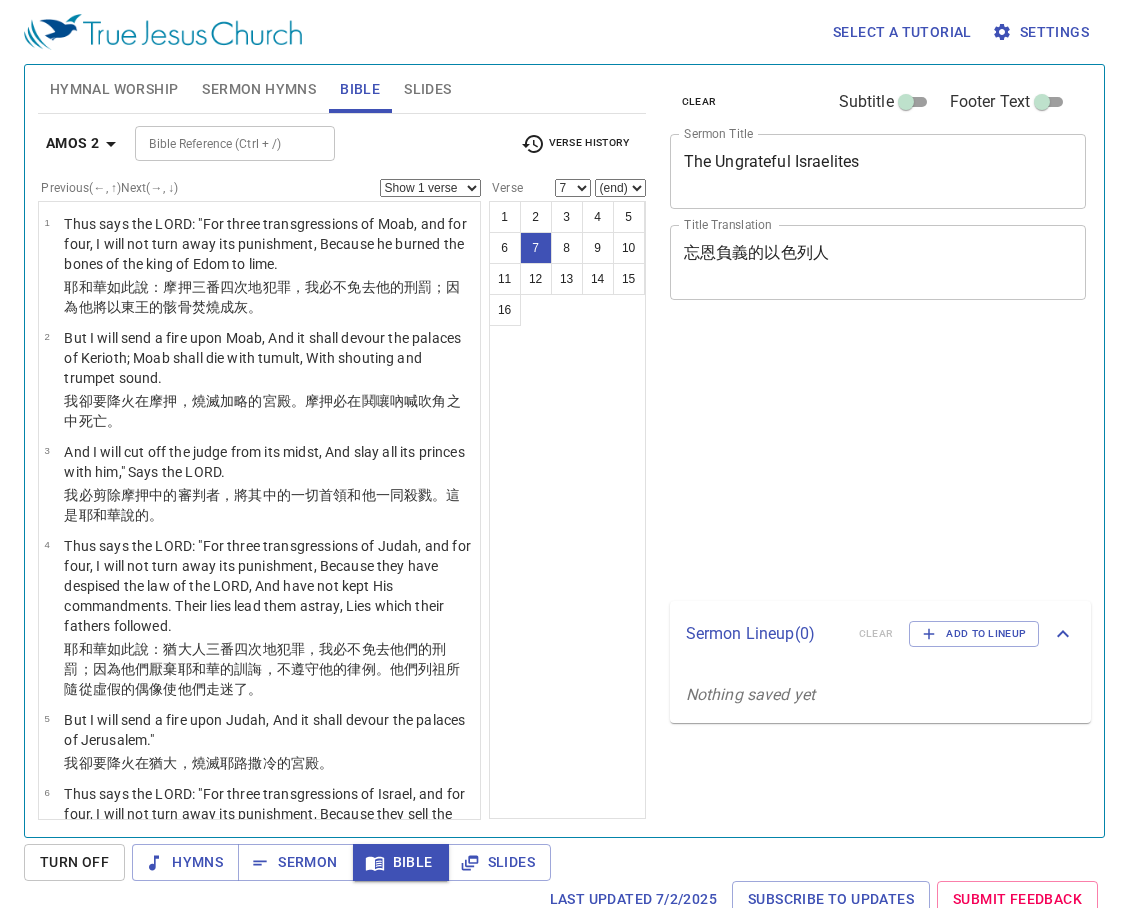 select on "7" 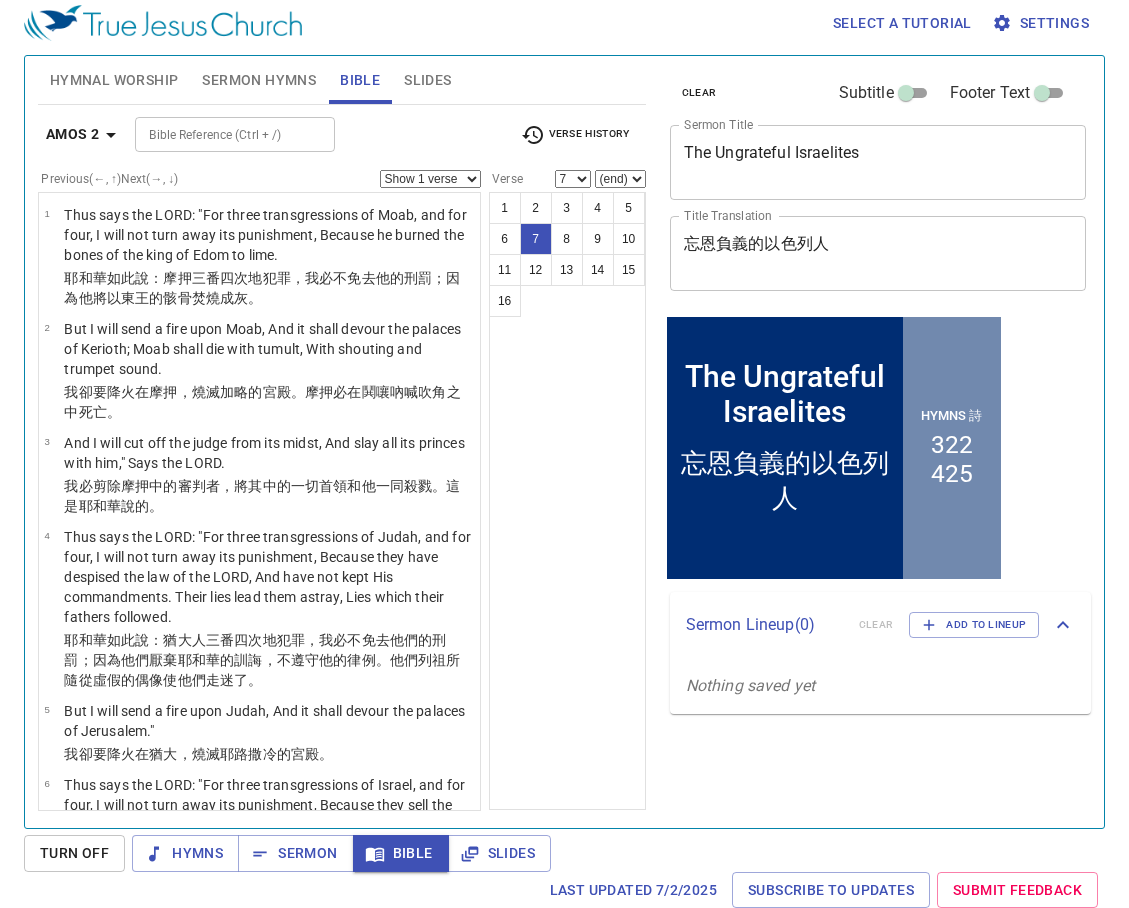 scroll, scrollTop: 9, scrollLeft: 0, axis: vertical 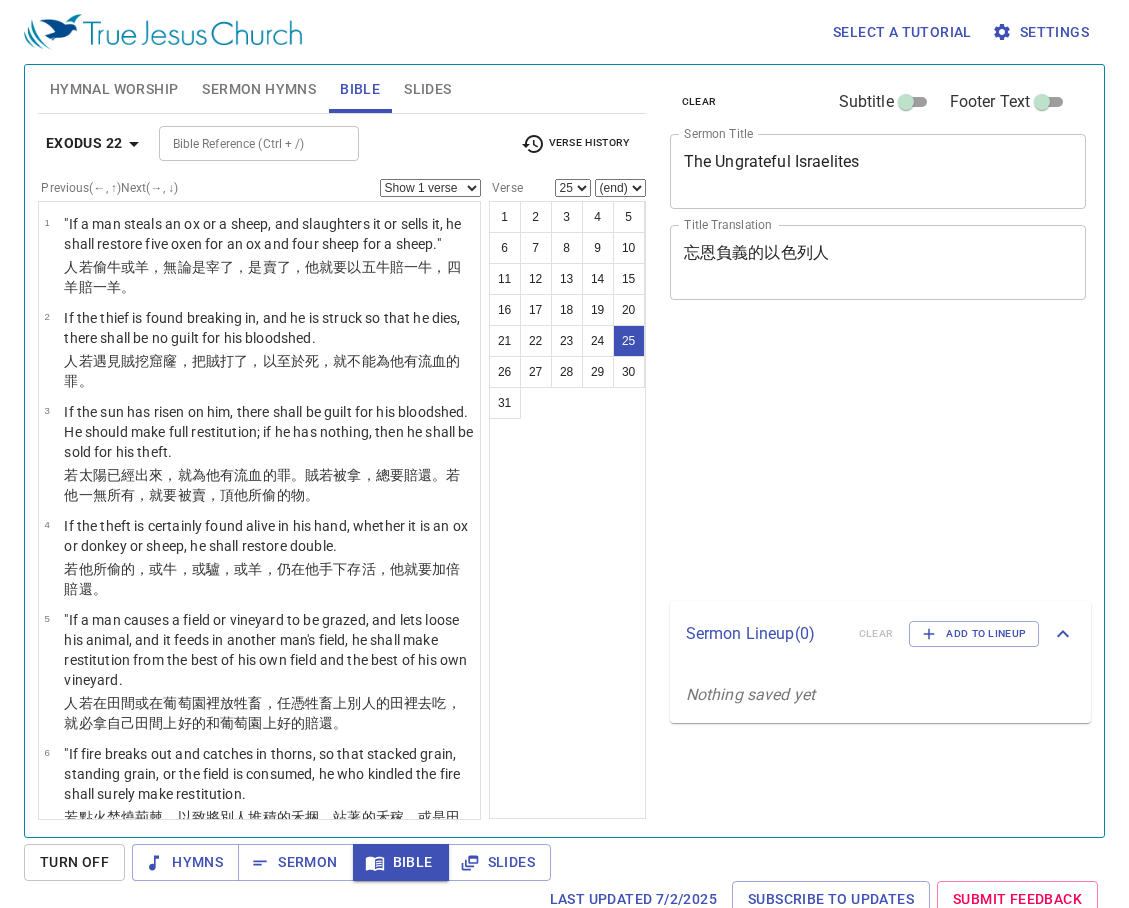 select on "25" 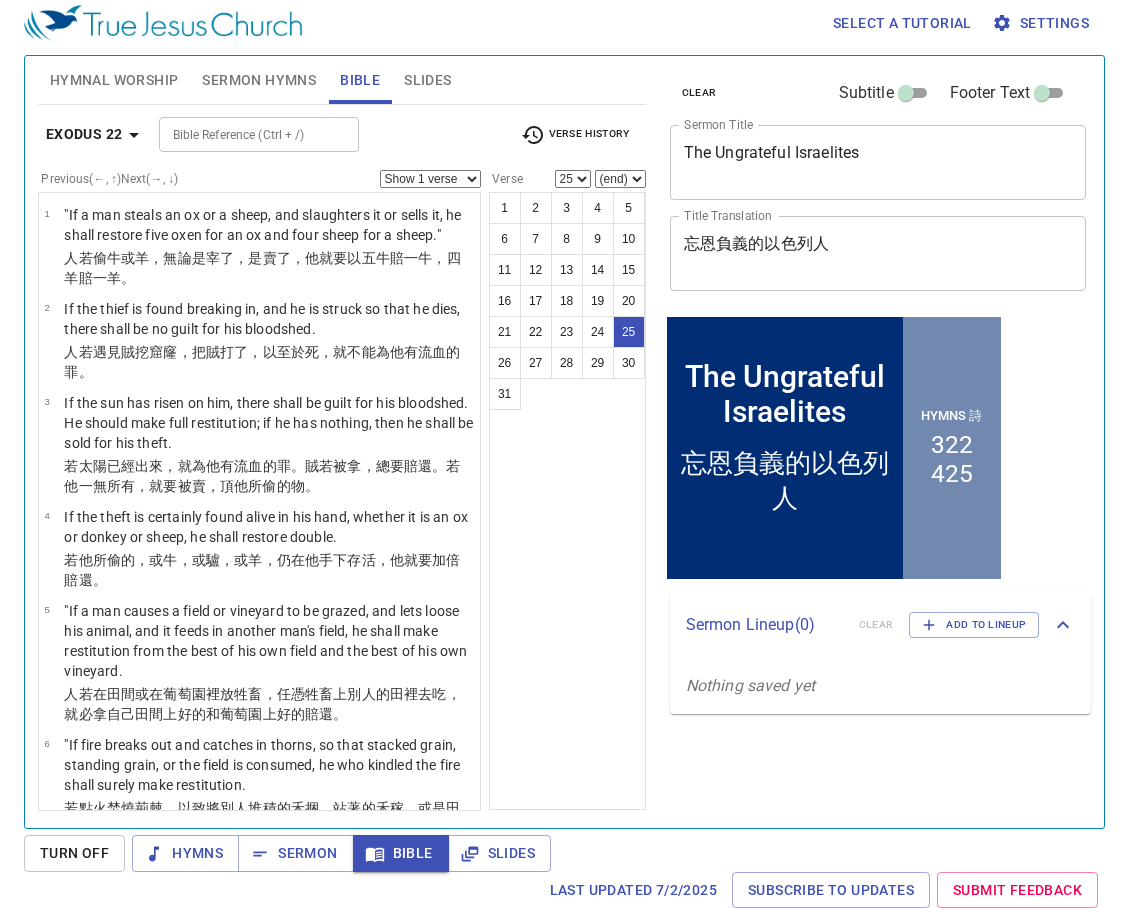 scroll, scrollTop: 9, scrollLeft: 0, axis: vertical 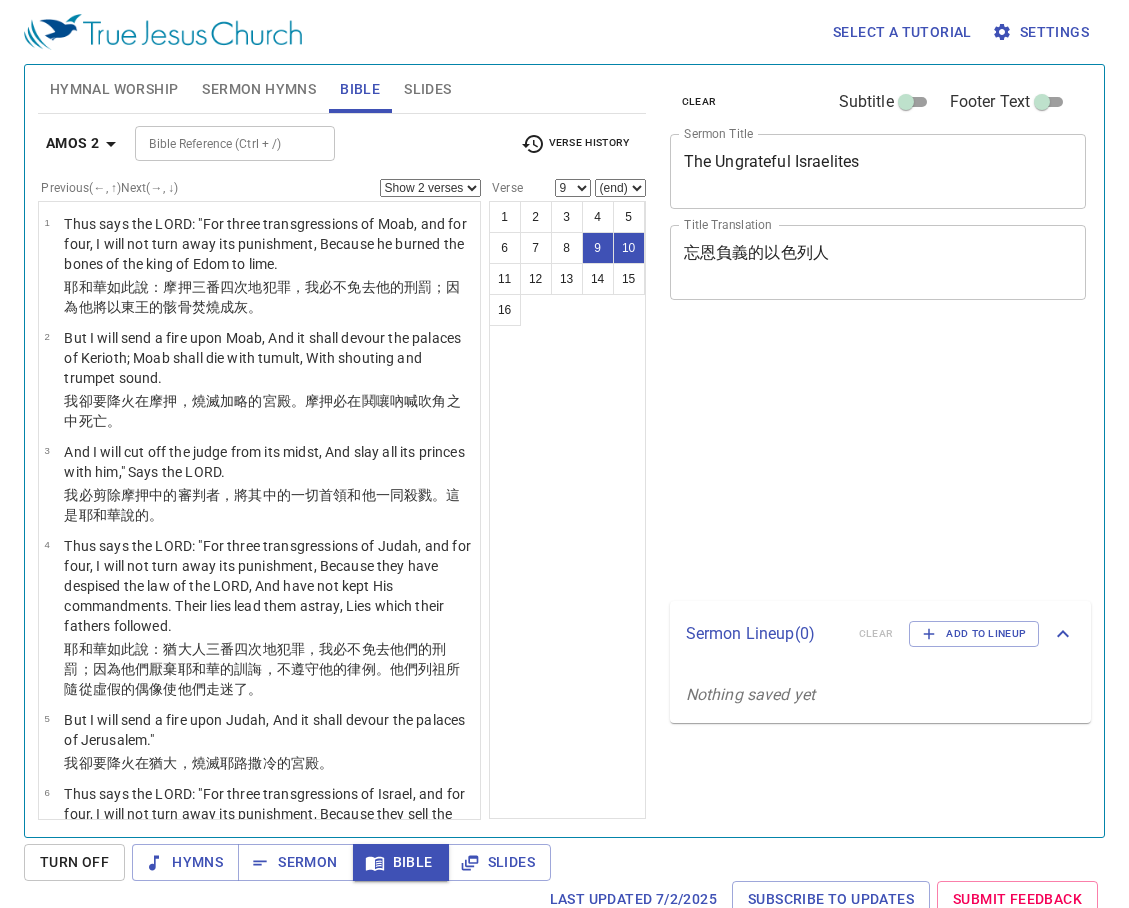 select on "2" 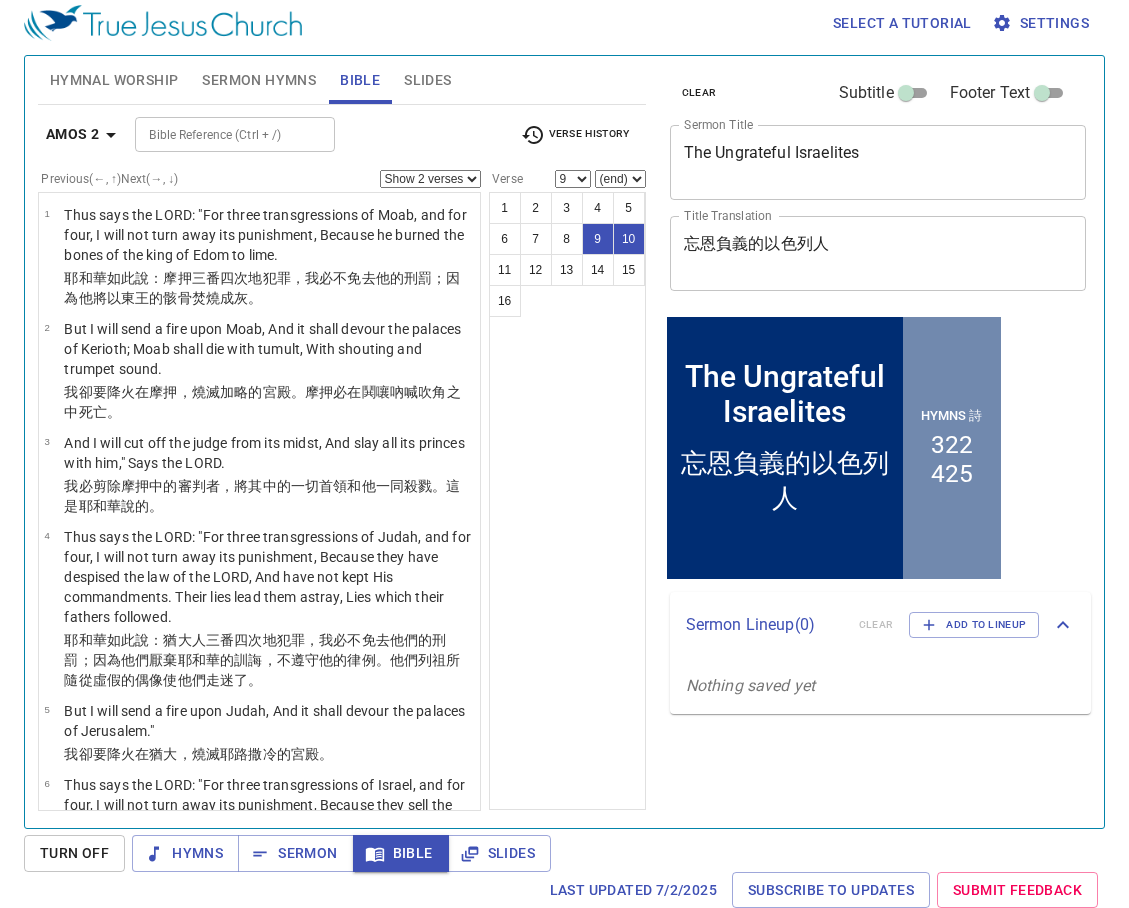 scroll, scrollTop: 9, scrollLeft: 0, axis: vertical 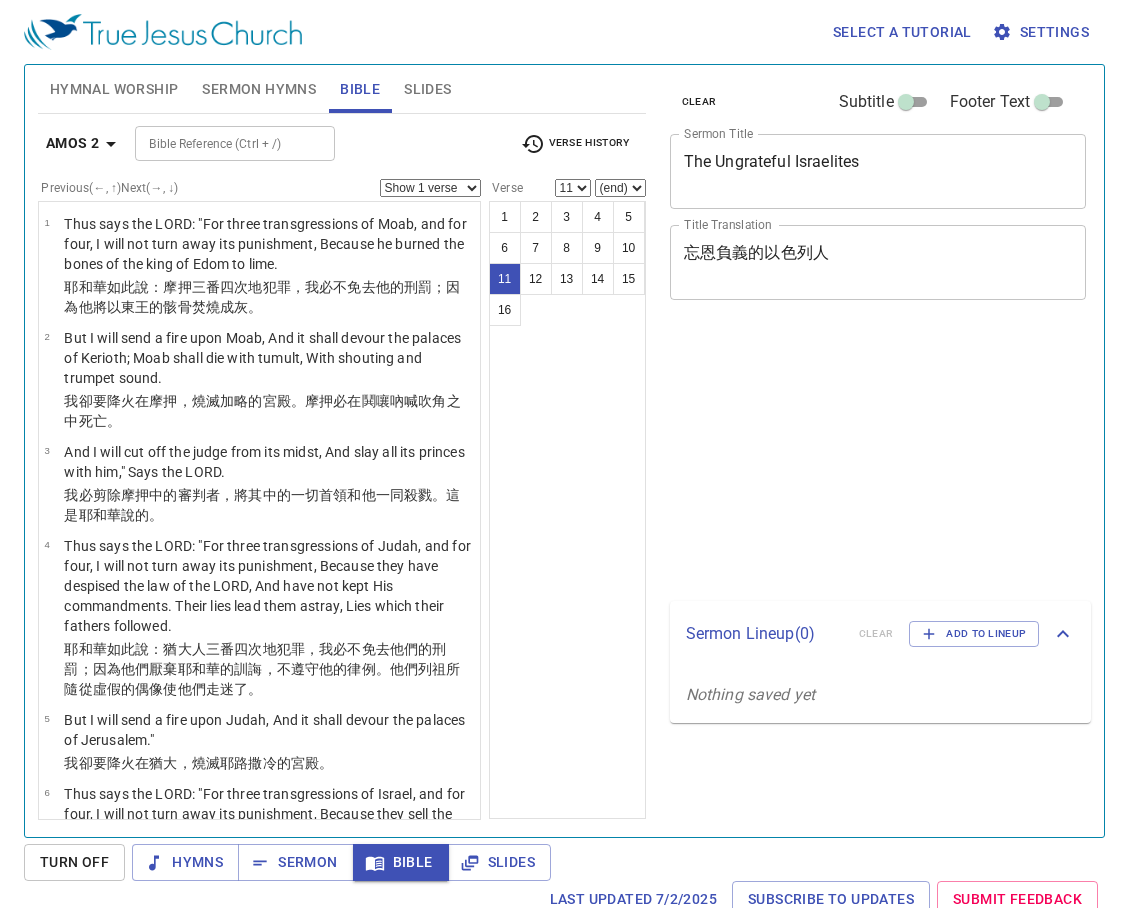 select on "11" 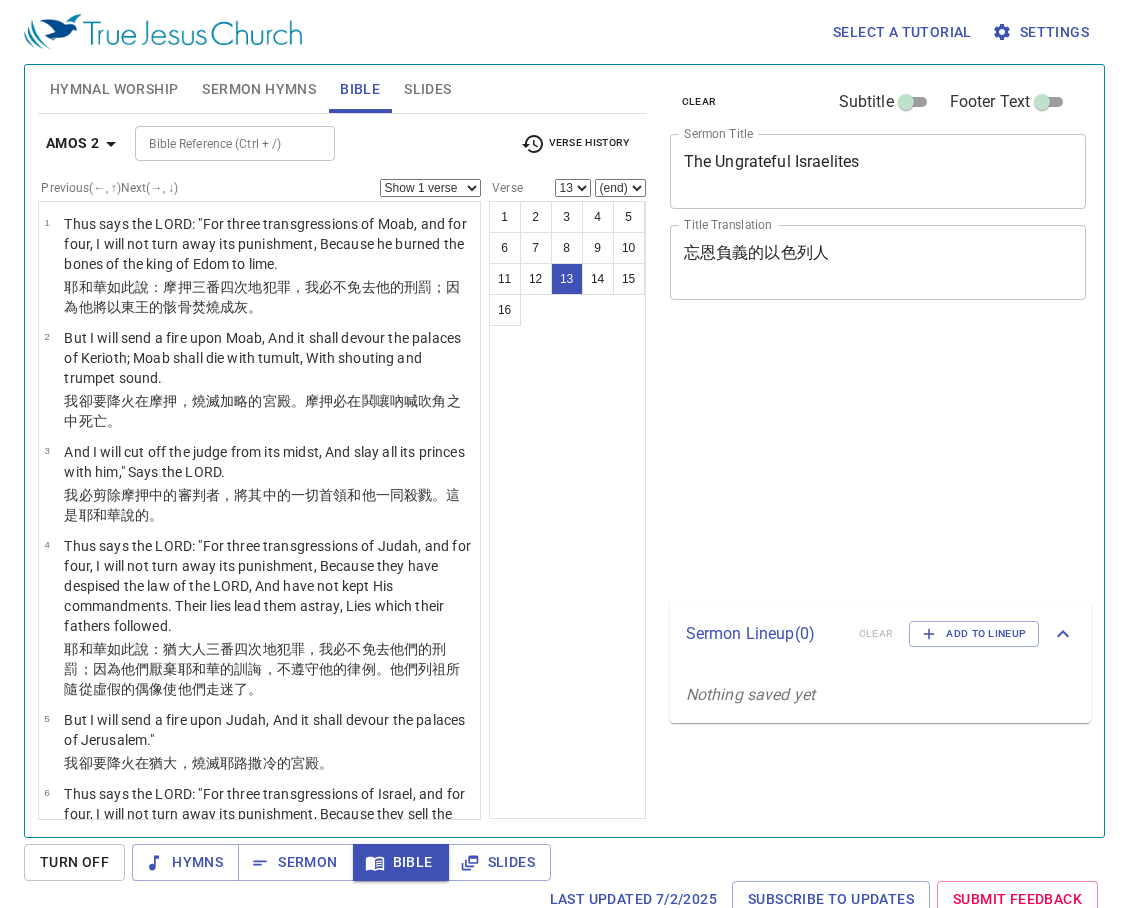select on "13" 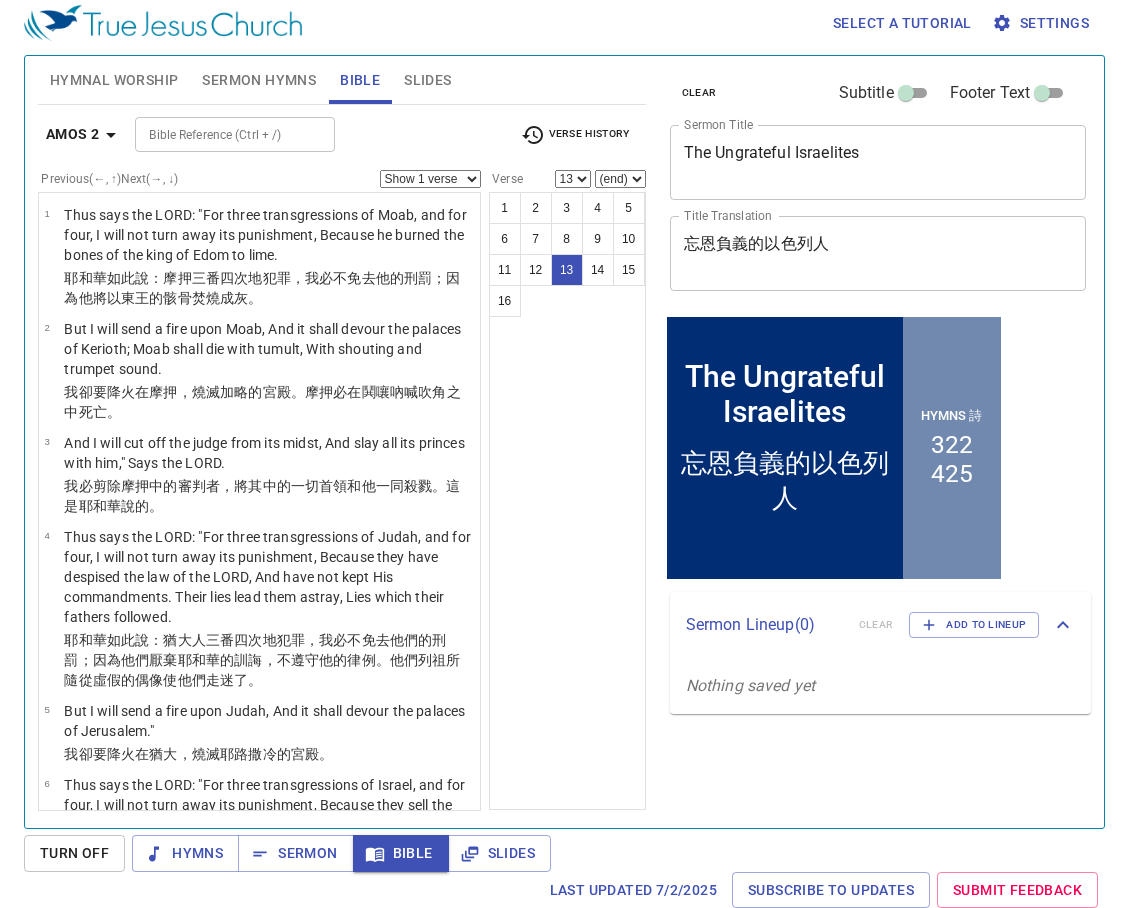 scroll, scrollTop: 9, scrollLeft: 0, axis: vertical 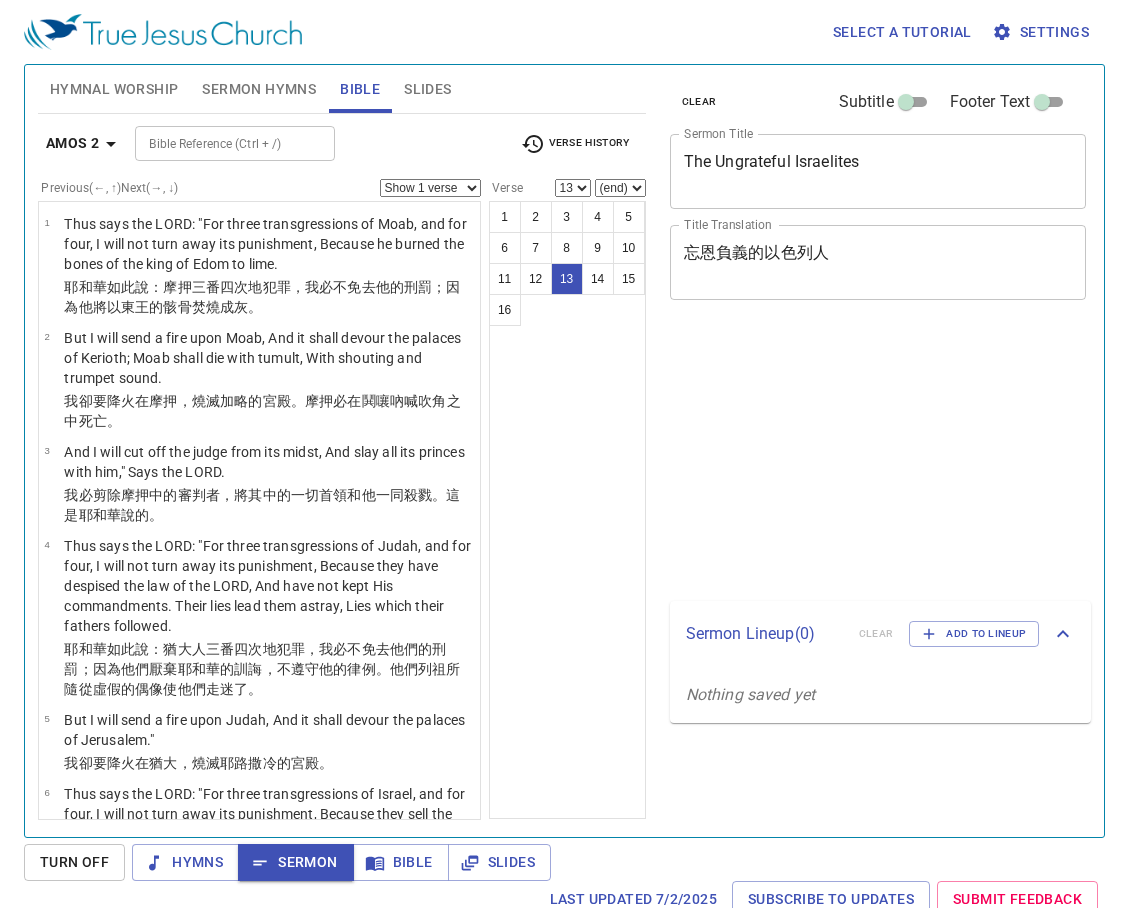 select on "13" 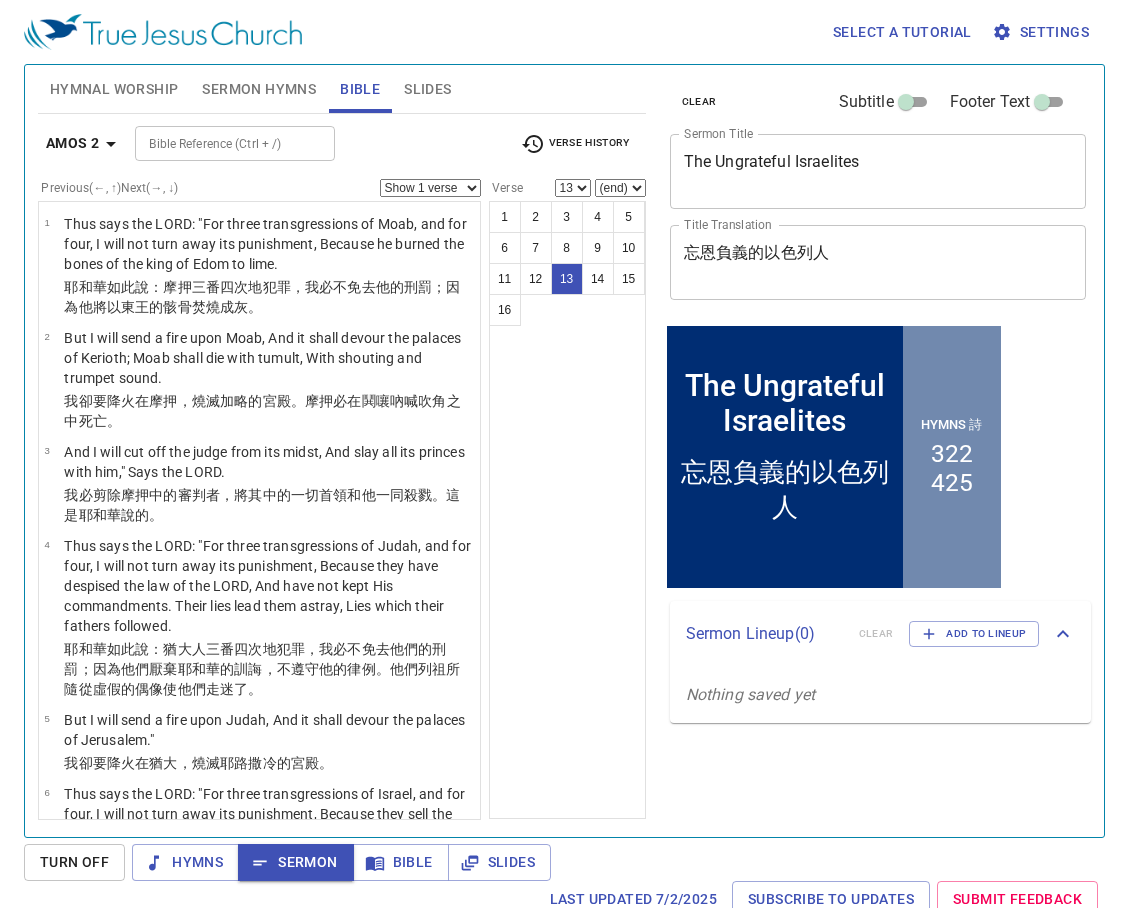 scroll, scrollTop: 9, scrollLeft: 0, axis: vertical 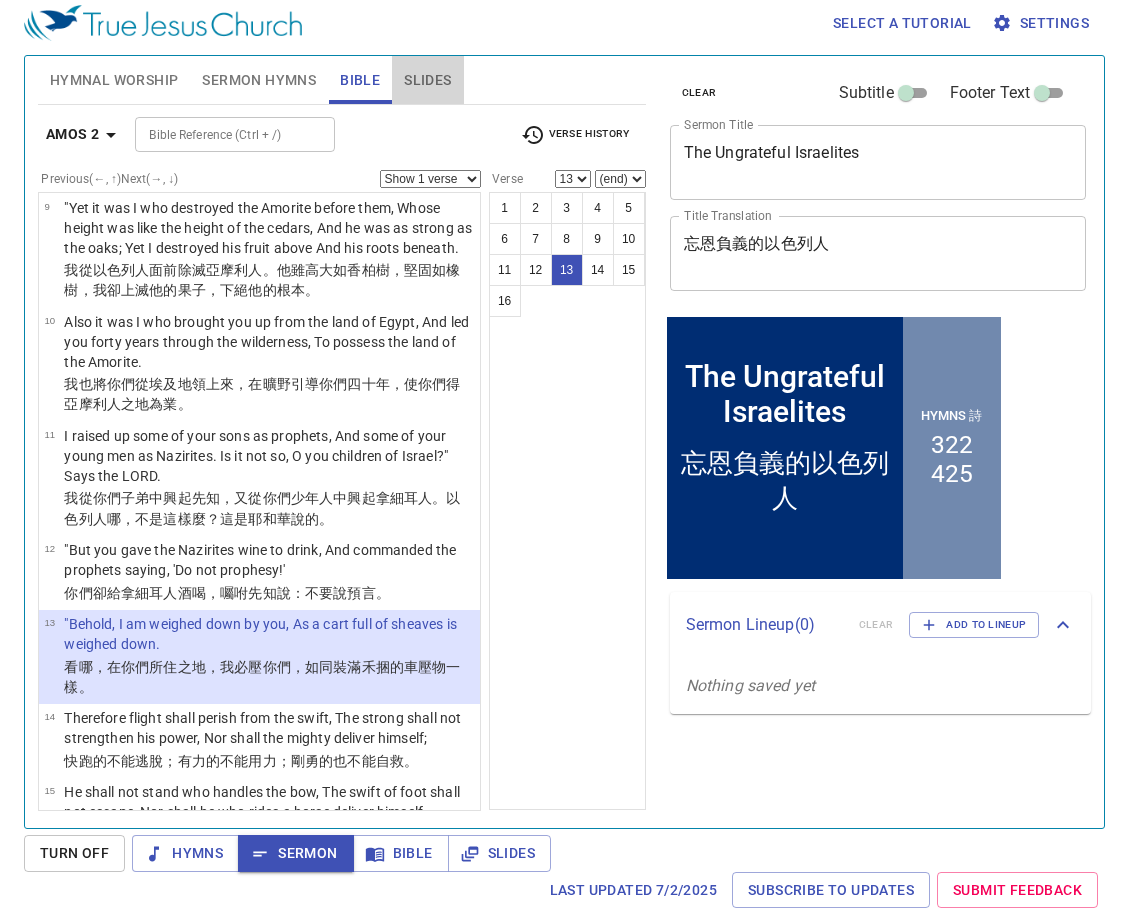 click on "Slides" at bounding box center [427, 80] 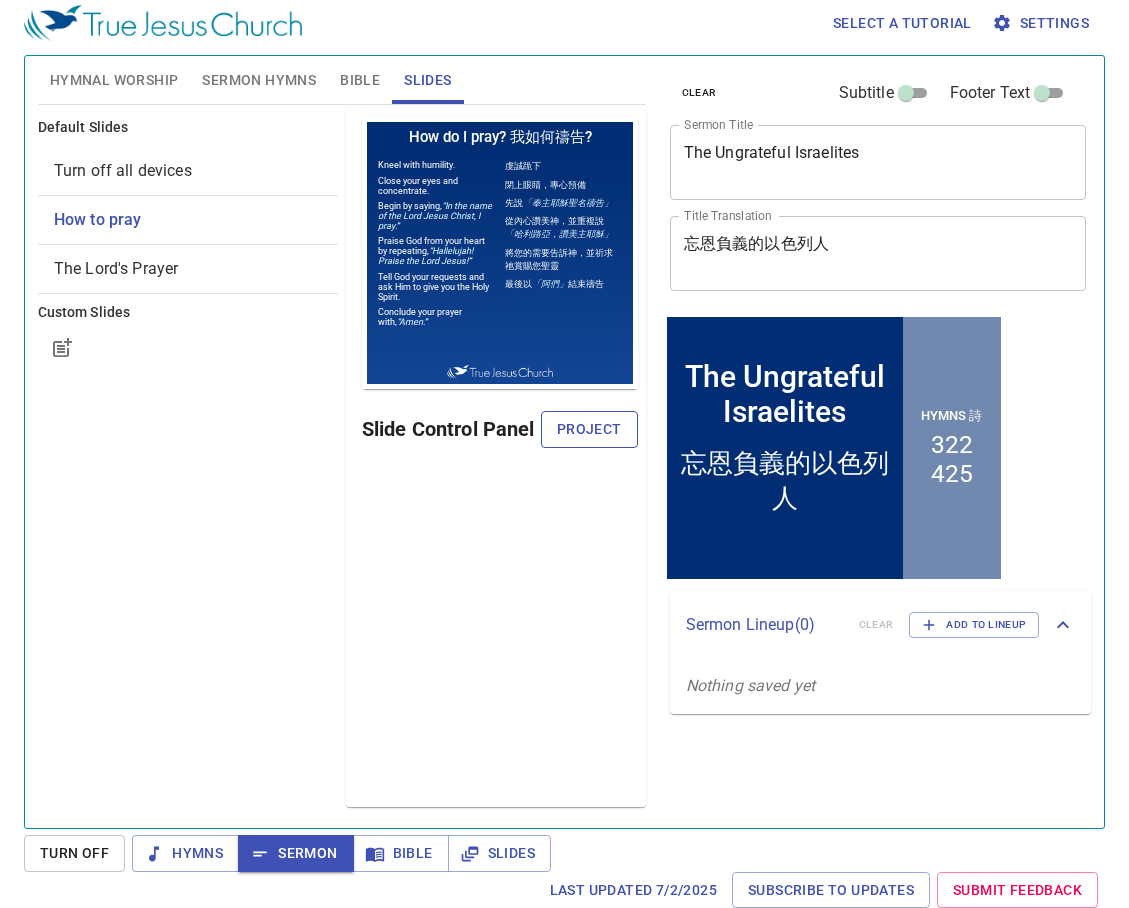 click on "Project" at bounding box center (589, 429) 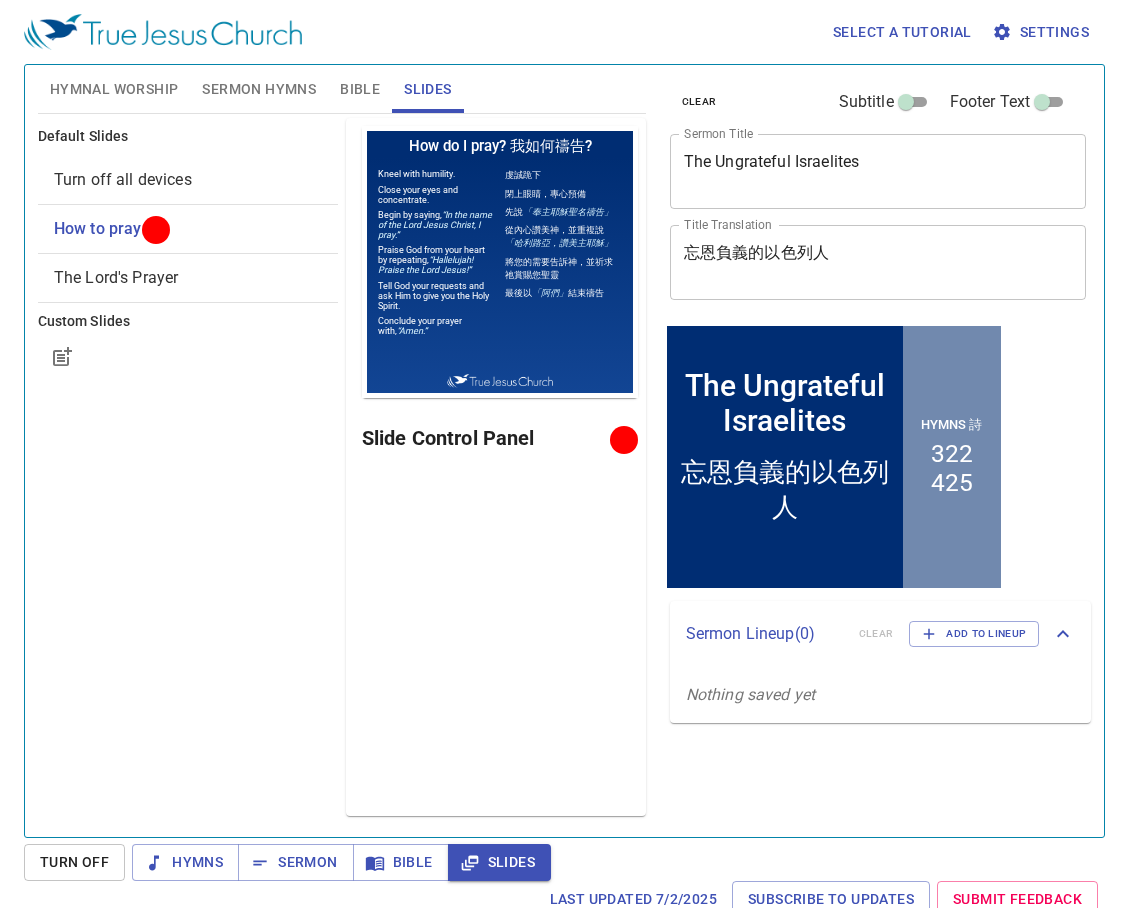 scroll, scrollTop: 9, scrollLeft: 0, axis: vertical 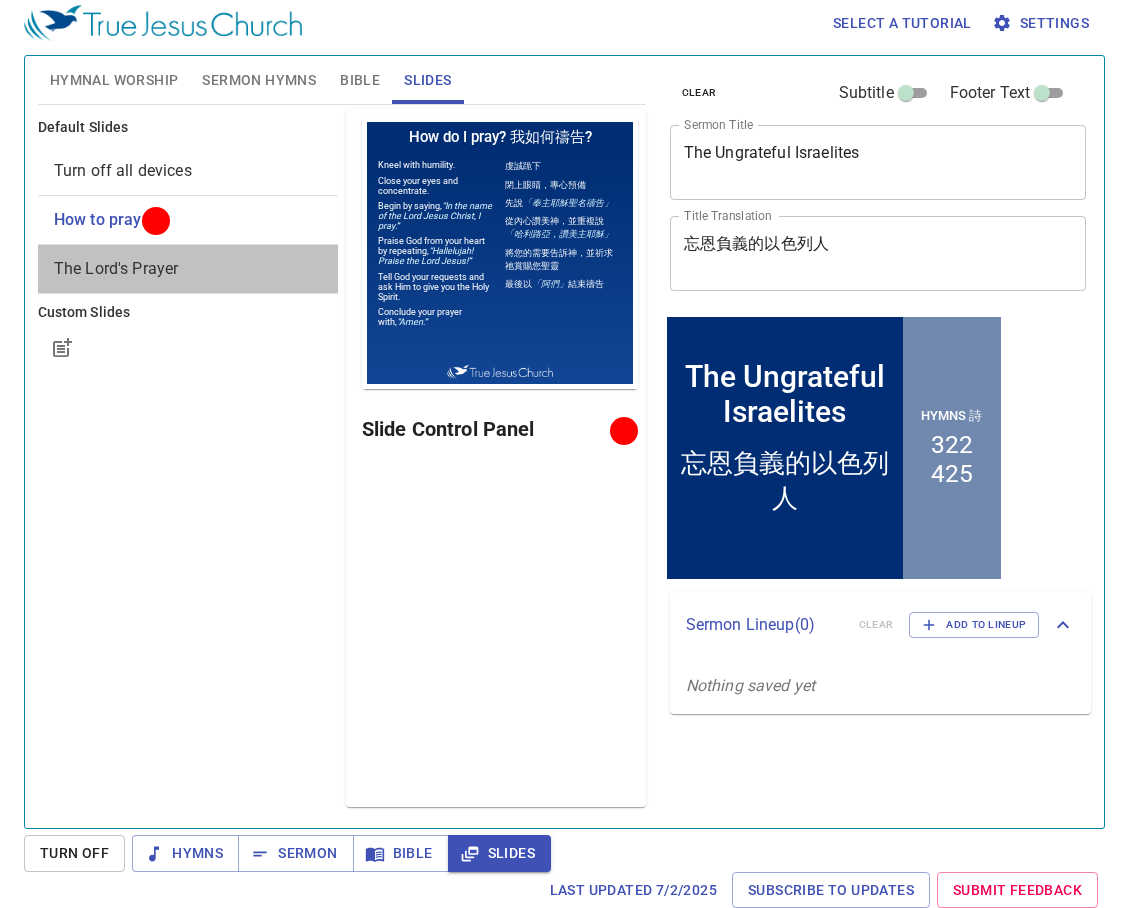 click on "The Lord's Prayer" at bounding box center [188, 269] 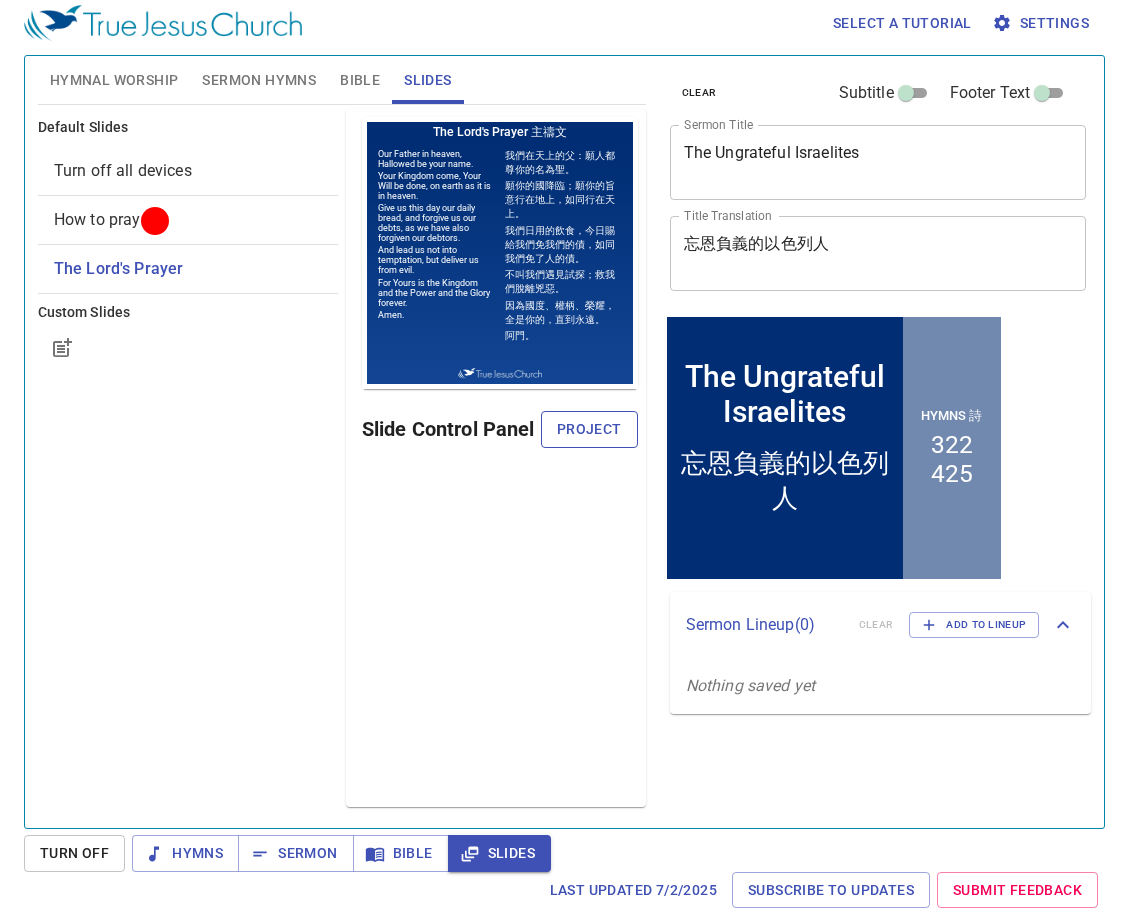 click on "Project" at bounding box center (589, 429) 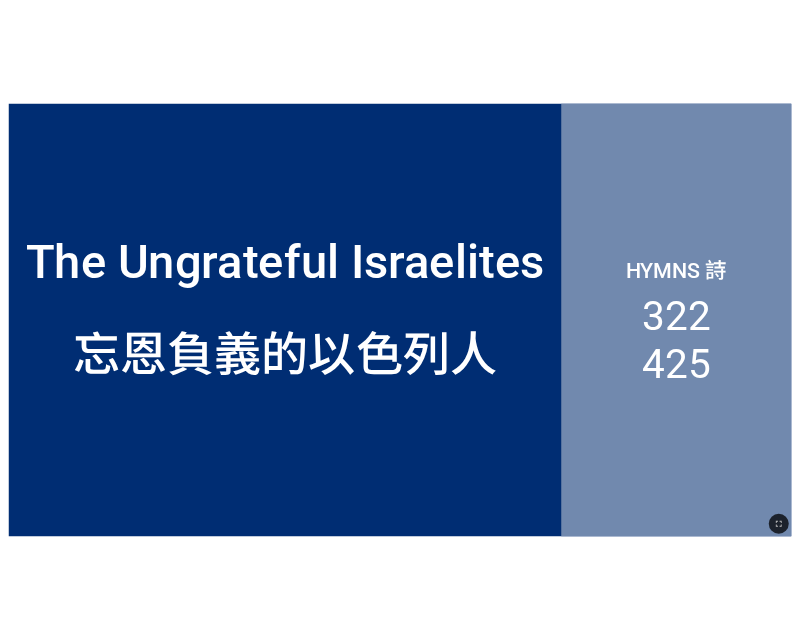 scroll, scrollTop: 0, scrollLeft: 0, axis: both 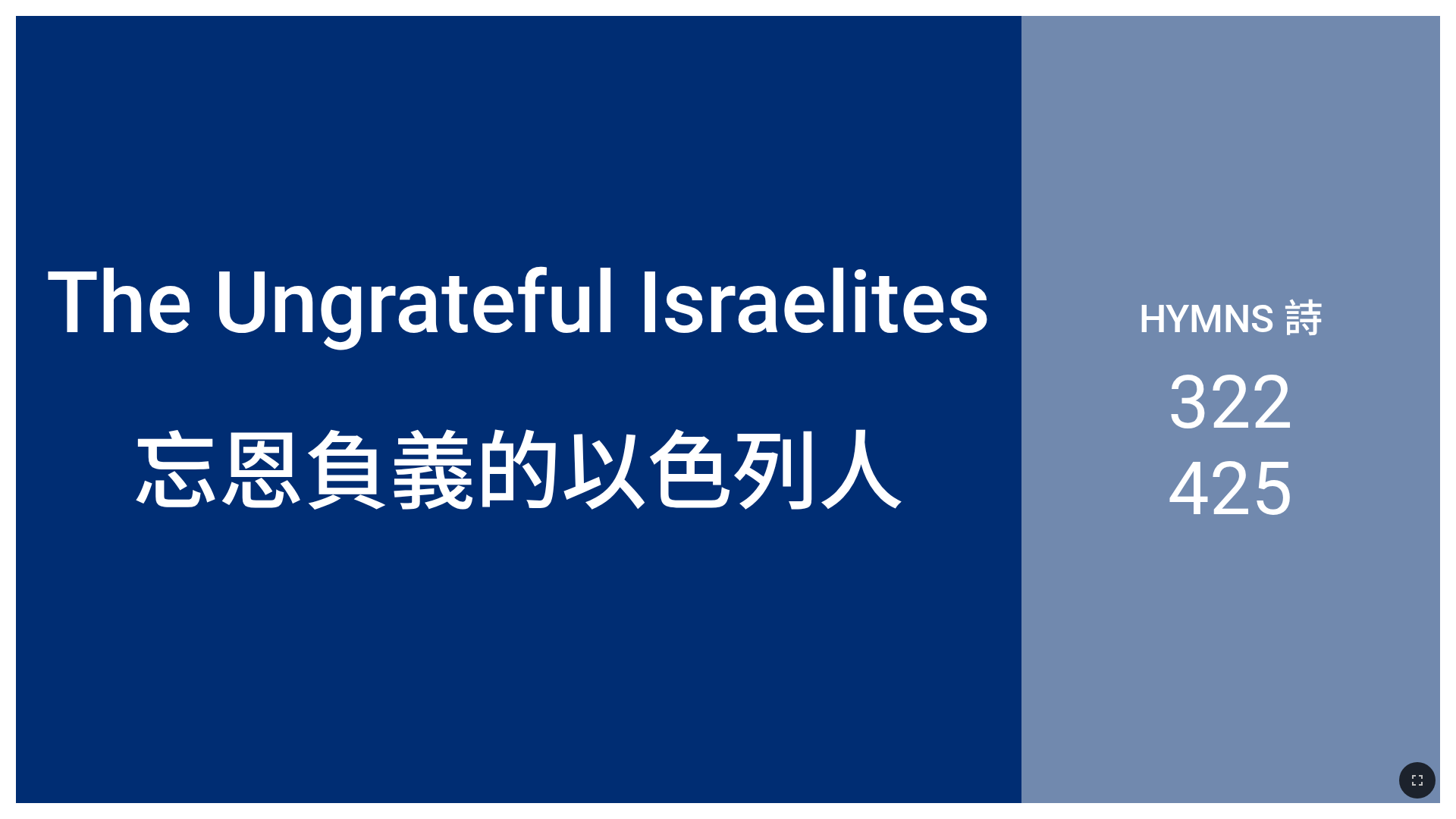 click on "The Ungrateful Israelites" at bounding box center [519, 212] 